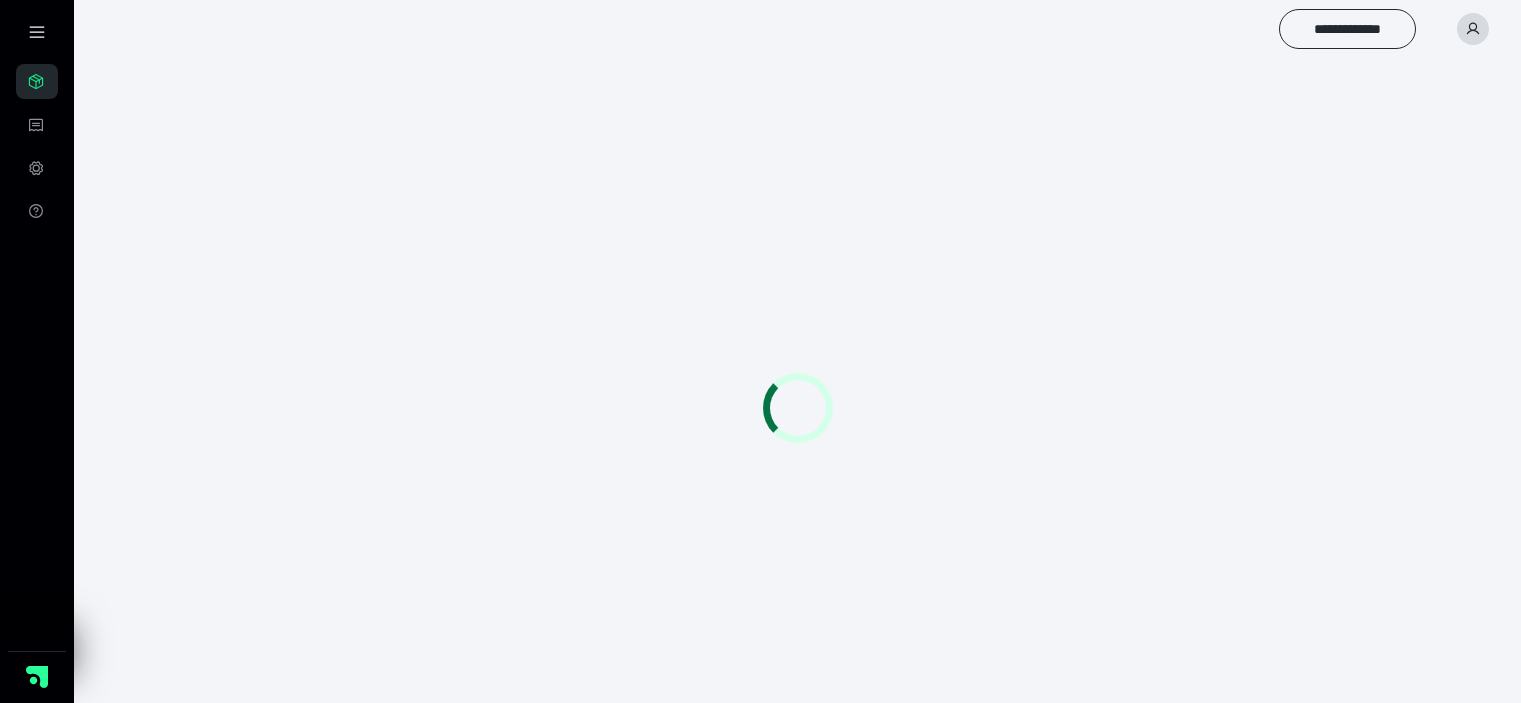 scroll, scrollTop: 0, scrollLeft: 0, axis: both 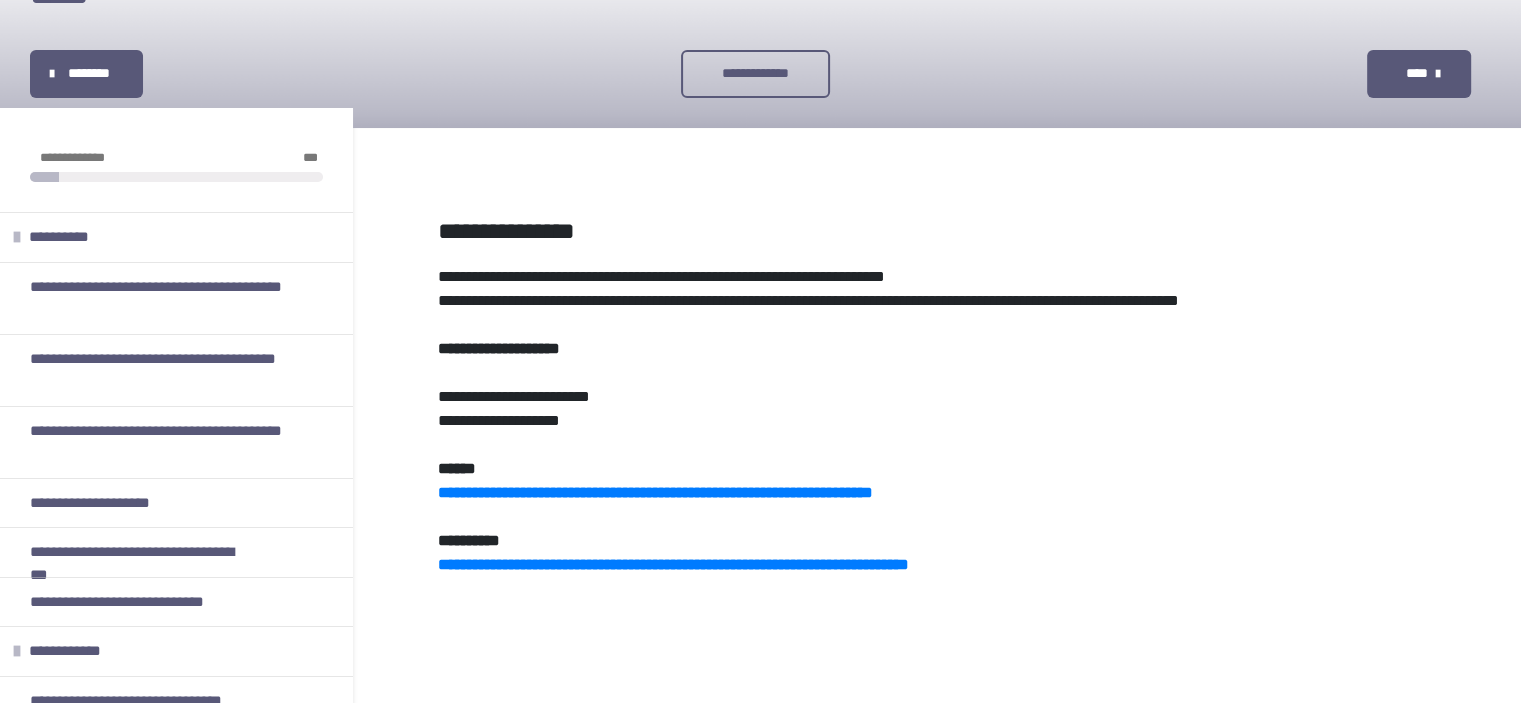 drag, startPoint x: 709, startPoint y: 491, endPoint x: 644, endPoint y: 539, distance: 80.80223 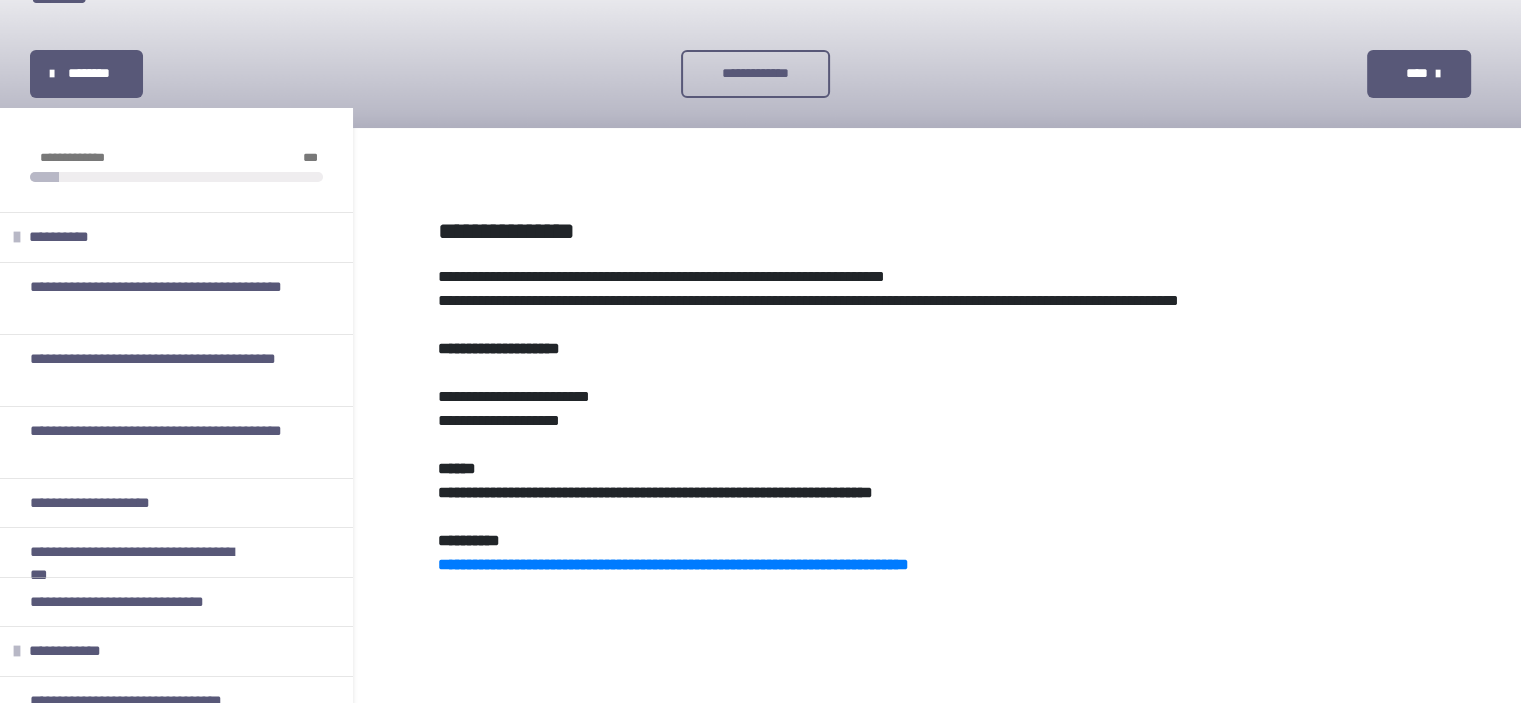 click on "**********" at bounding box center (655, 492) 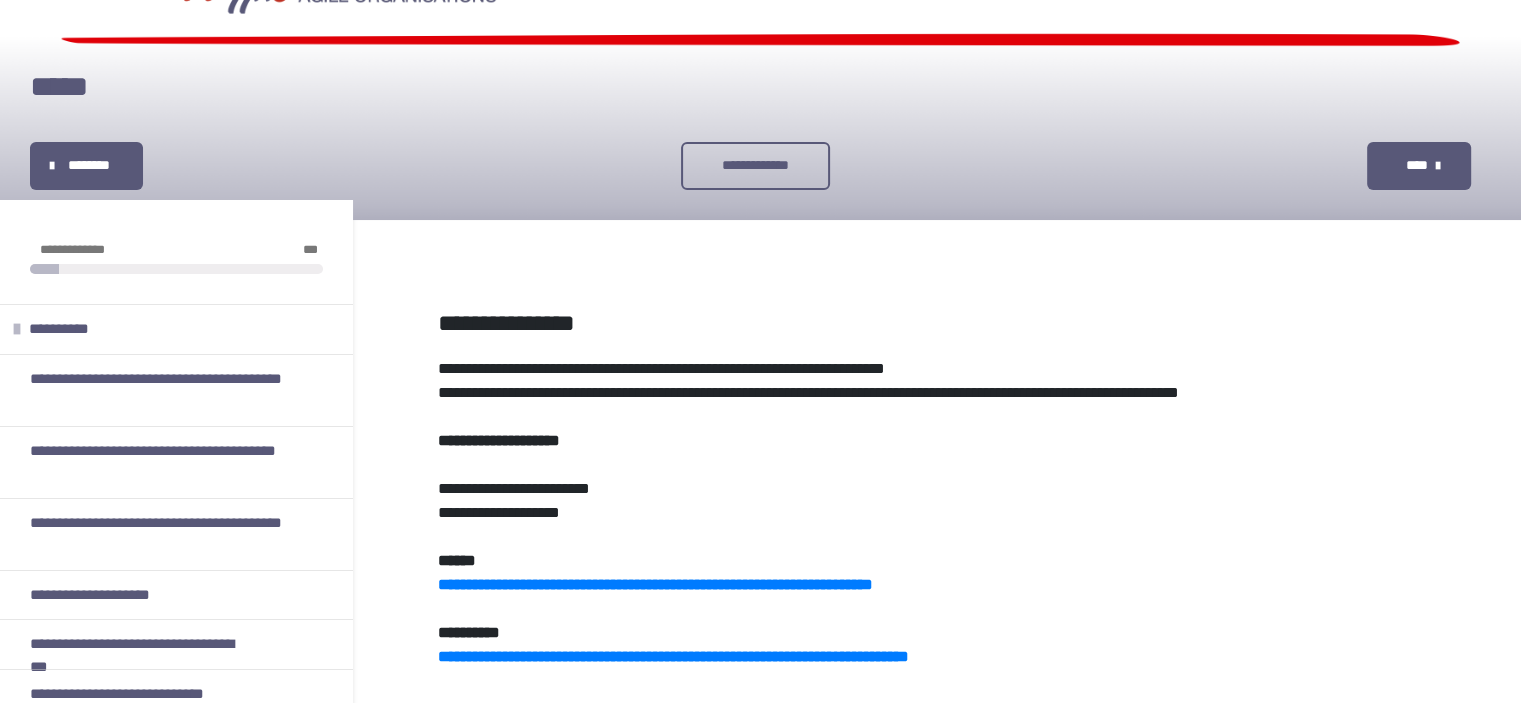 scroll, scrollTop: 0, scrollLeft: 0, axis: both 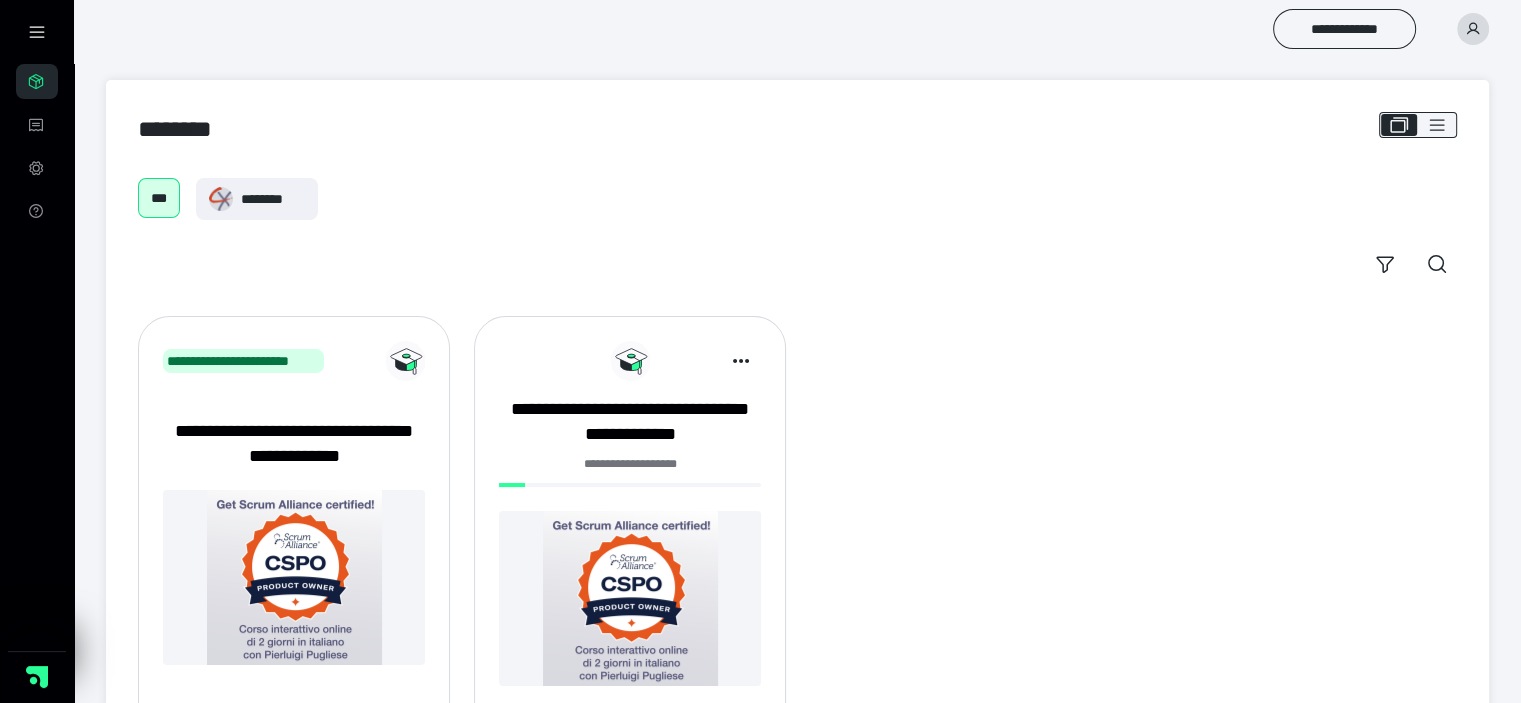 click 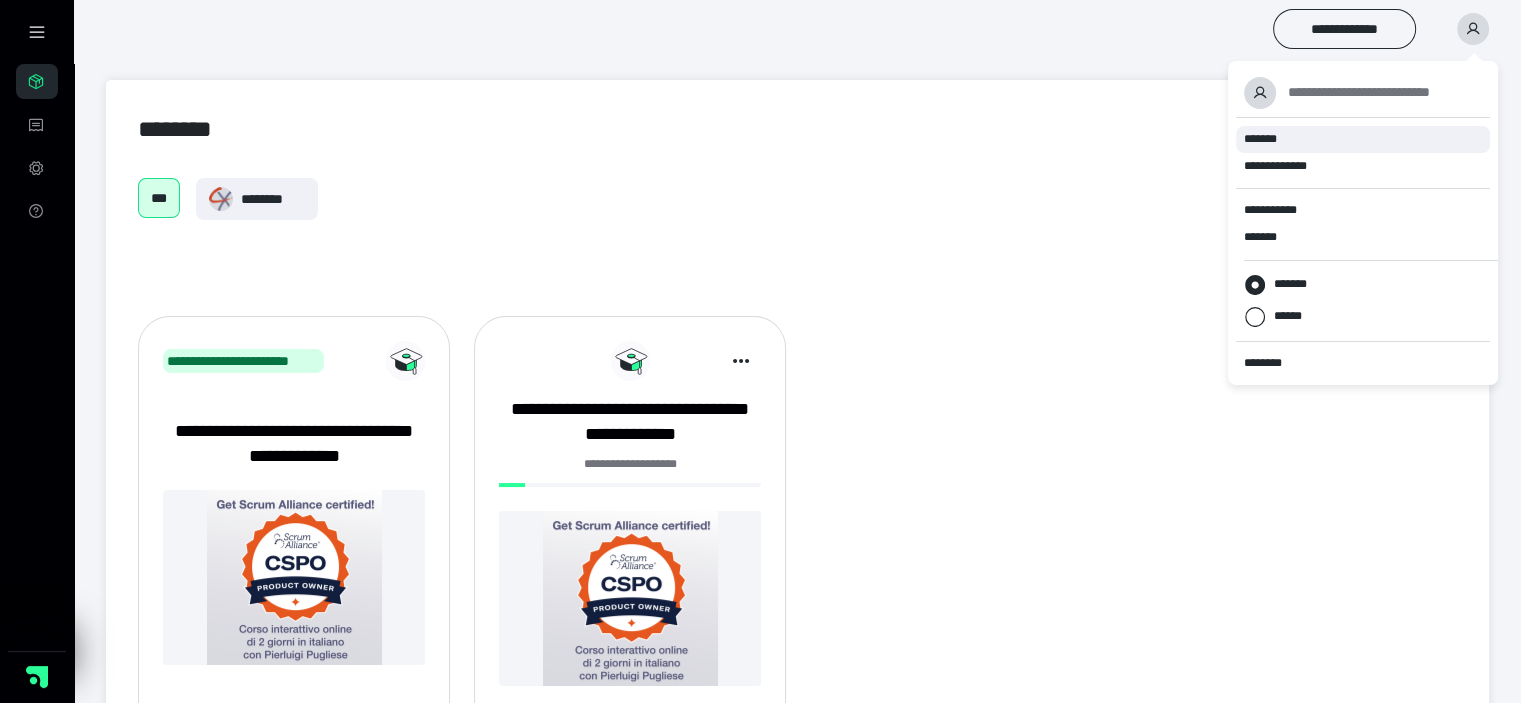 click on "*******" at bounding box center (1262, 139) 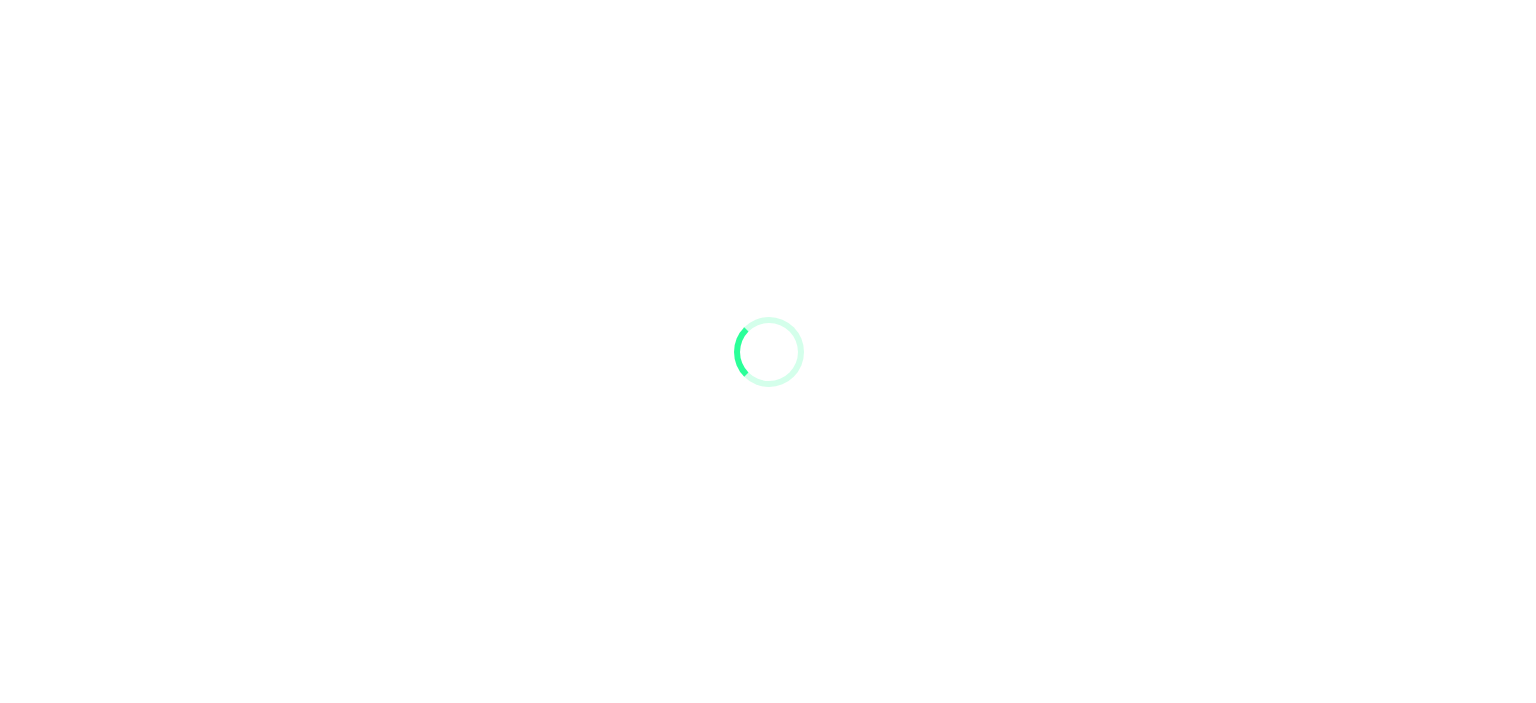 scroll, scrollTop: 0, scrollLeft: 0, axis: both 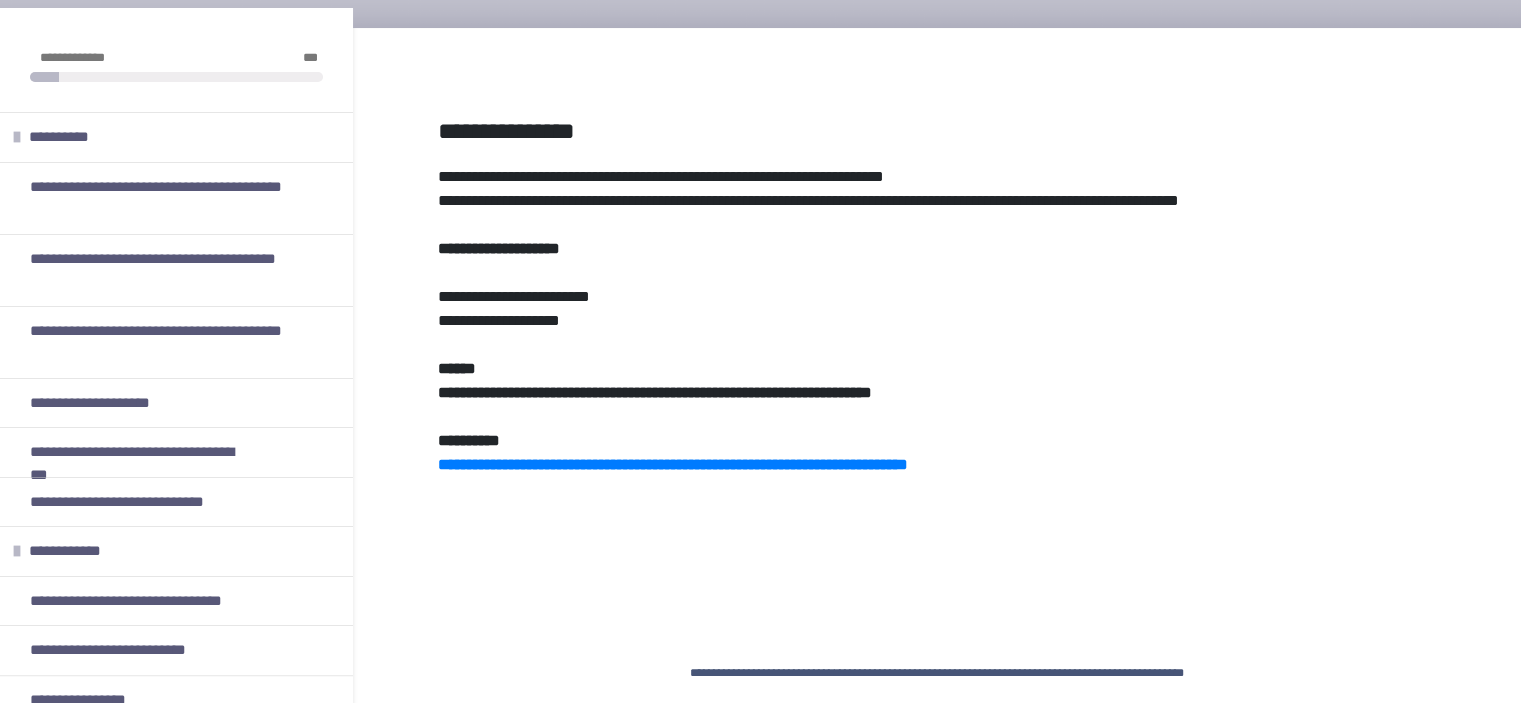 click on "**********" at bounding box center (655, 392) 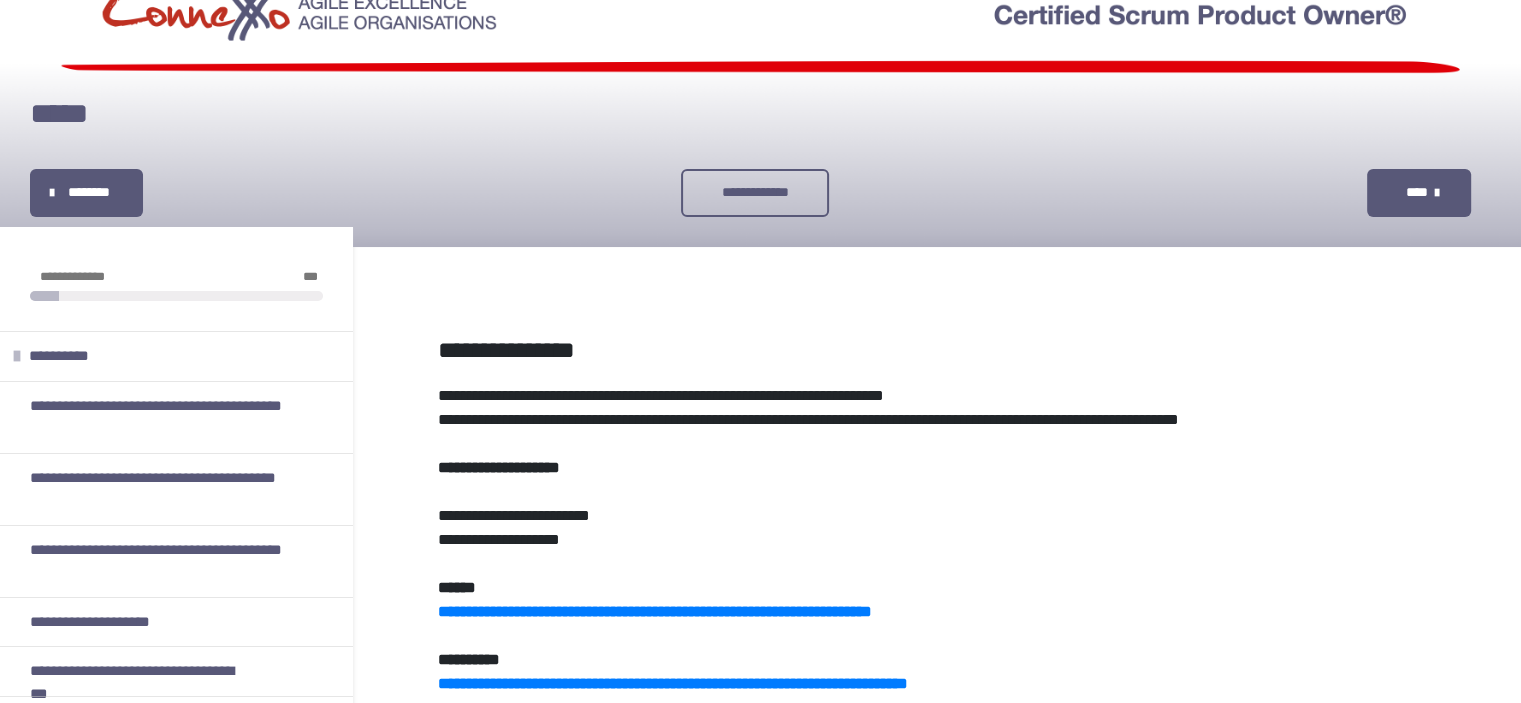 scroll, scrollTop: 0, scrollLeft: 0, axis: both 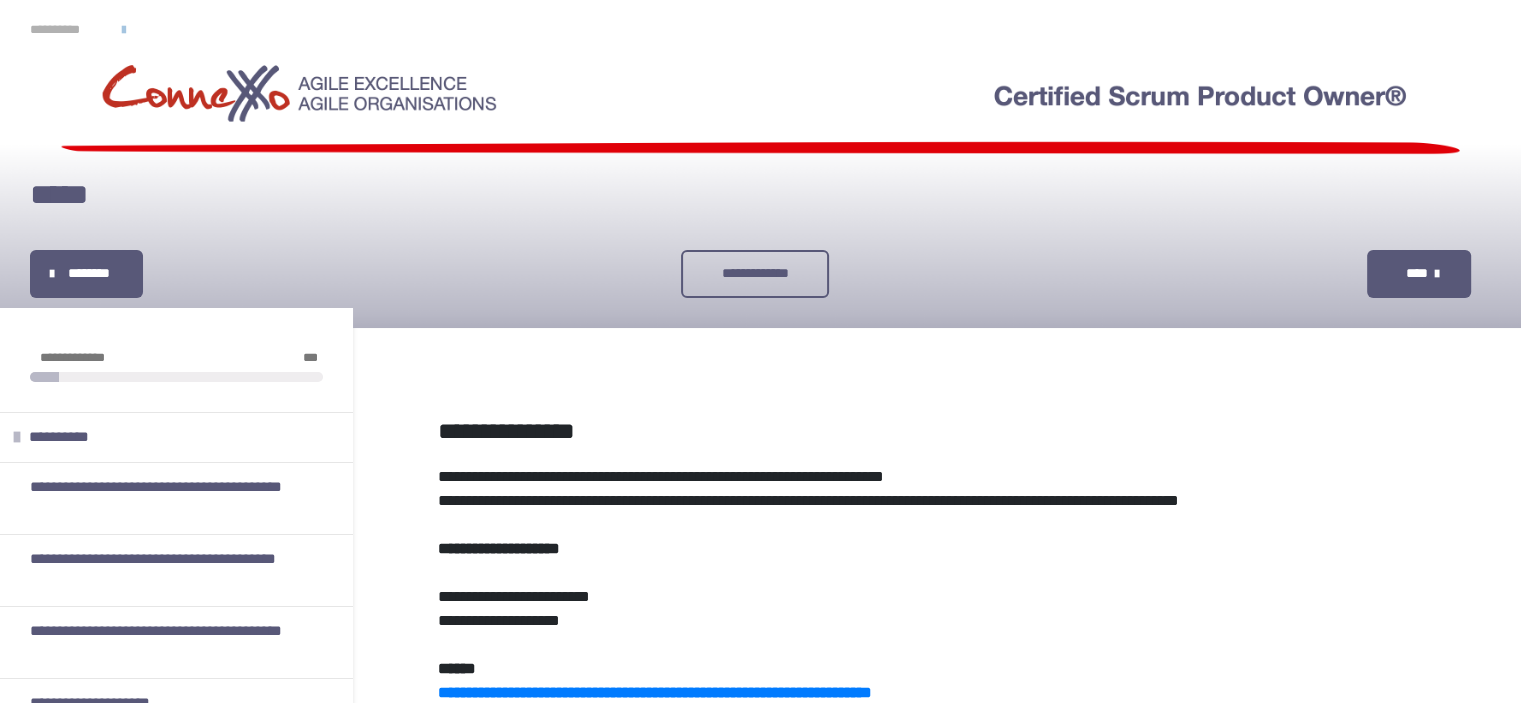 click on "**********" at bounding box center [66, 30] 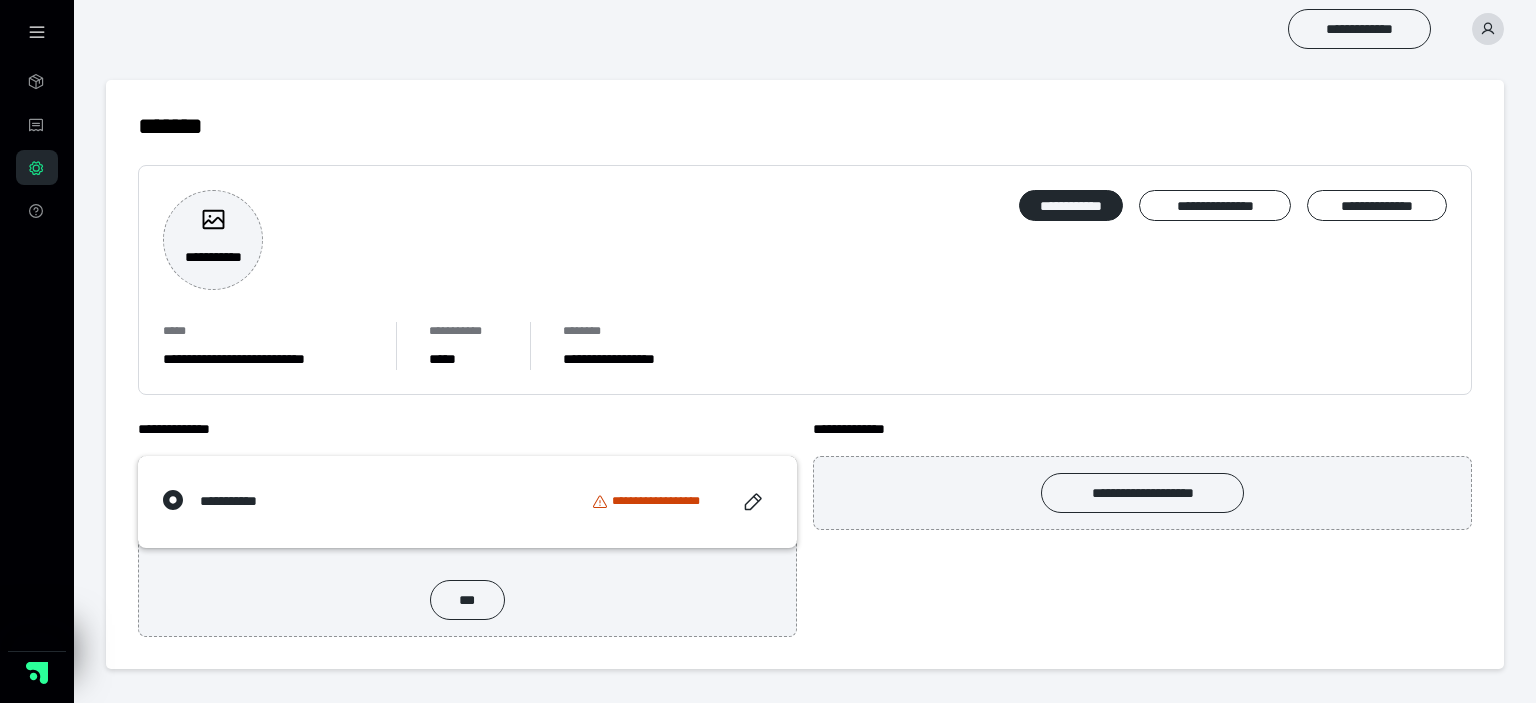 scroll, scrollTop: 0, scrollLeft: 0, axis: both 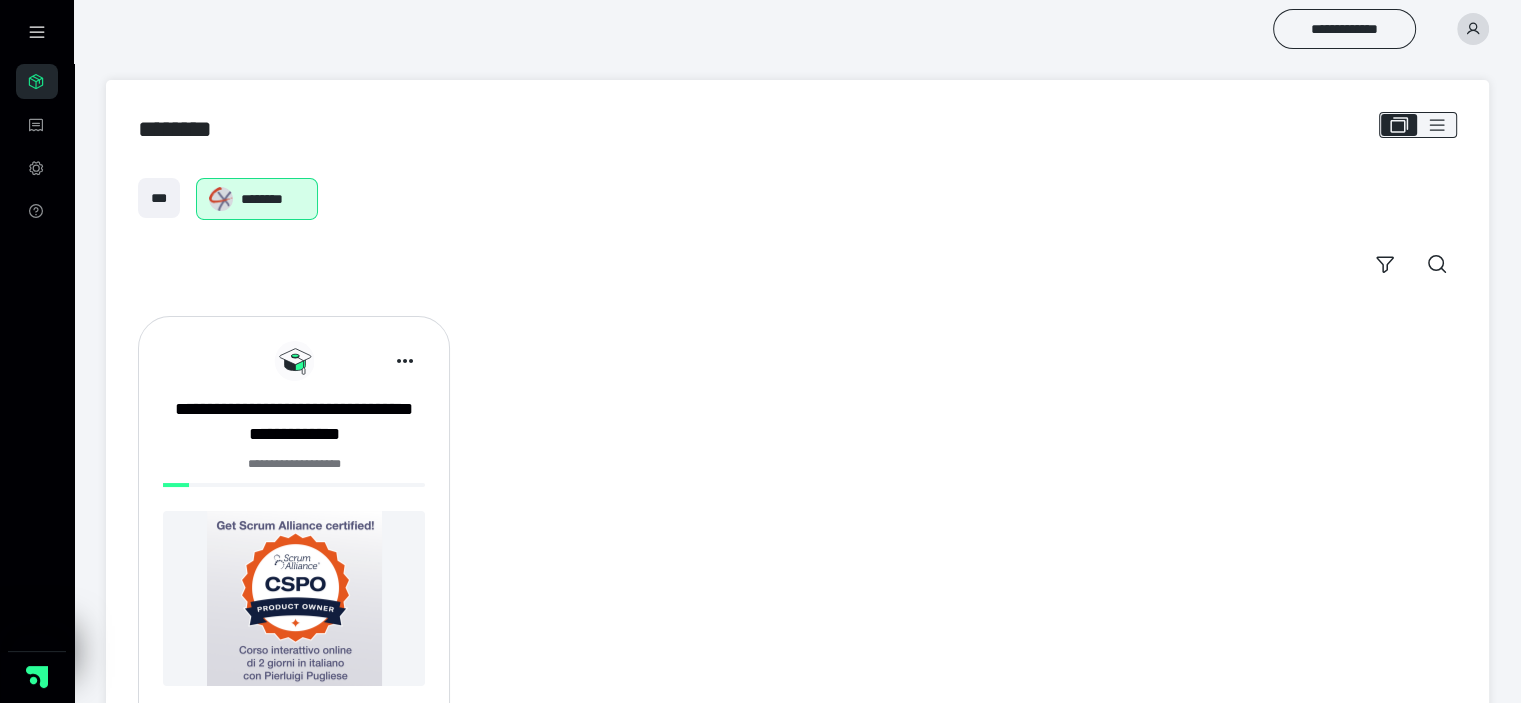 click 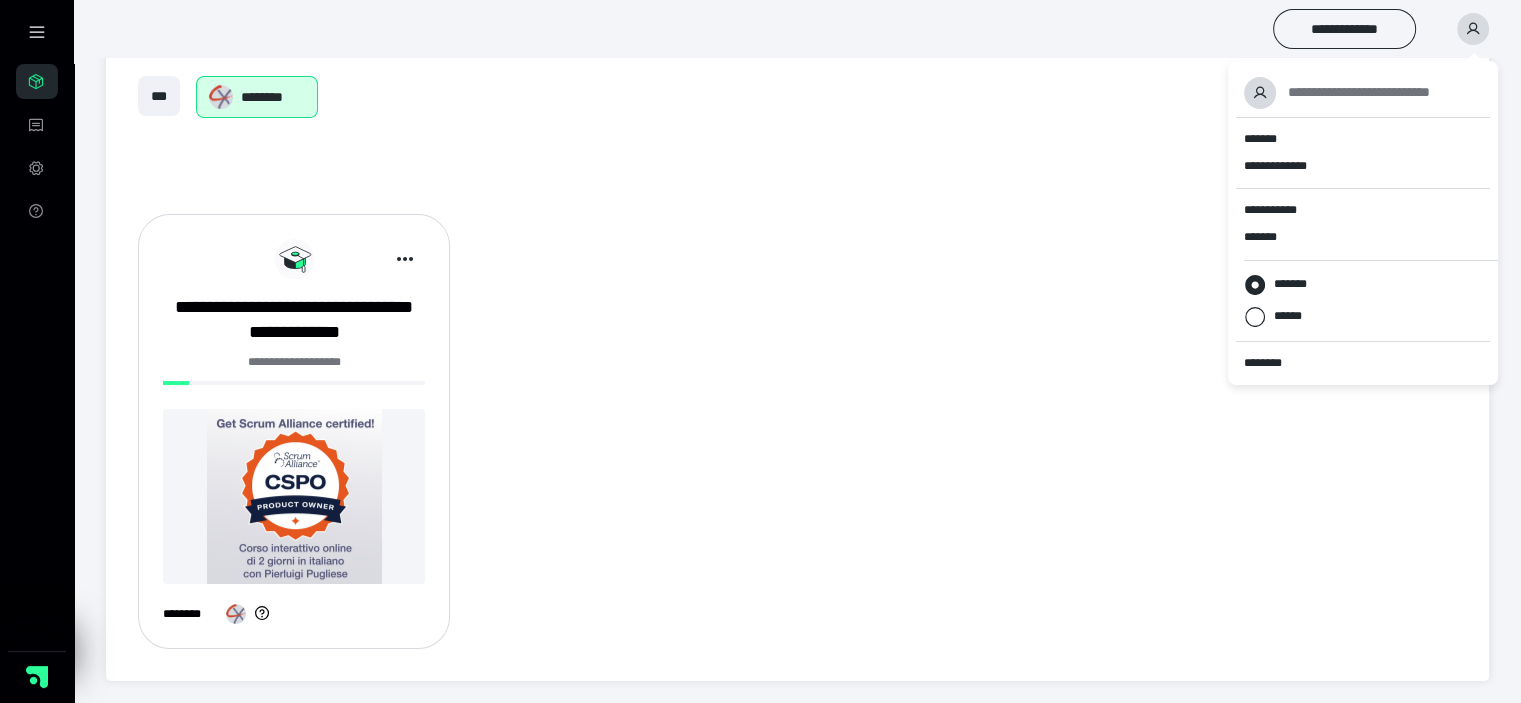 scroll, scrollTop: 103, scrollLeft: 0, axis: vertical 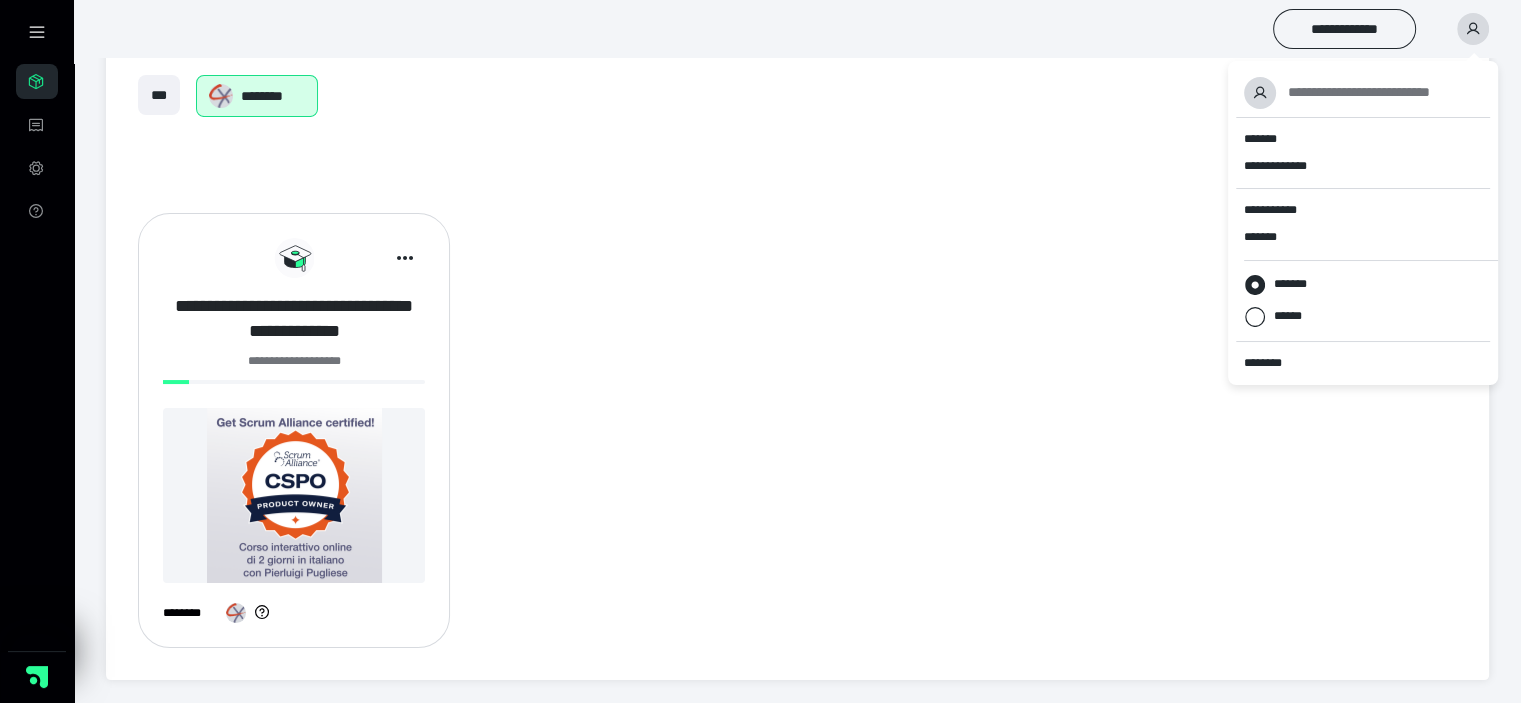 click on "**********" at bounding box center (294, 319) 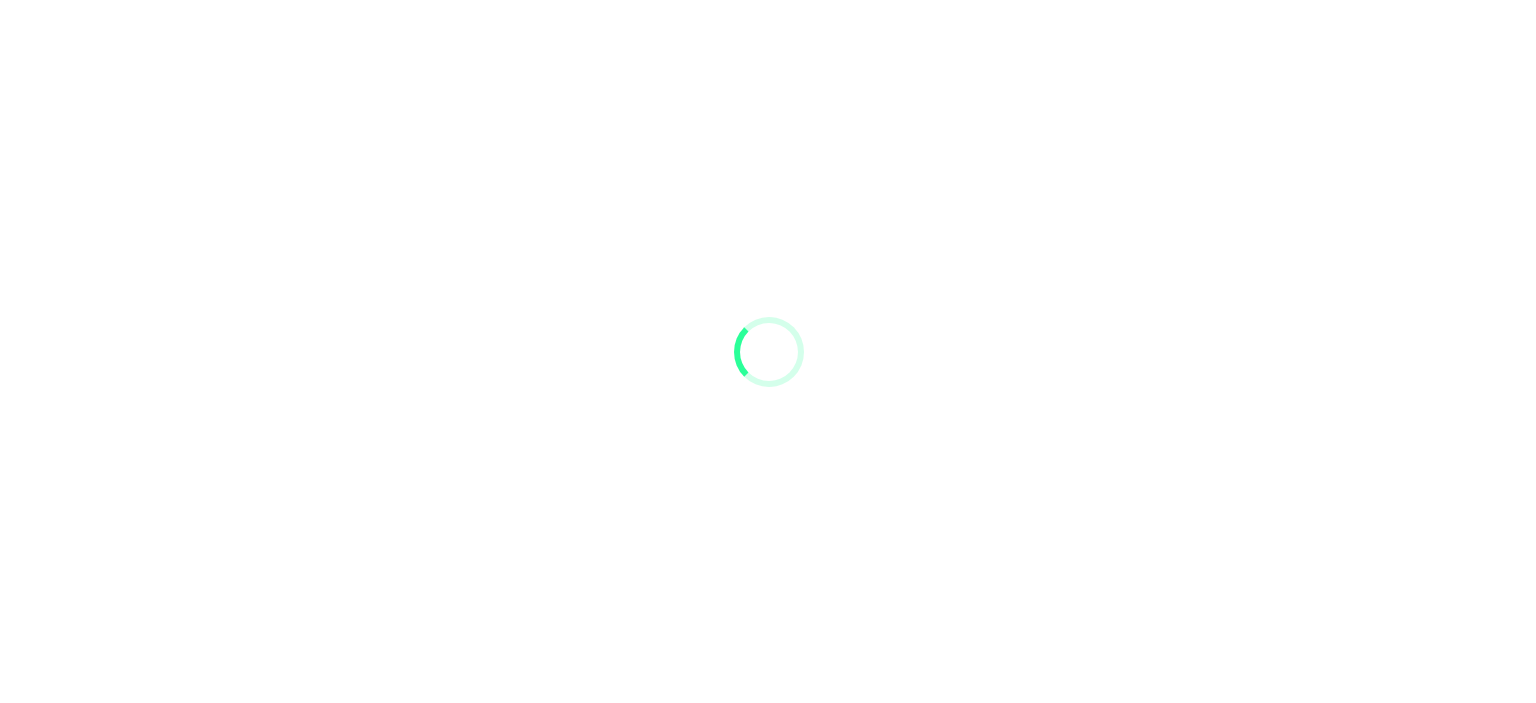scroll, scrollTop: 0, scrollLeft: 0, axis: both 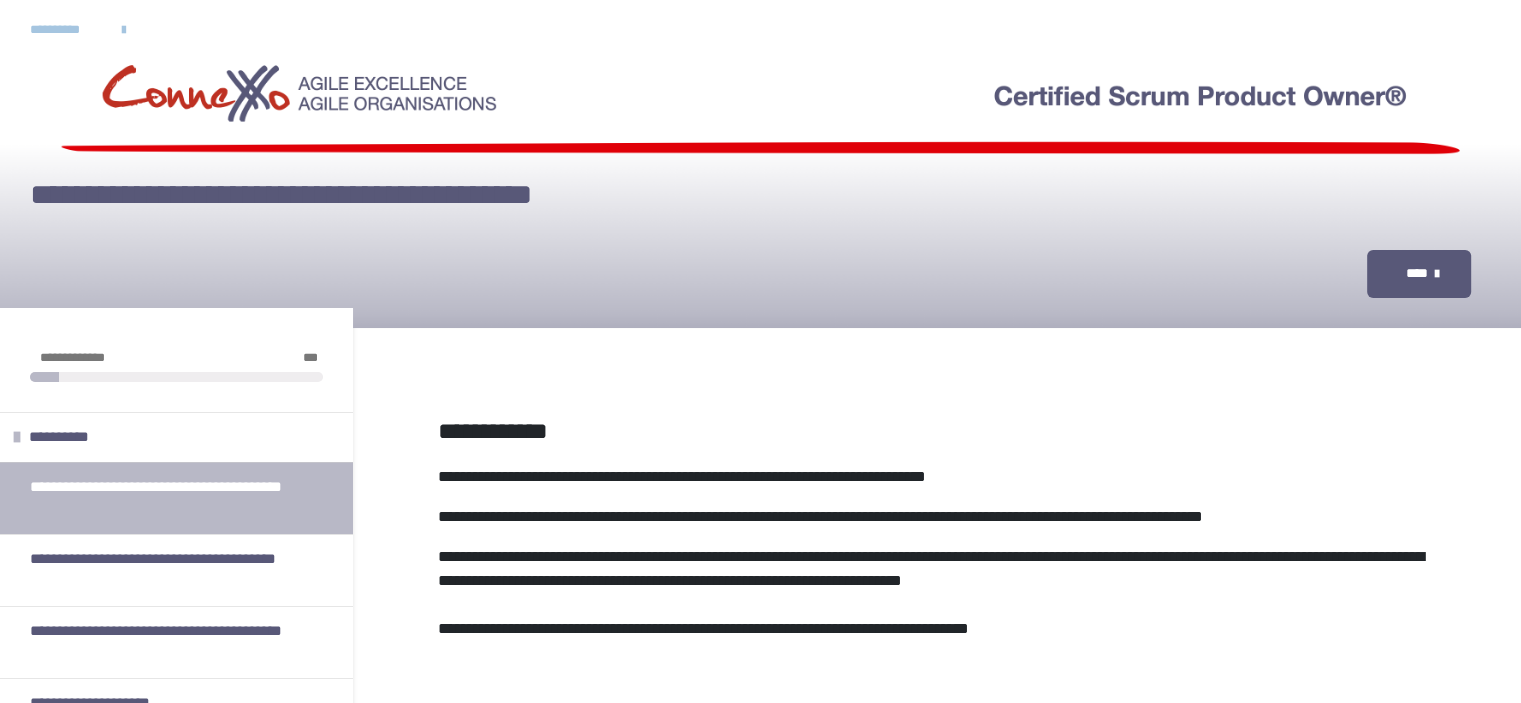 click on "****" at bounding box center (1416, 273) 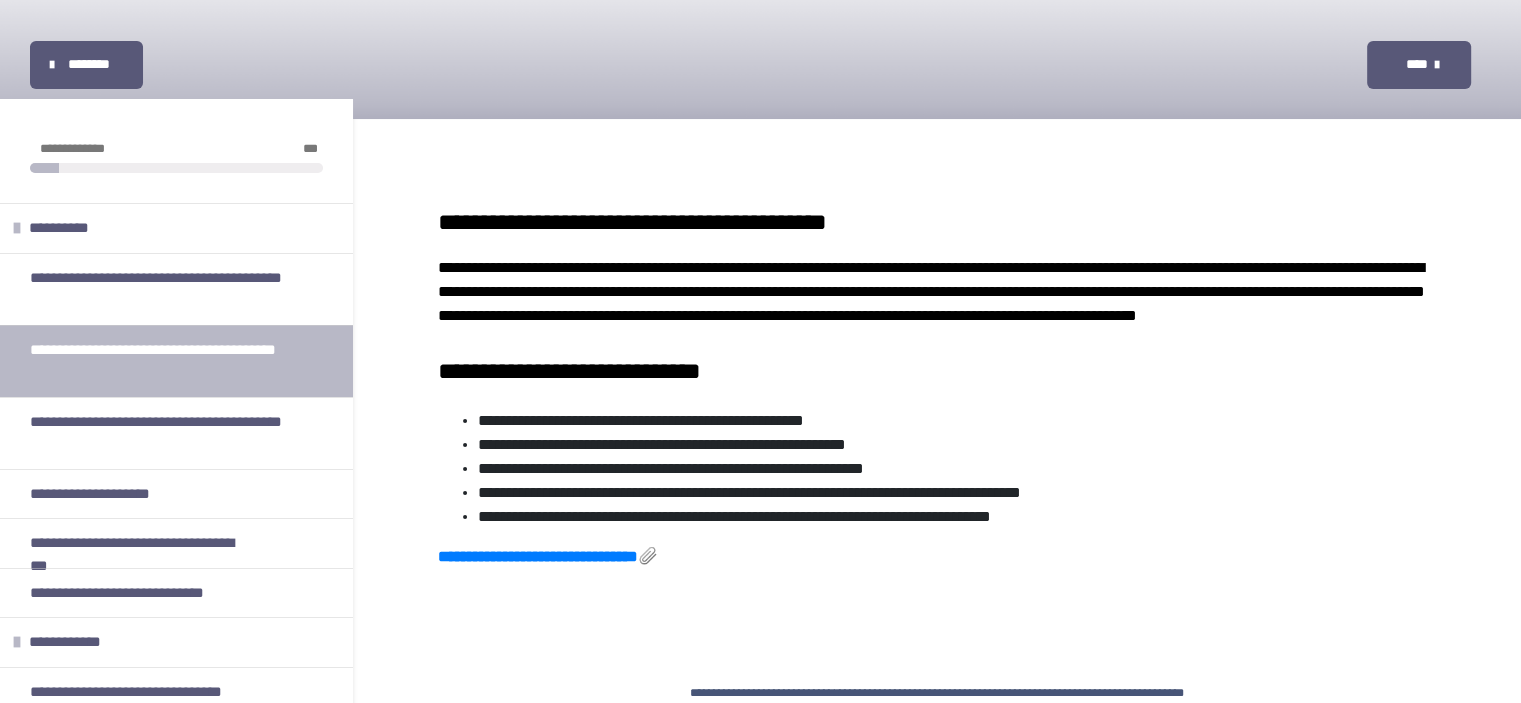 scroll, scrollTop: 100, scrollLeft: 0, axis: vertical 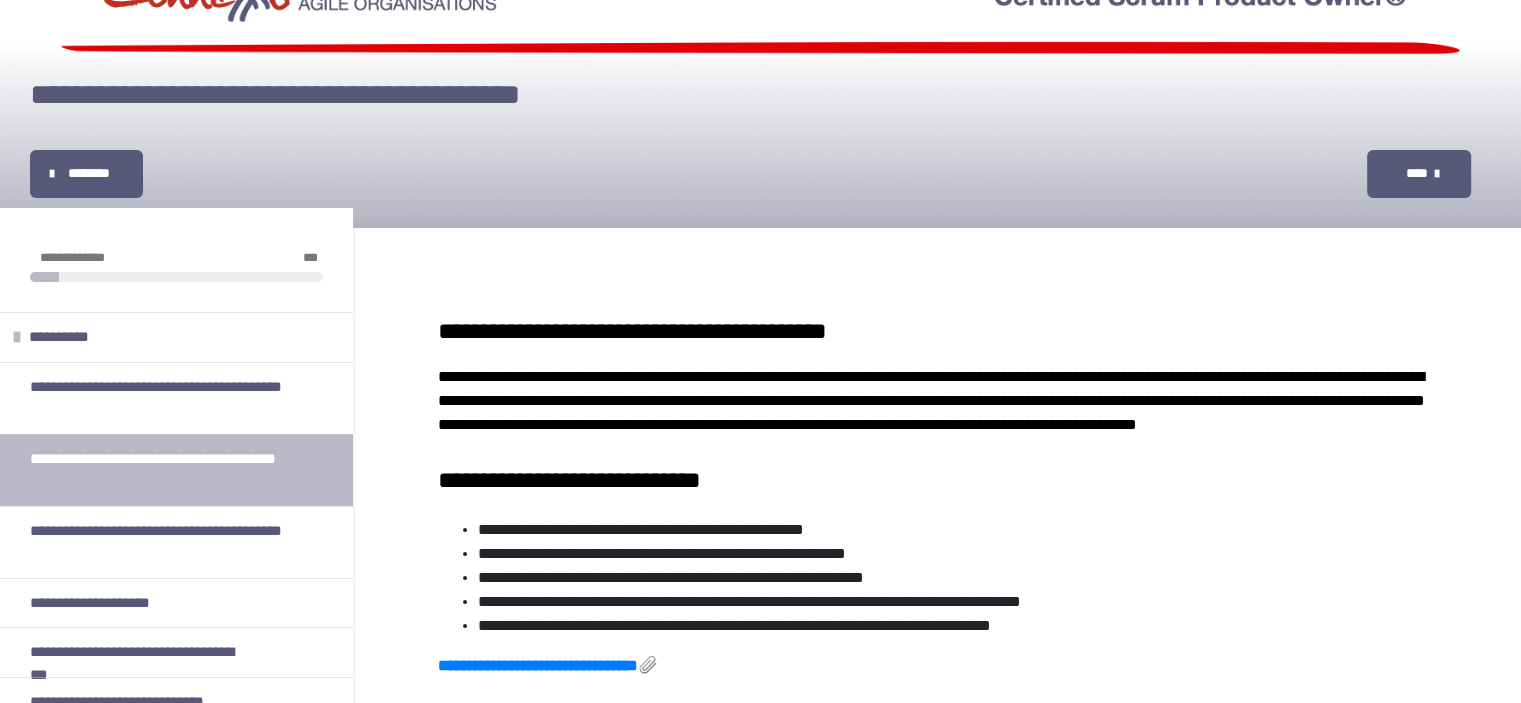 click on "****" at bounding box center [1419, 174] 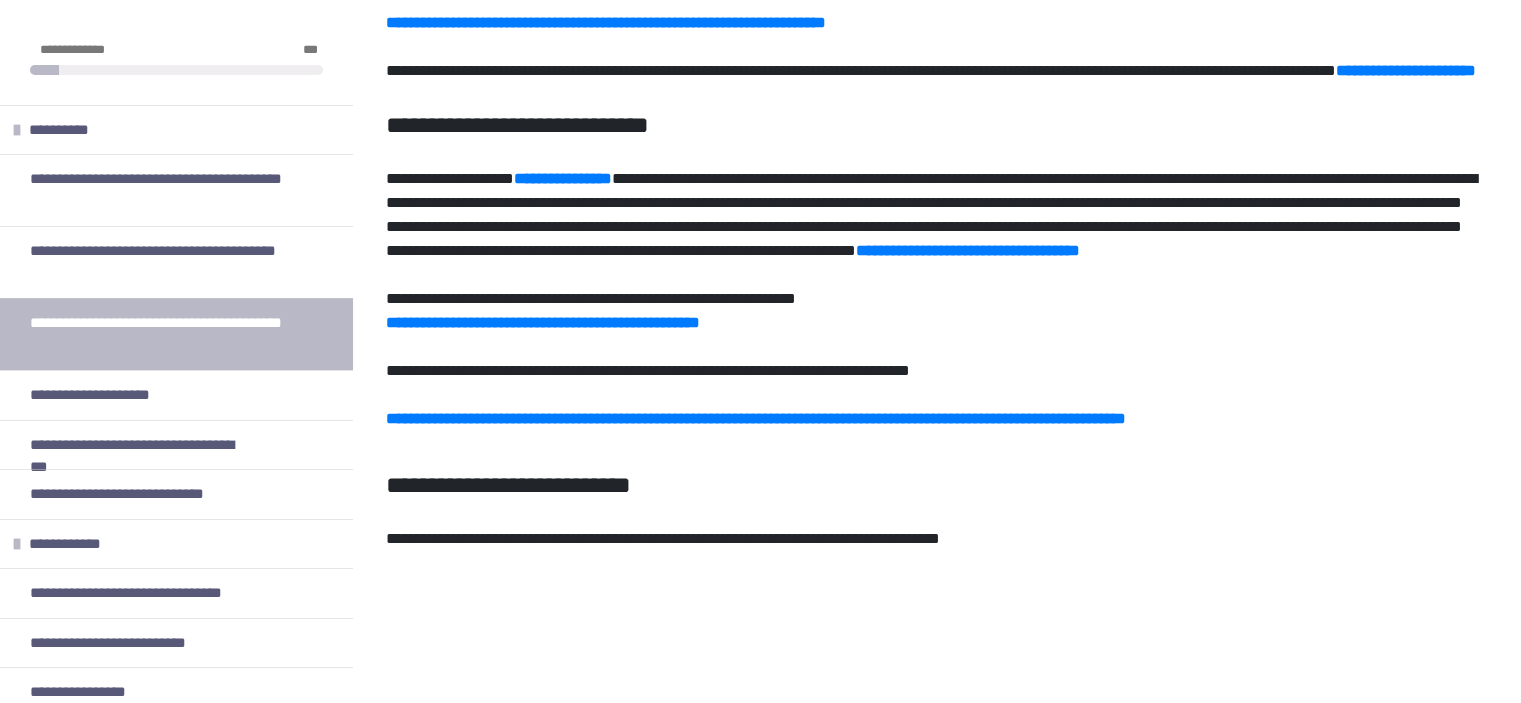 scroll, scrollTop: 900, scrollLeft: 0, axis: vertical 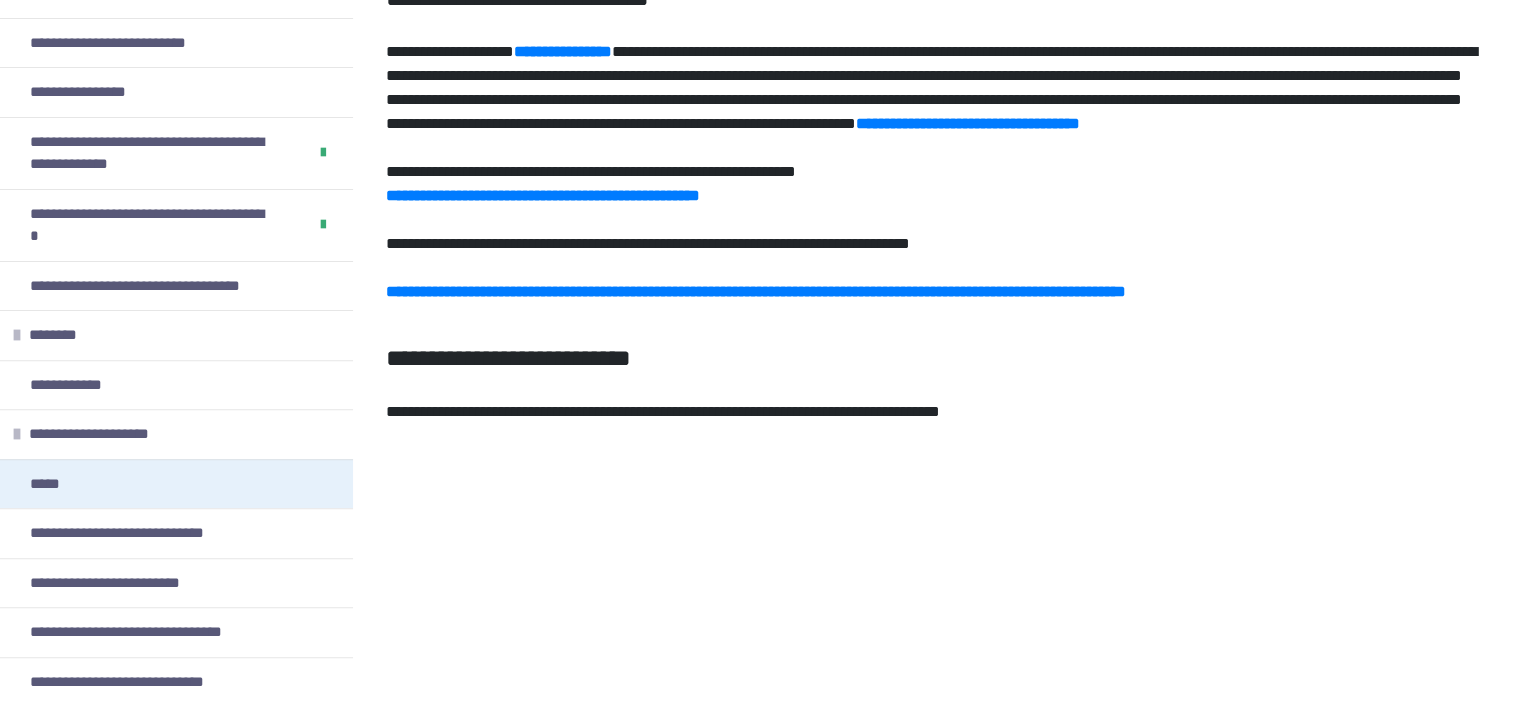 click on "*****" at bounding box center [176, 484] 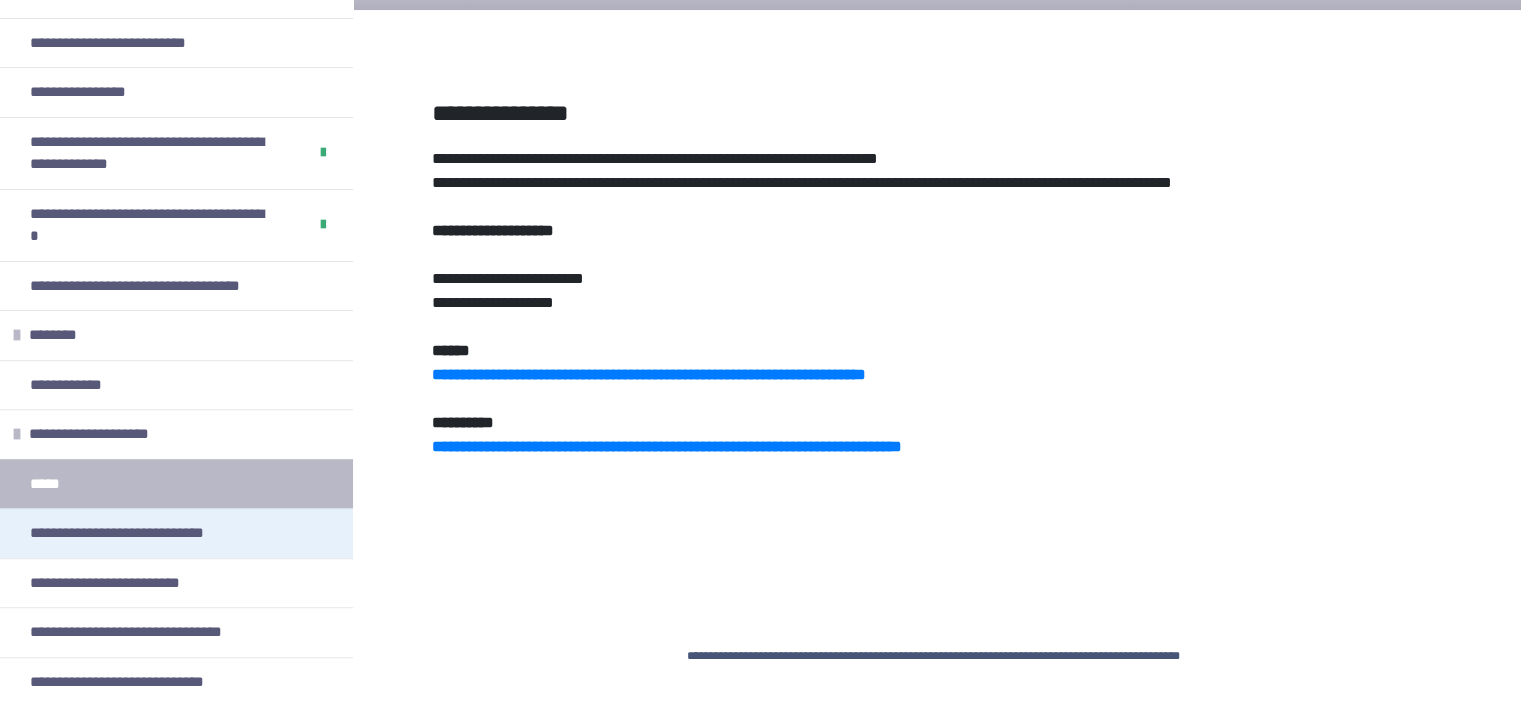 click on "**********" at bounding box center [138, 533] 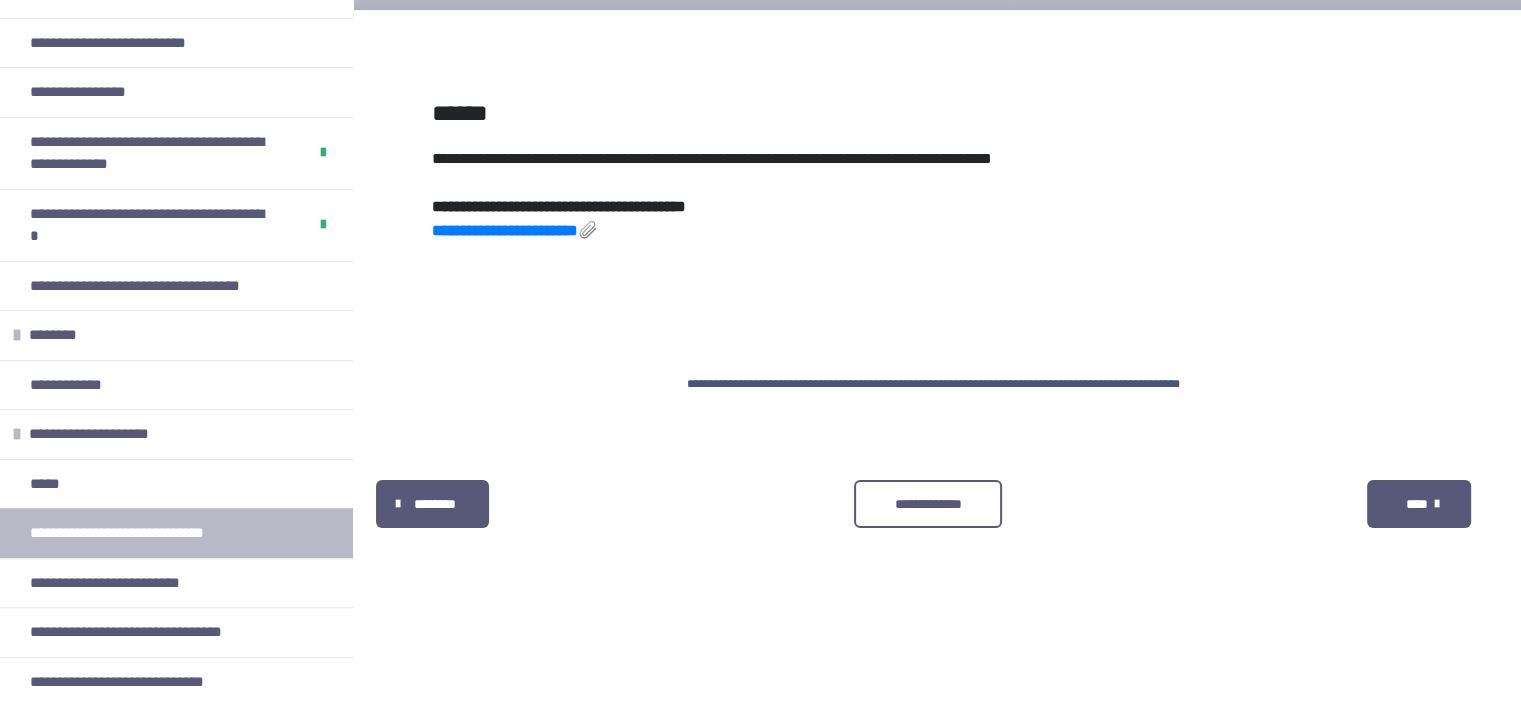 scroll, scrollTop: 800, scrollLeft: 0, axis: vertical 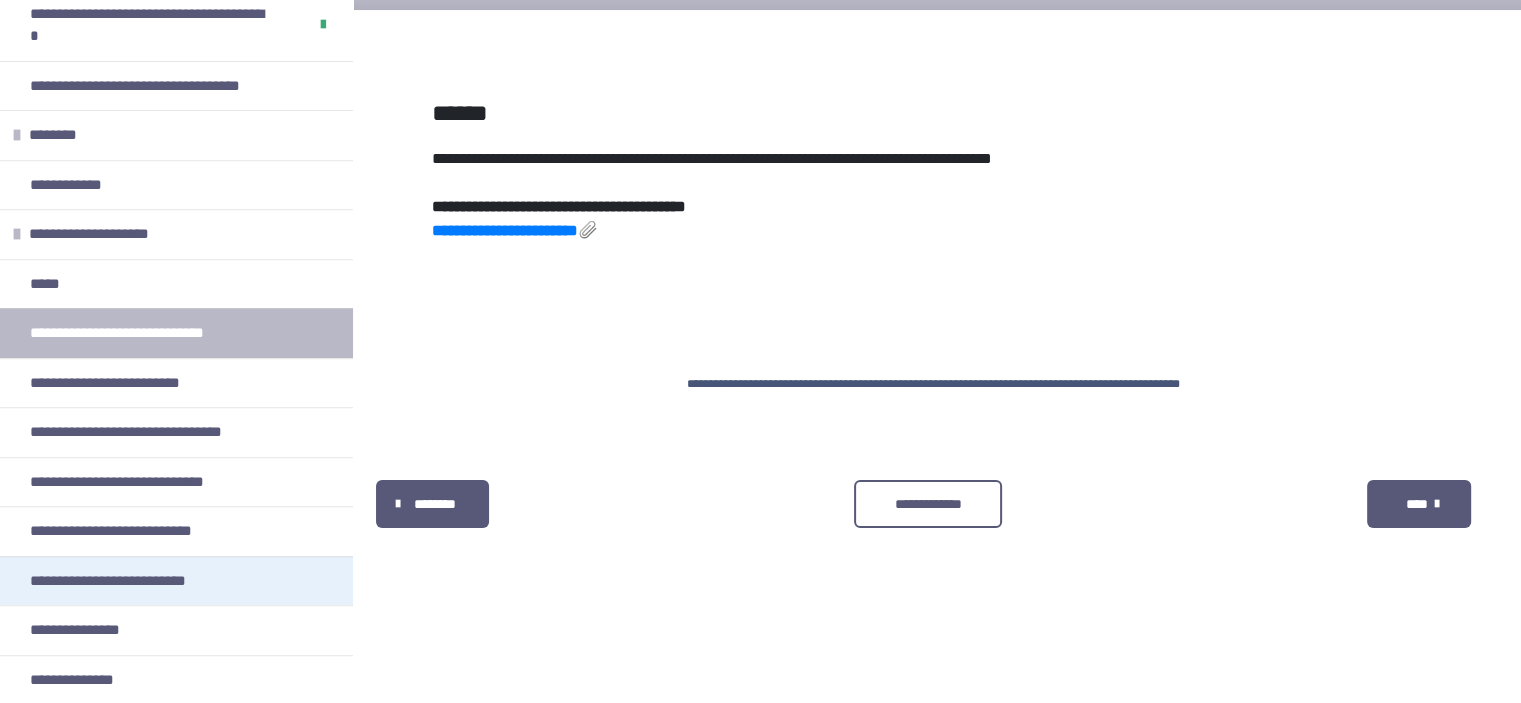 click on "**********" at bounding box center (130, 581) 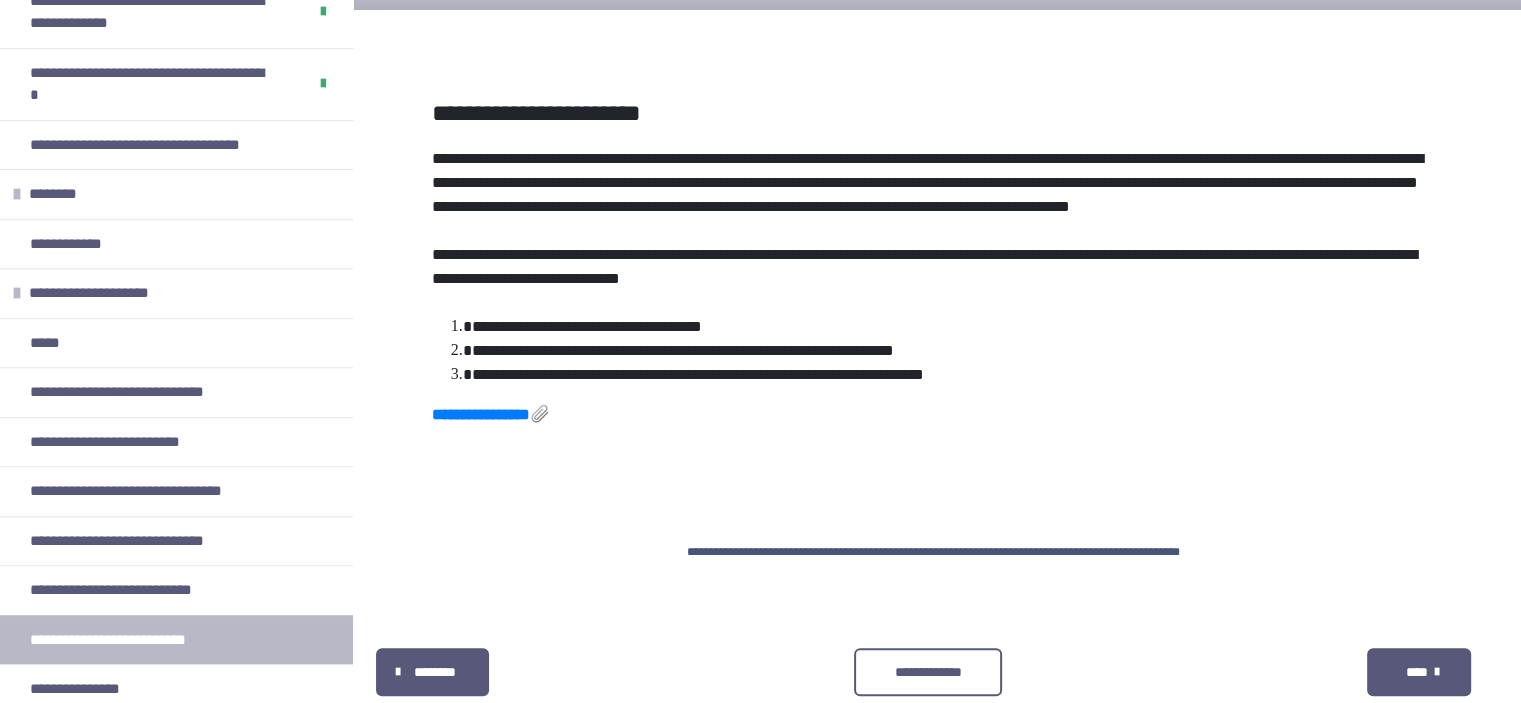 scroll, scrollTop: 732, scrollLeft: 0, axis: vertical 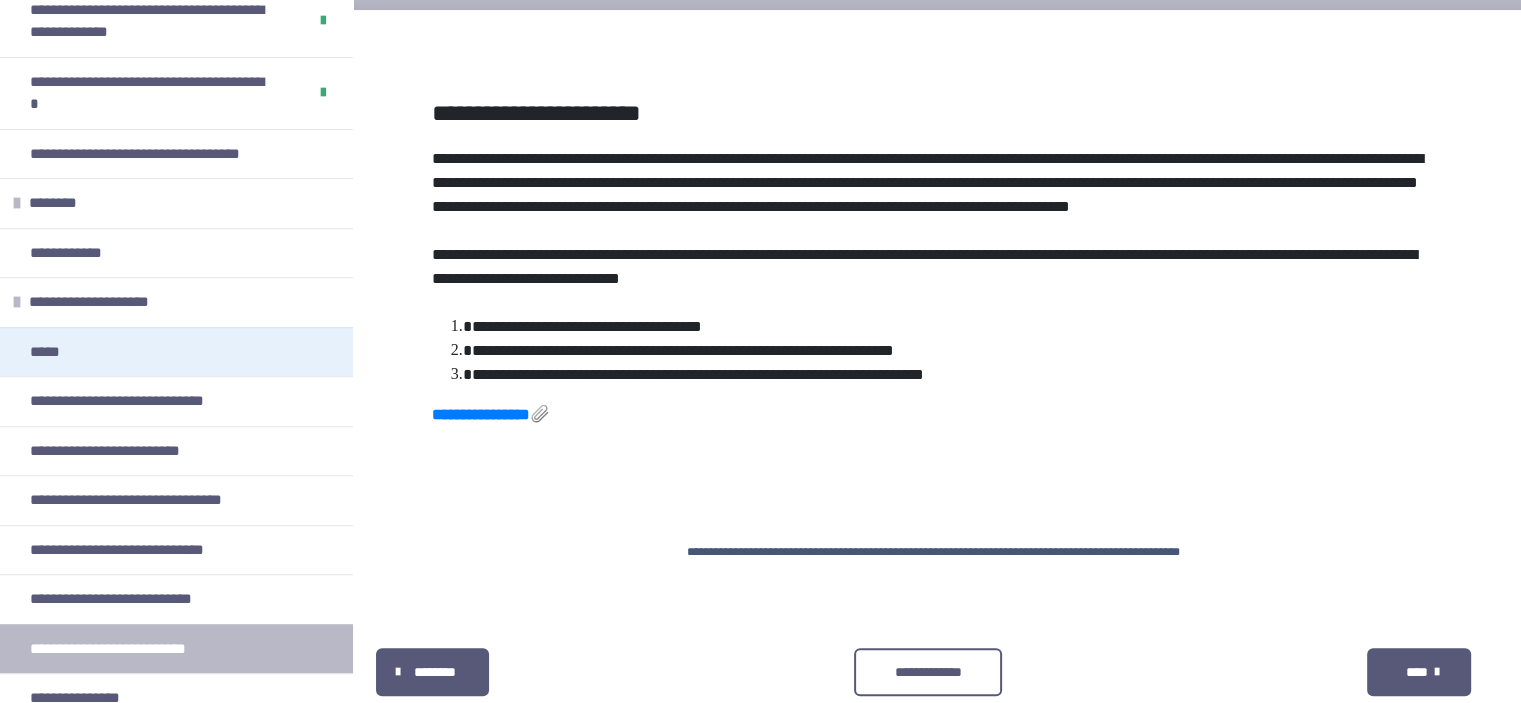 click on "*****" at bounding box center [176, 352] 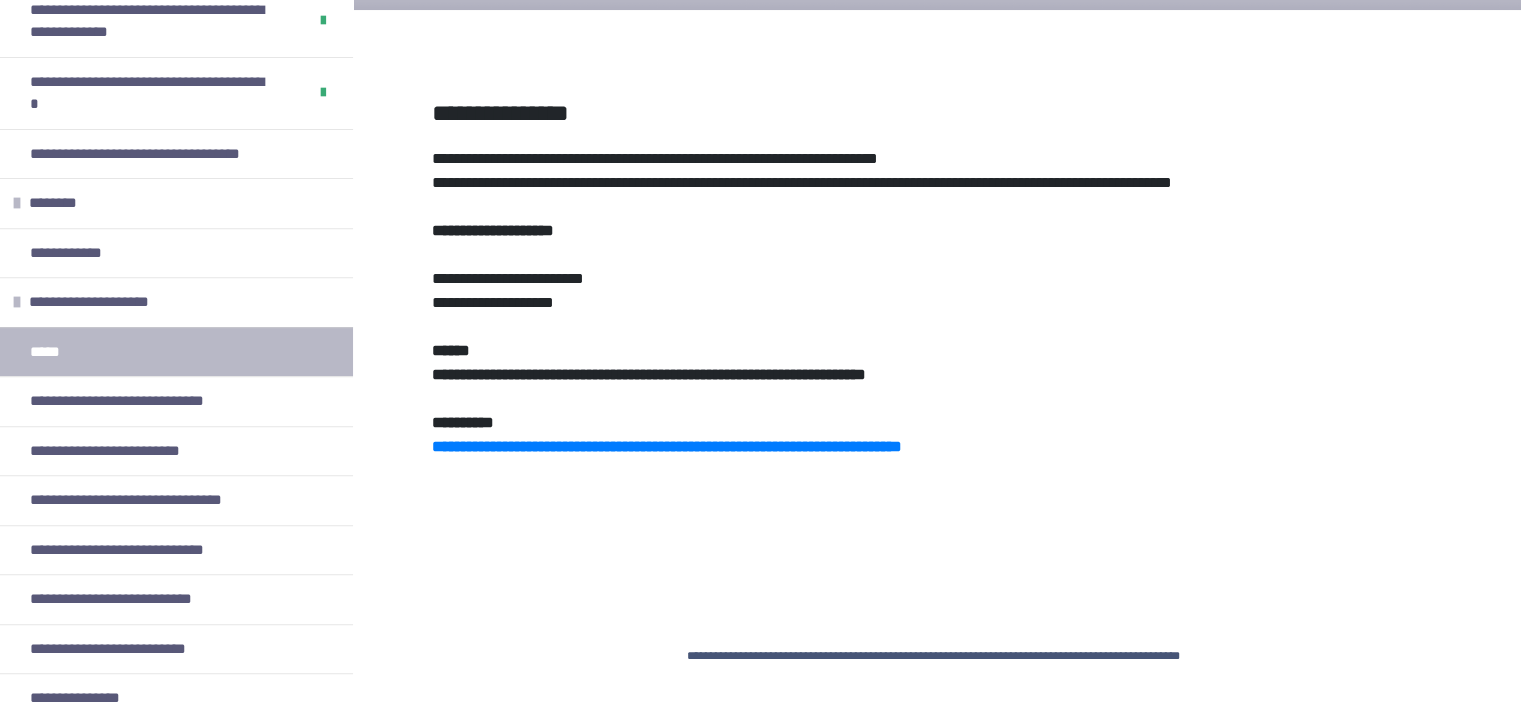 click on "**********" at bounding box center (649, 374) 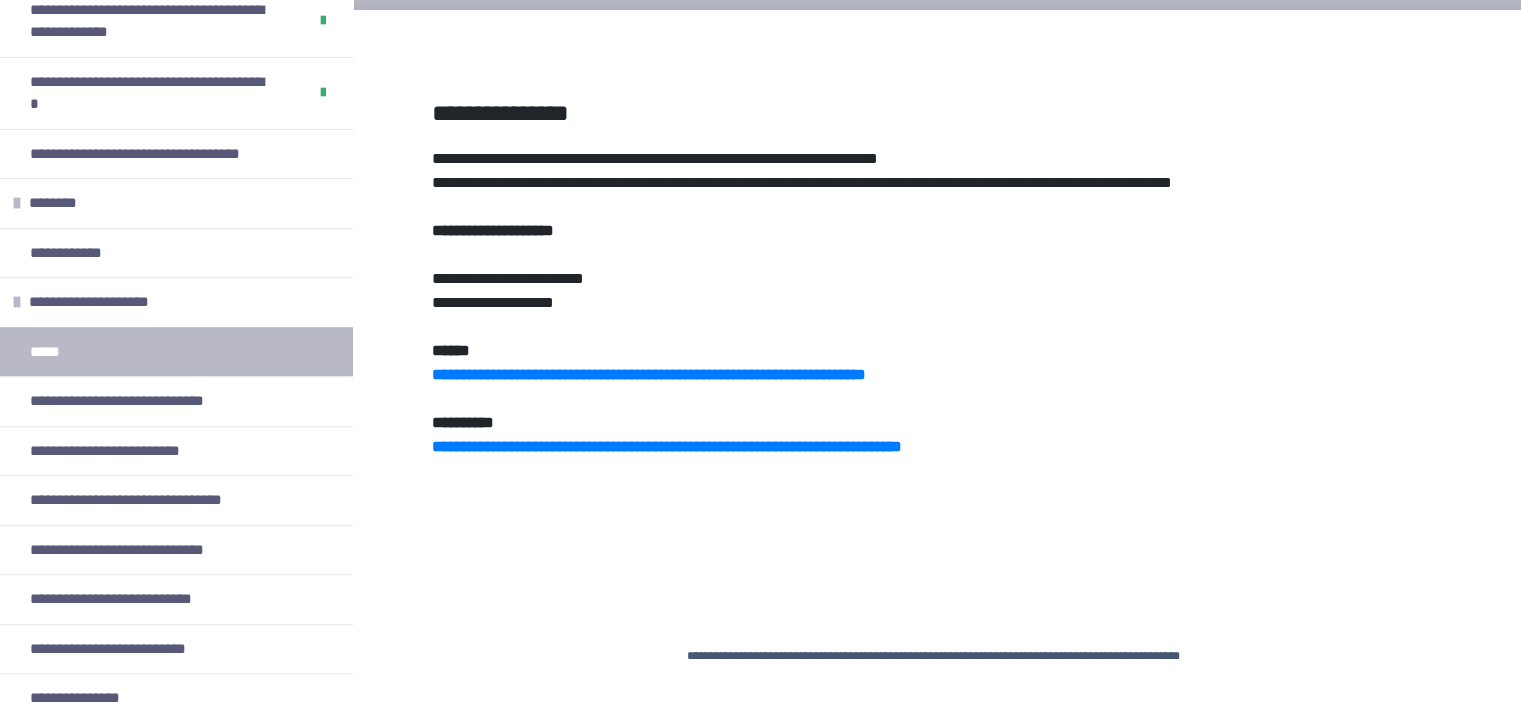 scroll, scrollTop: 188, scrollLeft: 0, axis: vertical 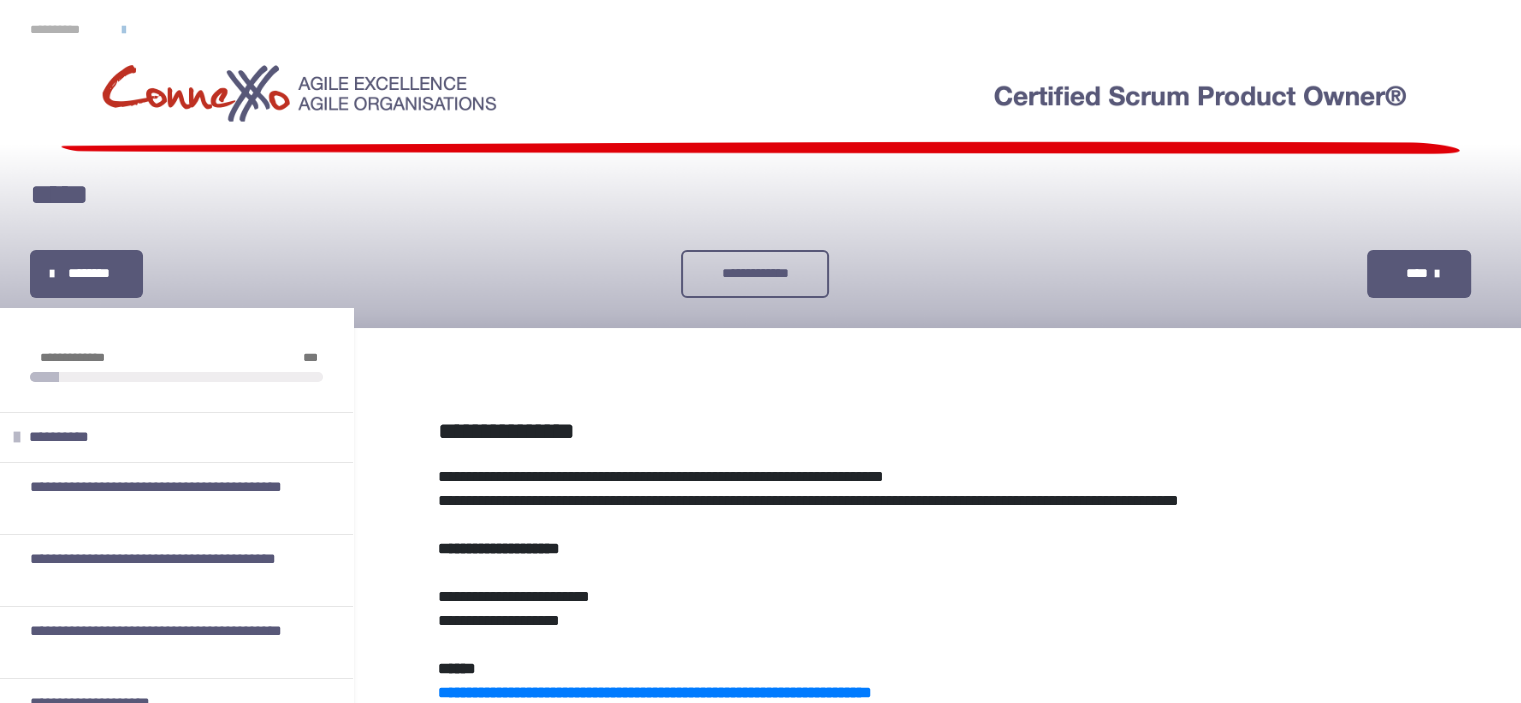 click on "**********" at bounding box center [66, 30] 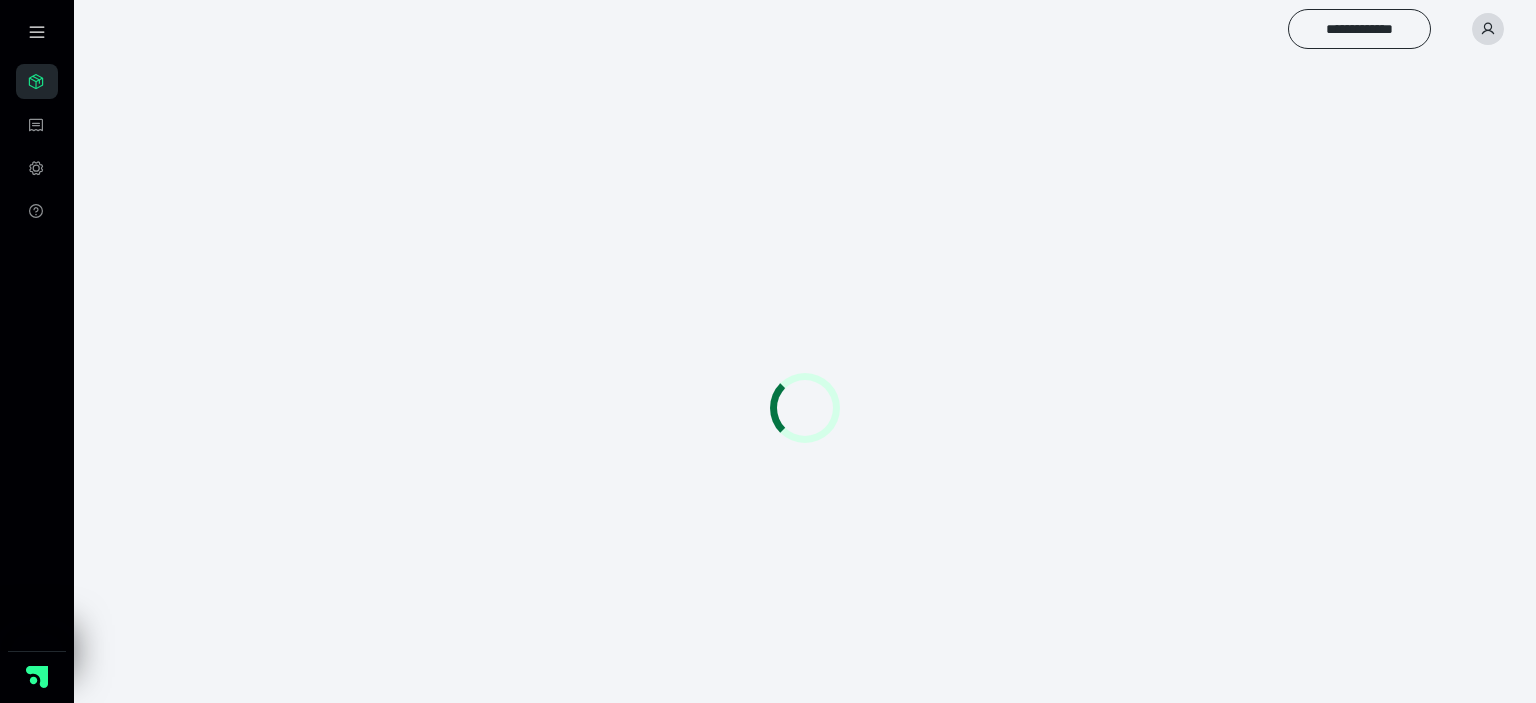 scroll, scrollTop: 0, scrollLeft: 0, axis: both 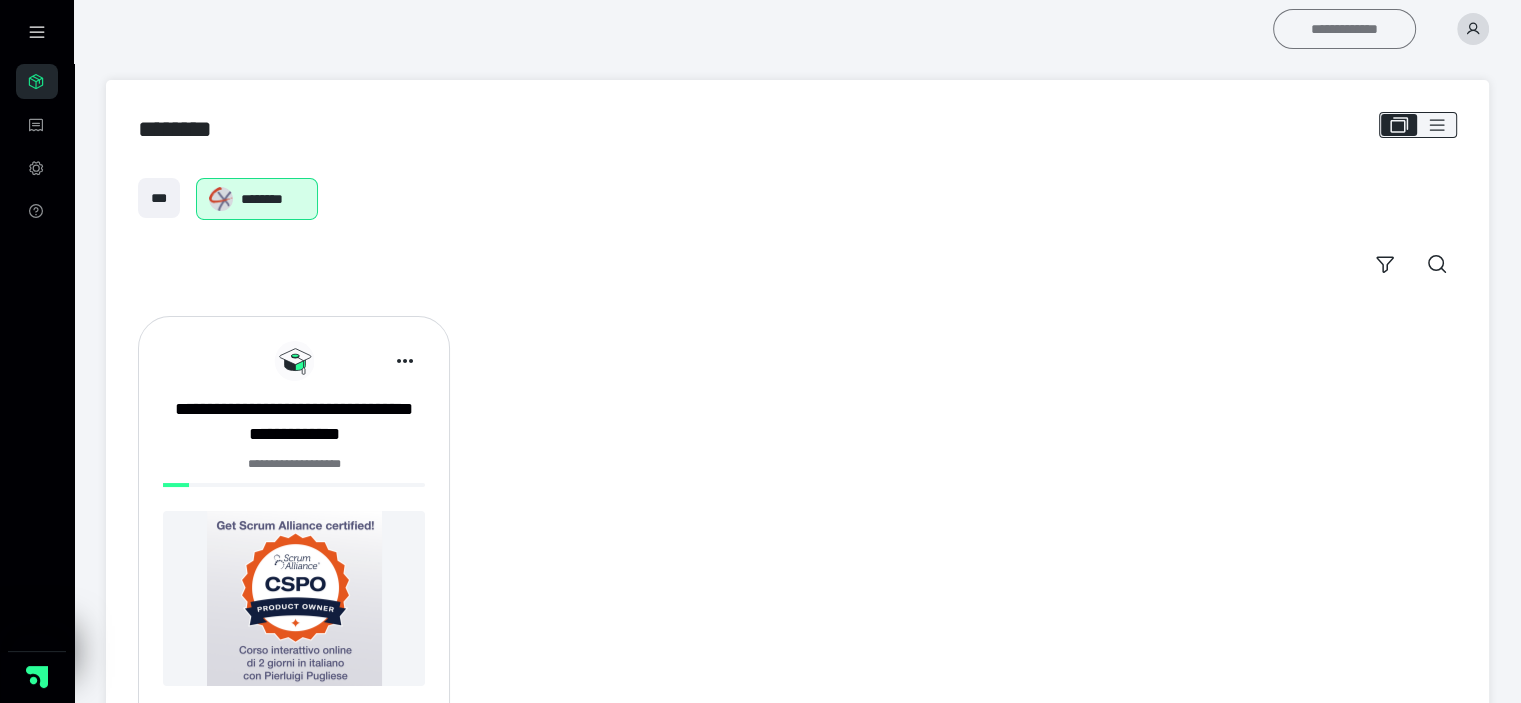 click on "**********" at bounding box center [1344, 29] 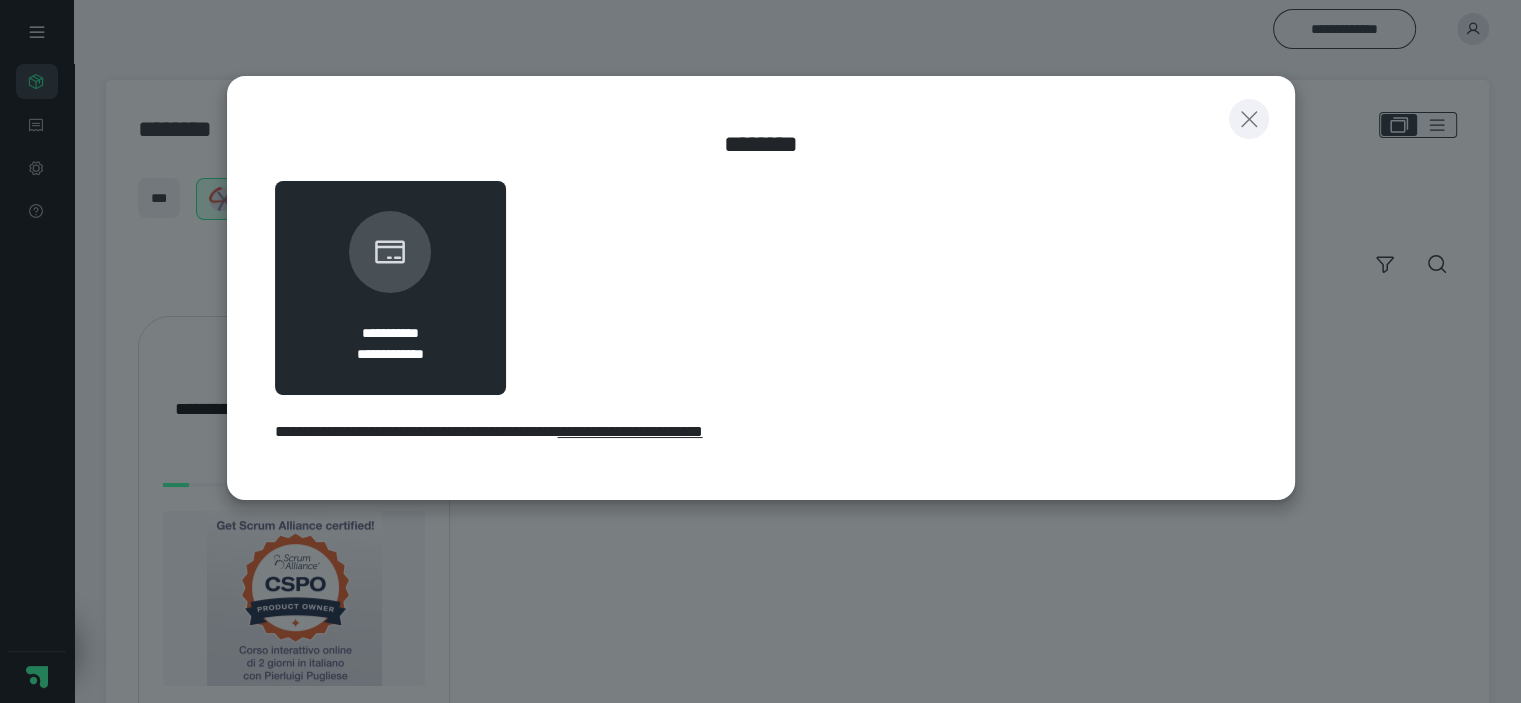 click 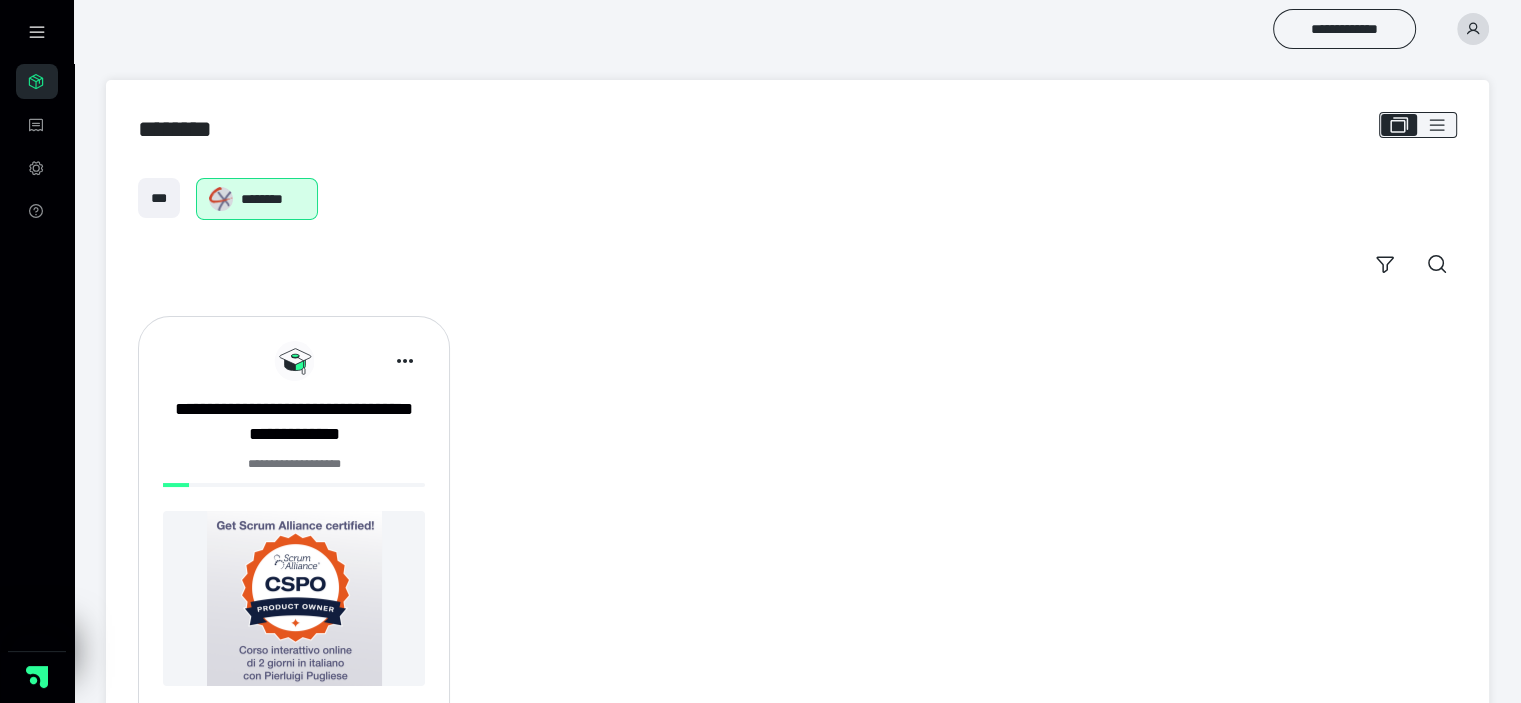 click 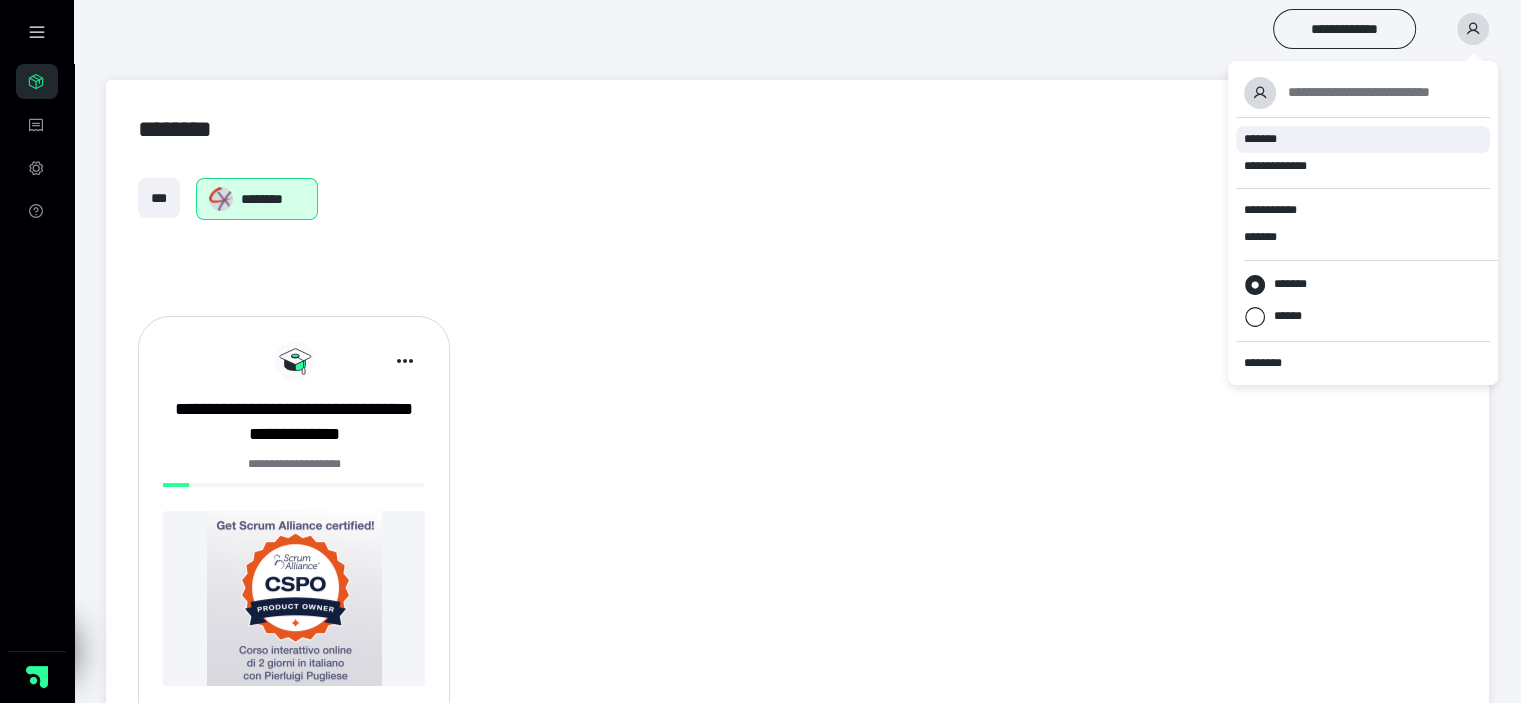 click on "*******" at bounding box center (1262, 139) 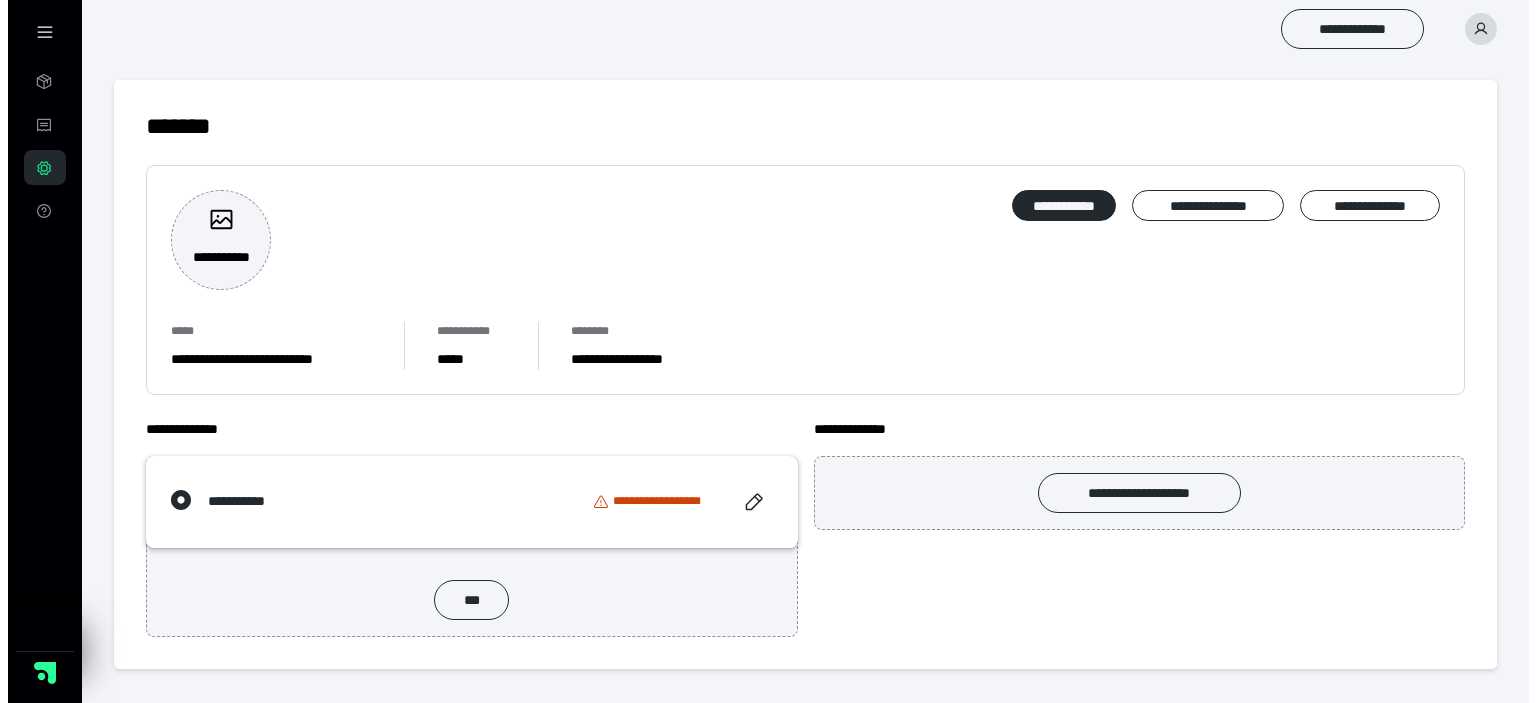 scroll, scrollTop: 0, scrollLeft: 0, axis: both 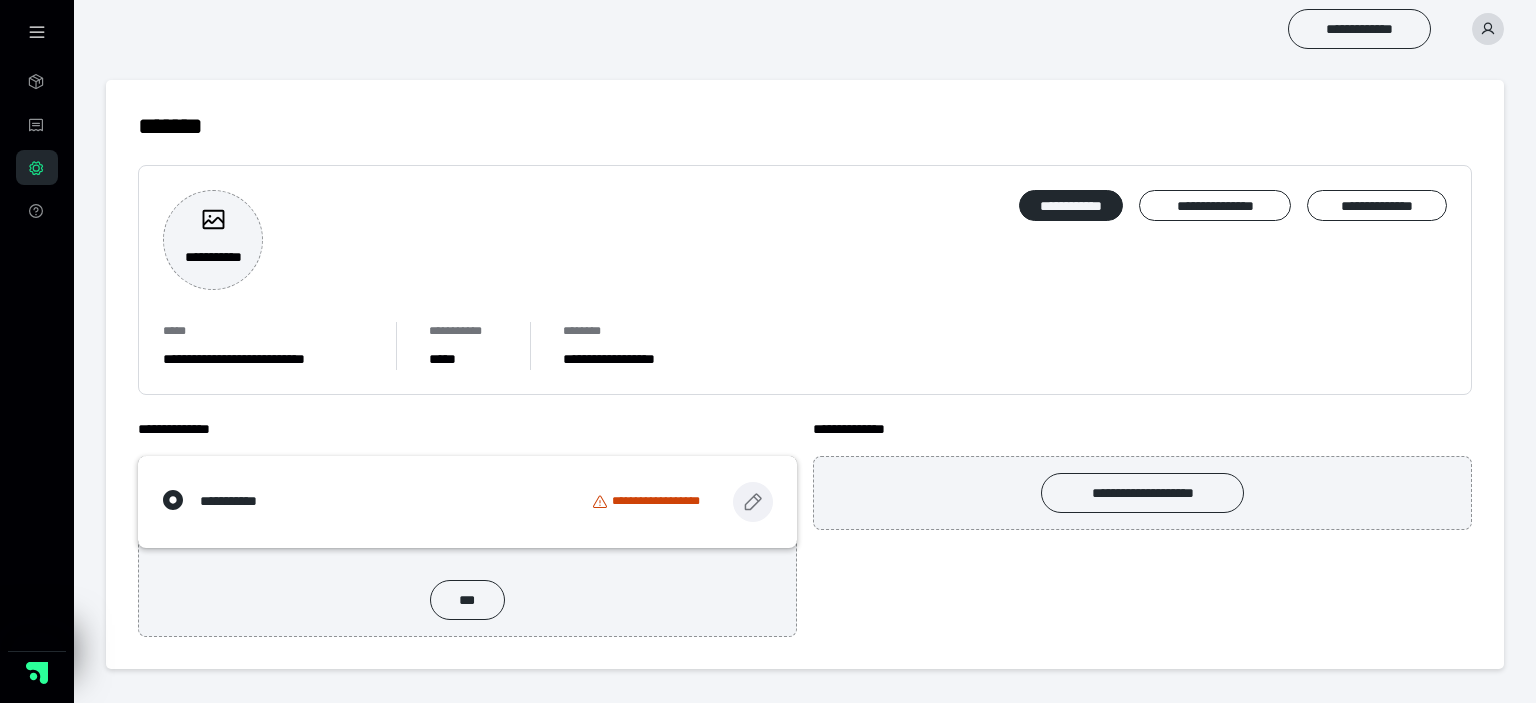 click 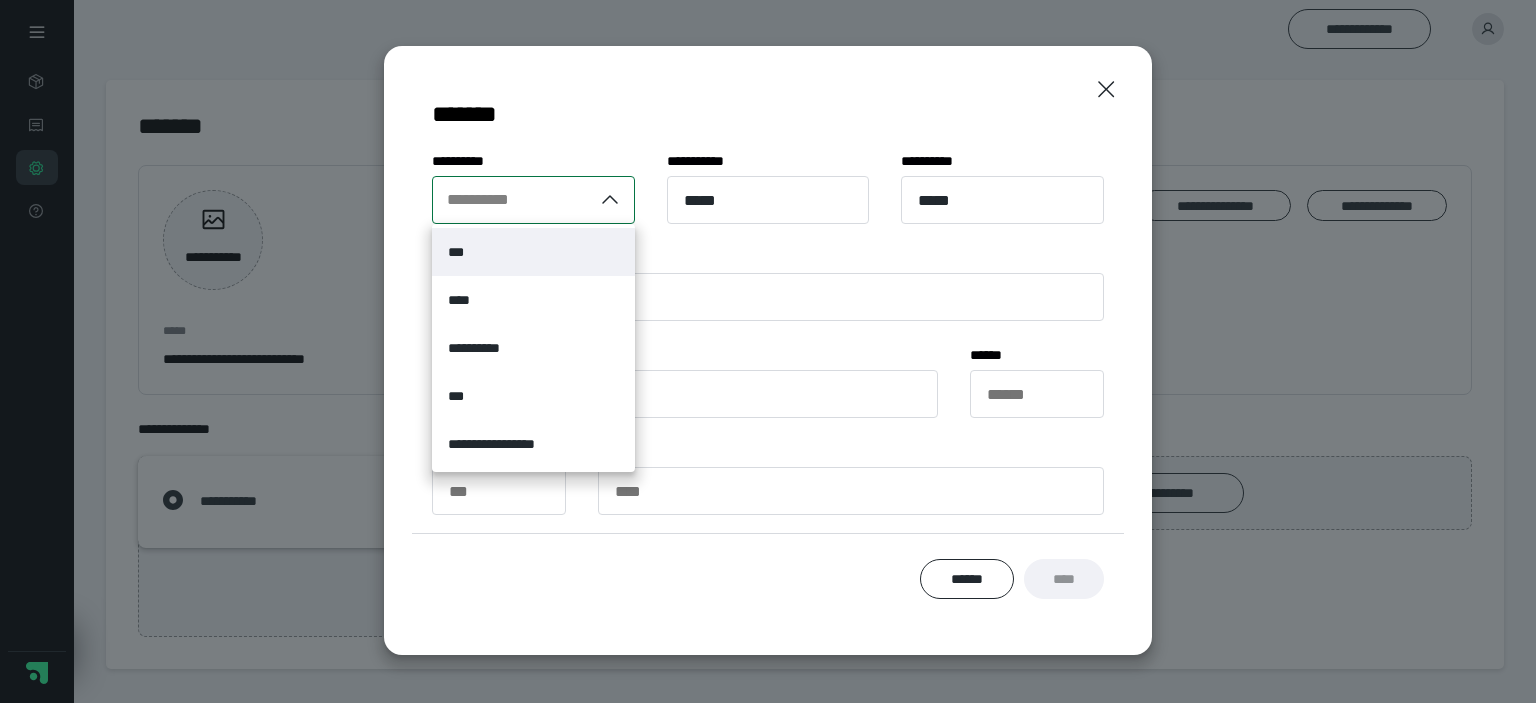 click at bounding box center [613, 200] 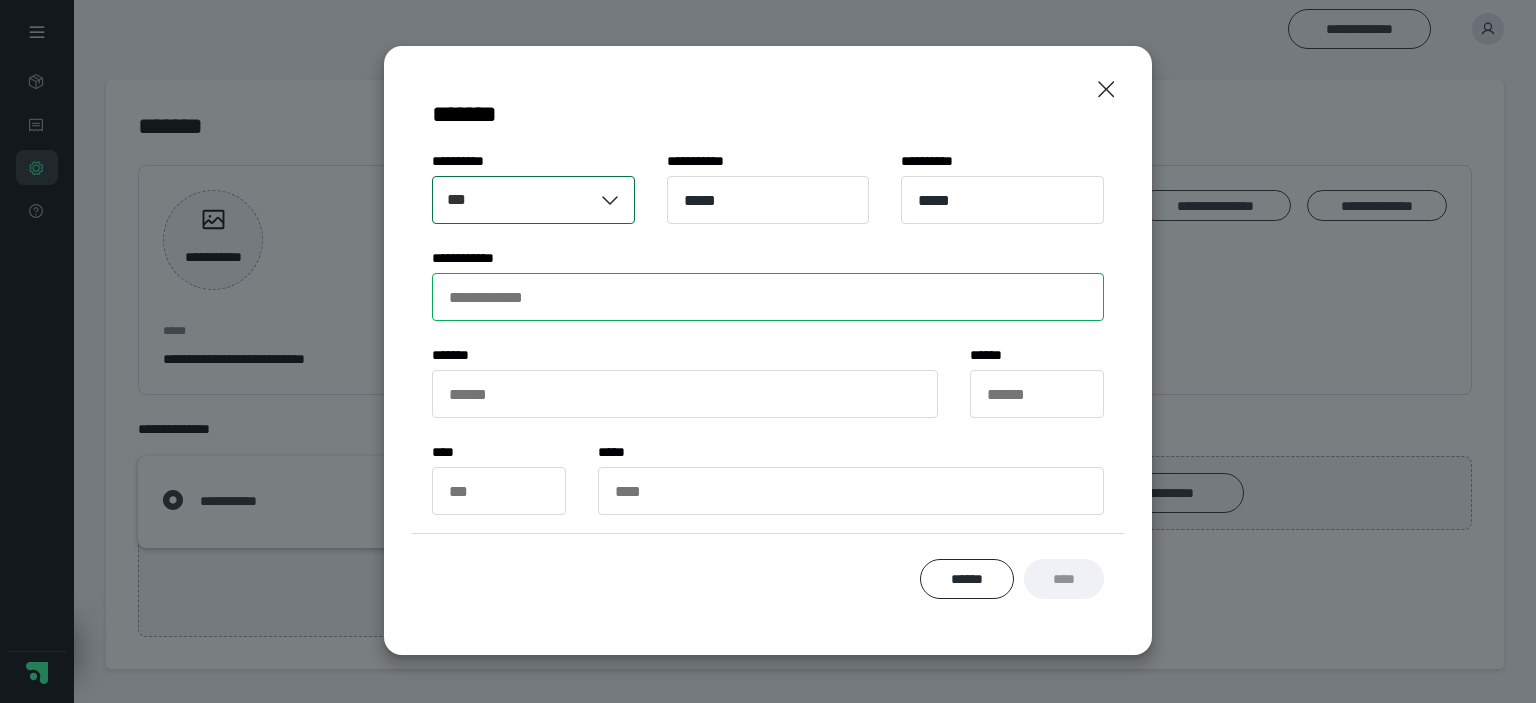 click on "**********" at bounding box center (768, 297) 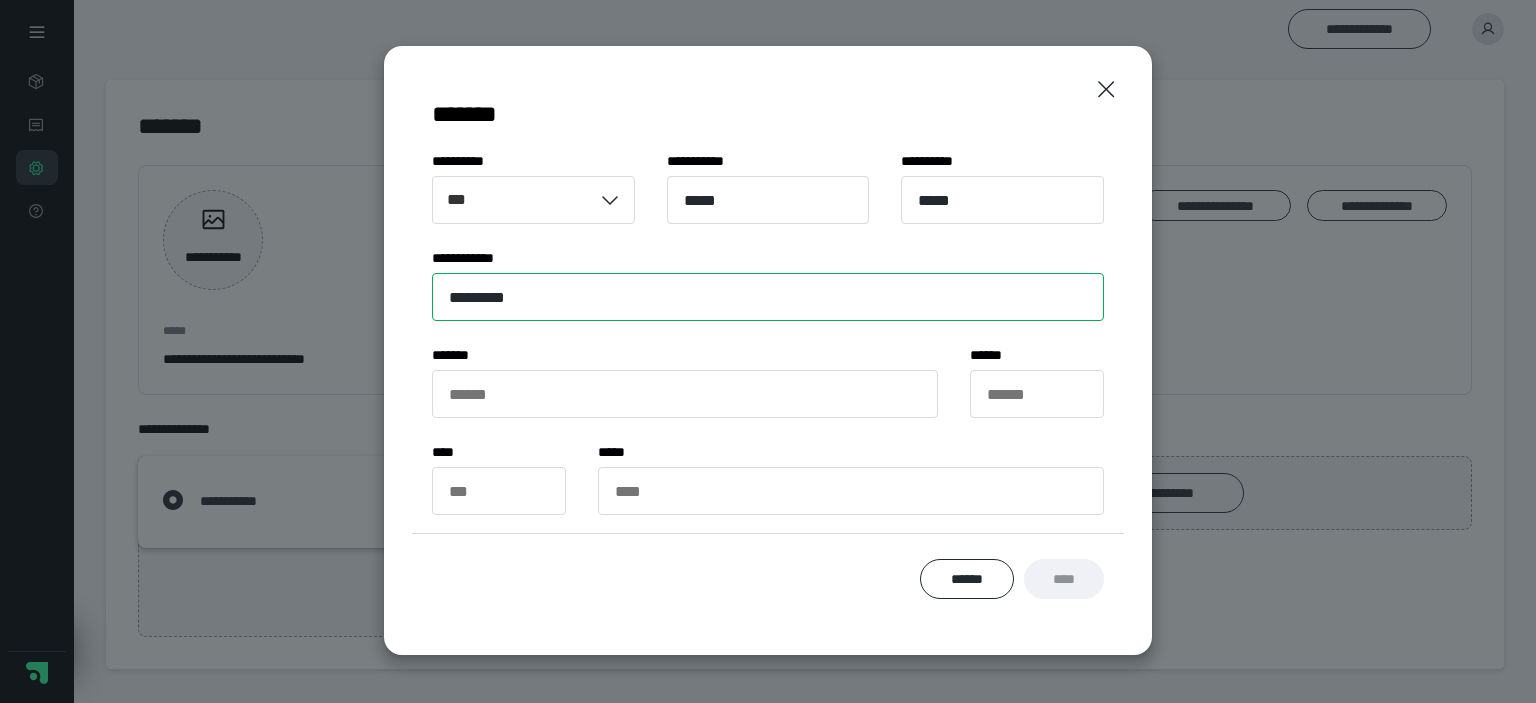 type on "*********" 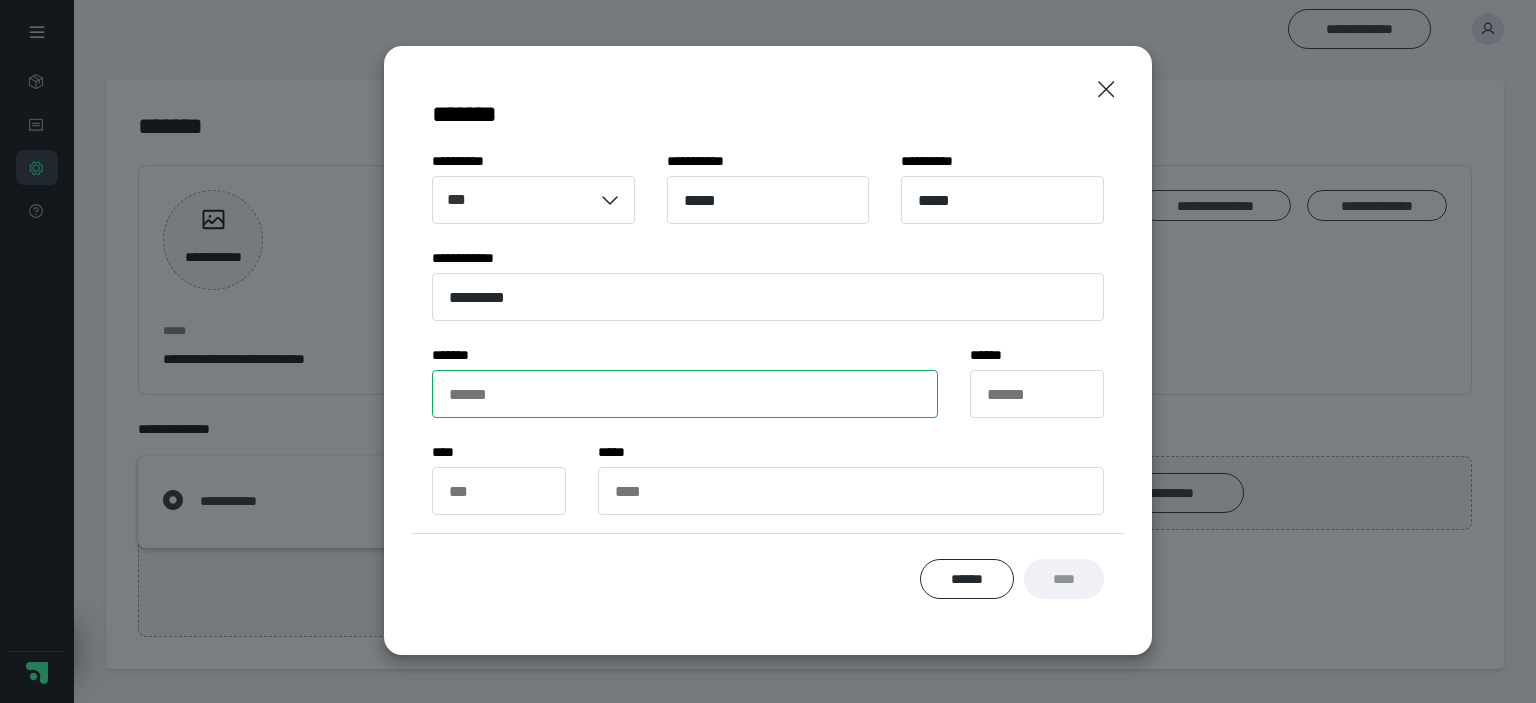 click on "****** *" at bounding box center (685, 394) 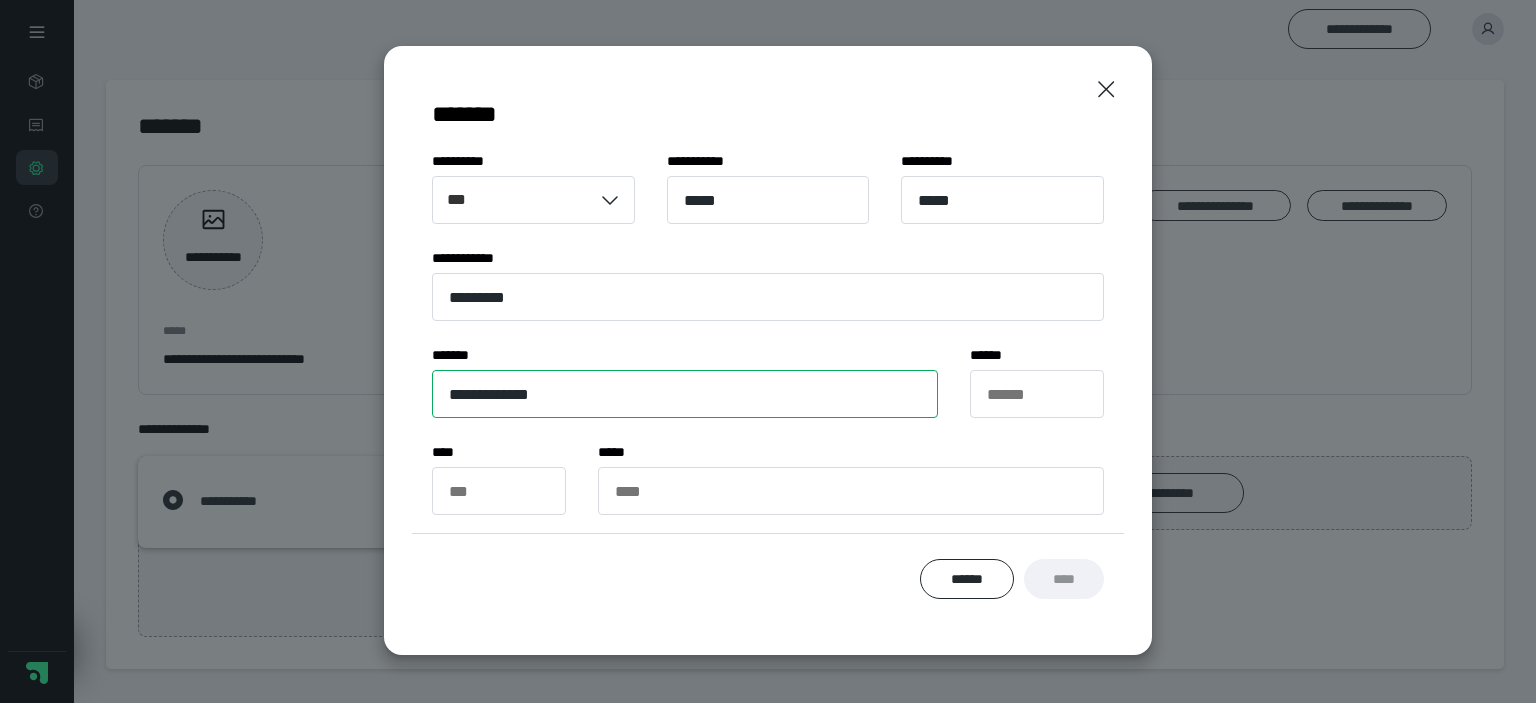 type on "**********" 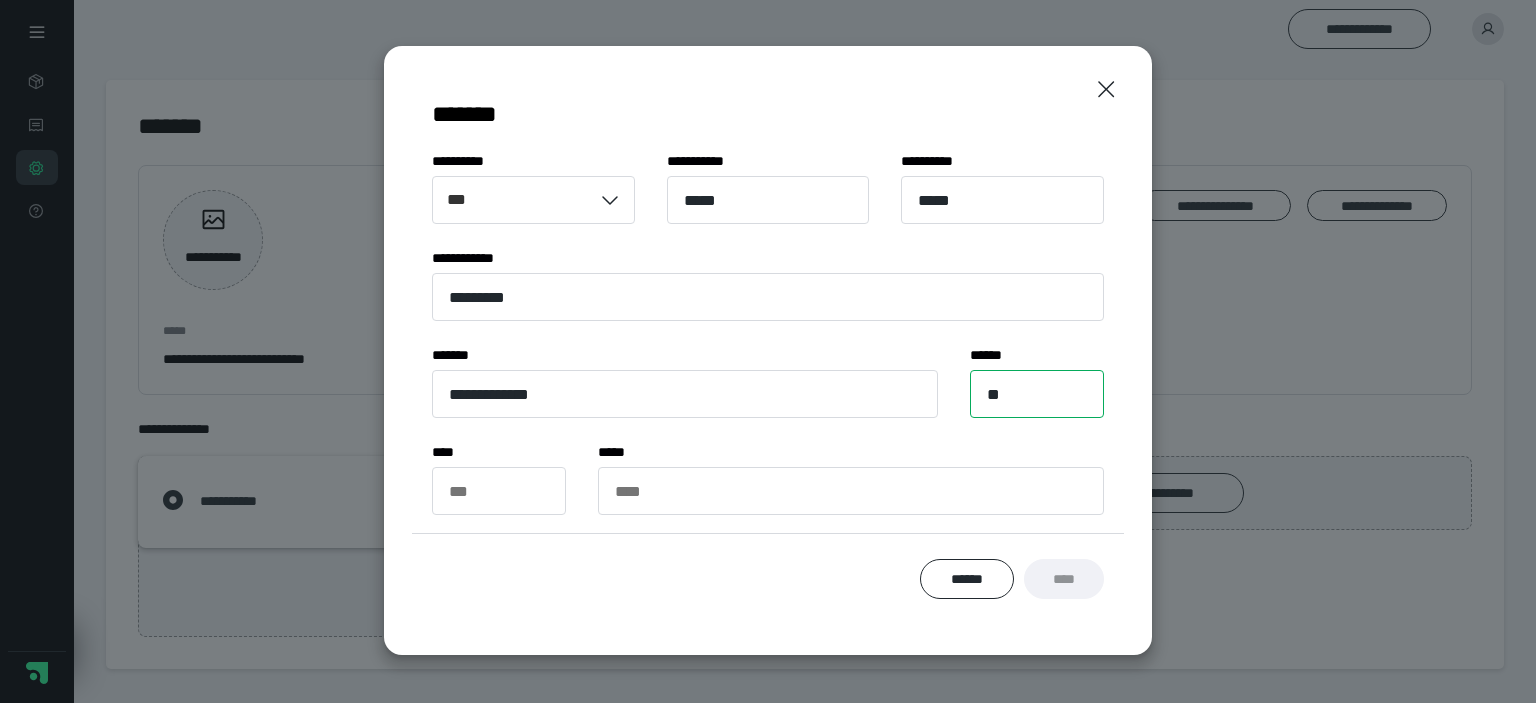 type on "**" 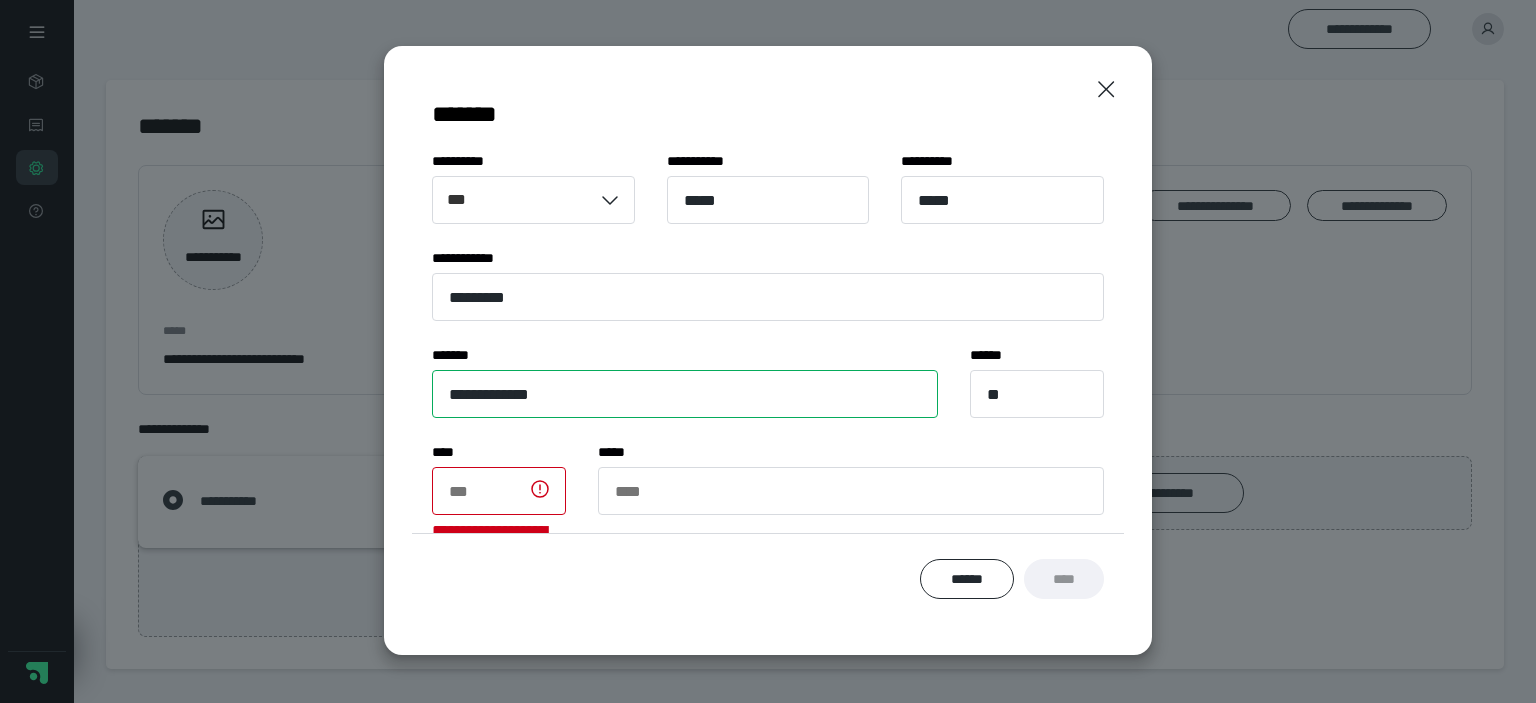 click on "**********" at bounding box center (685, 394) 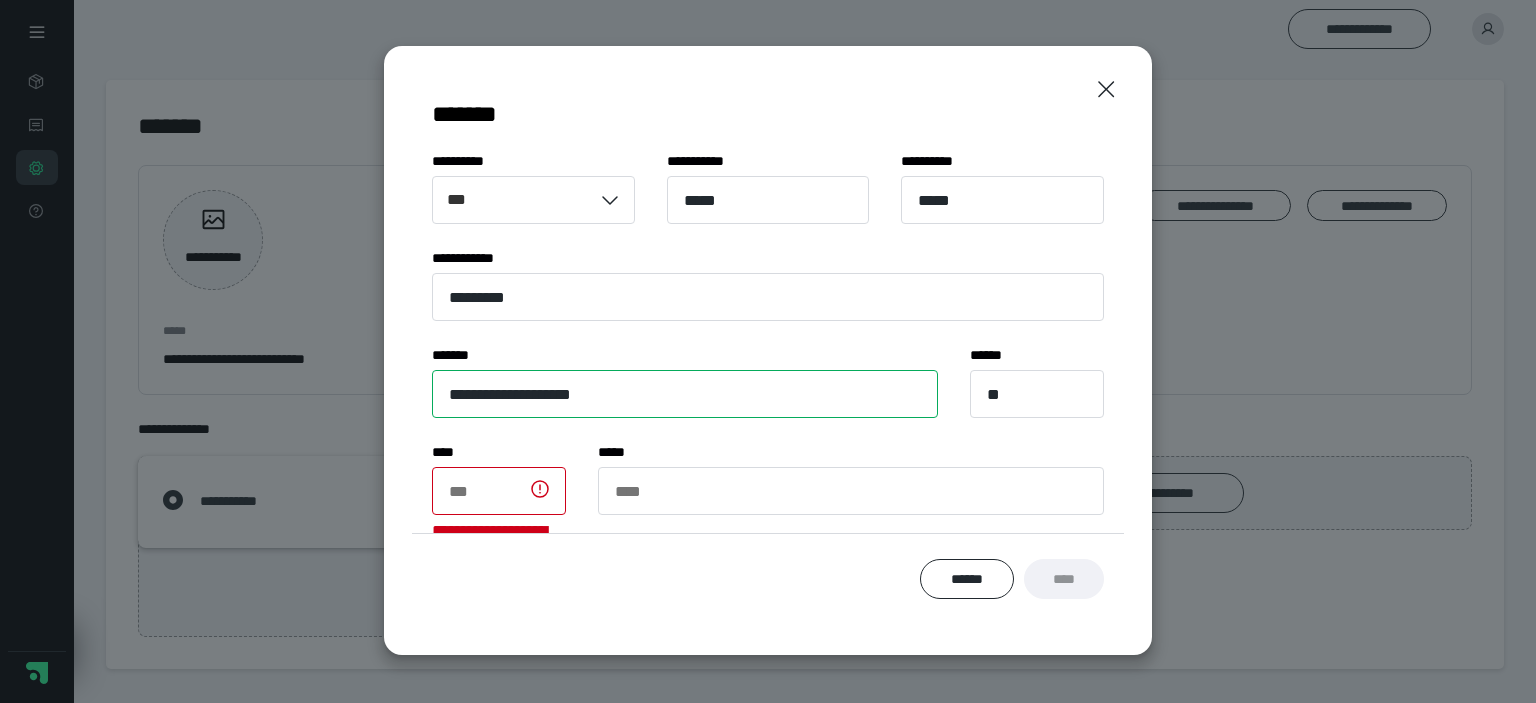 type on "**********" 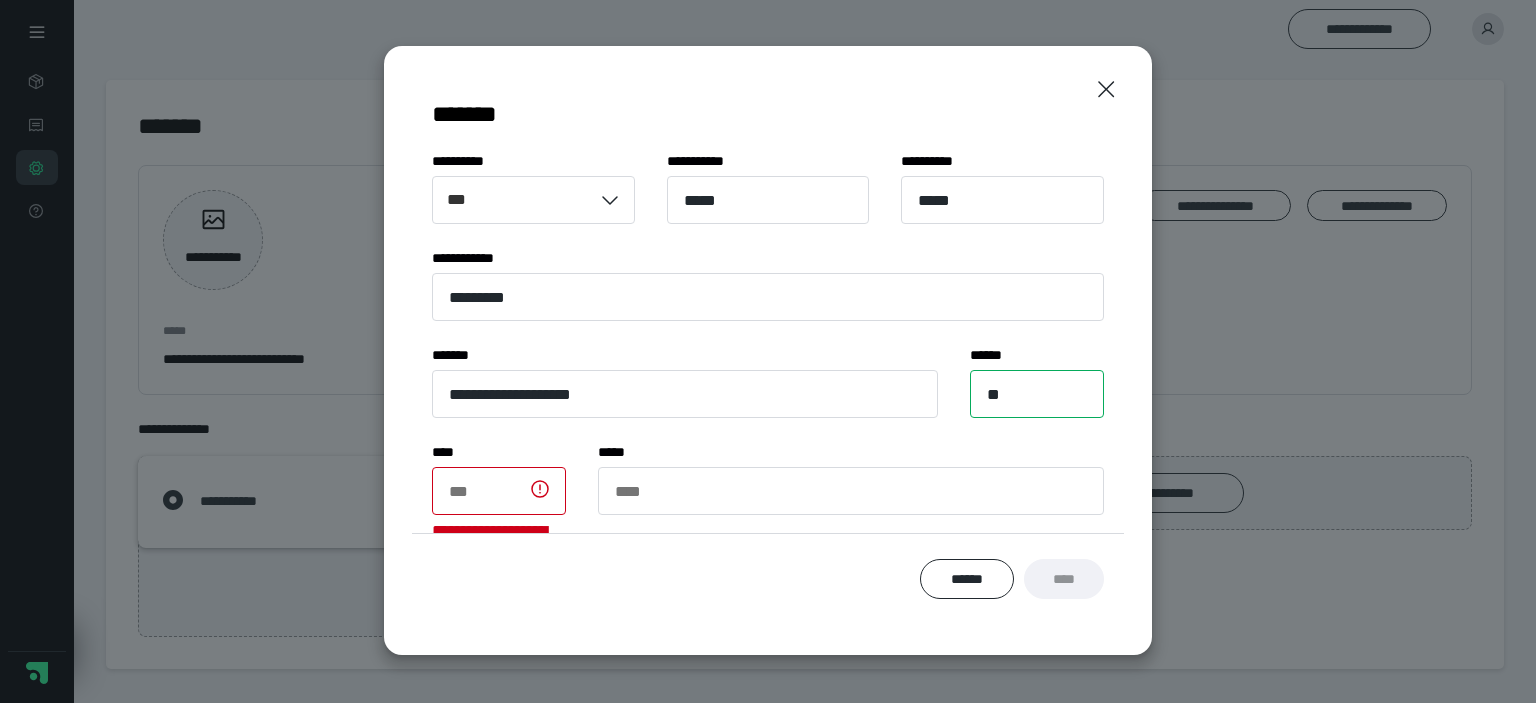 type on "**" 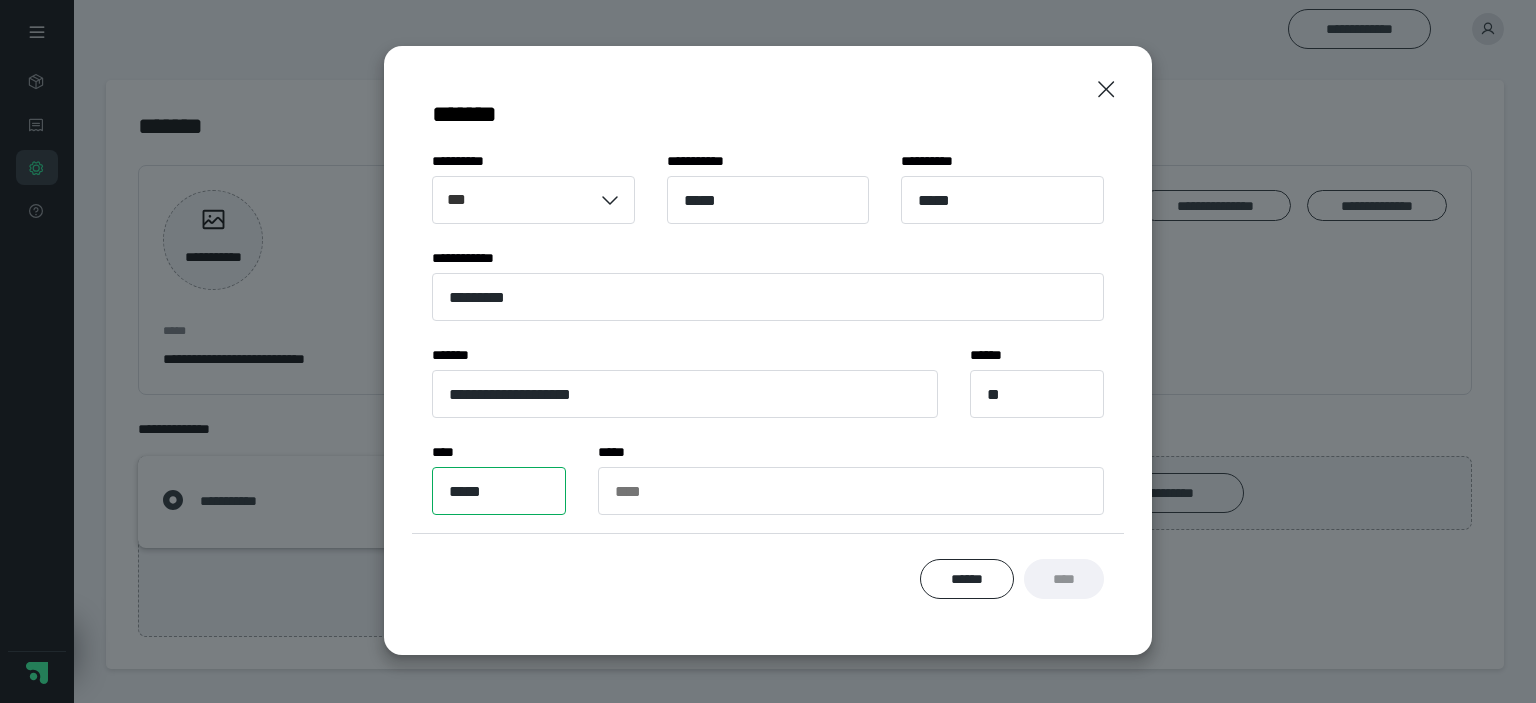 type on "*****" 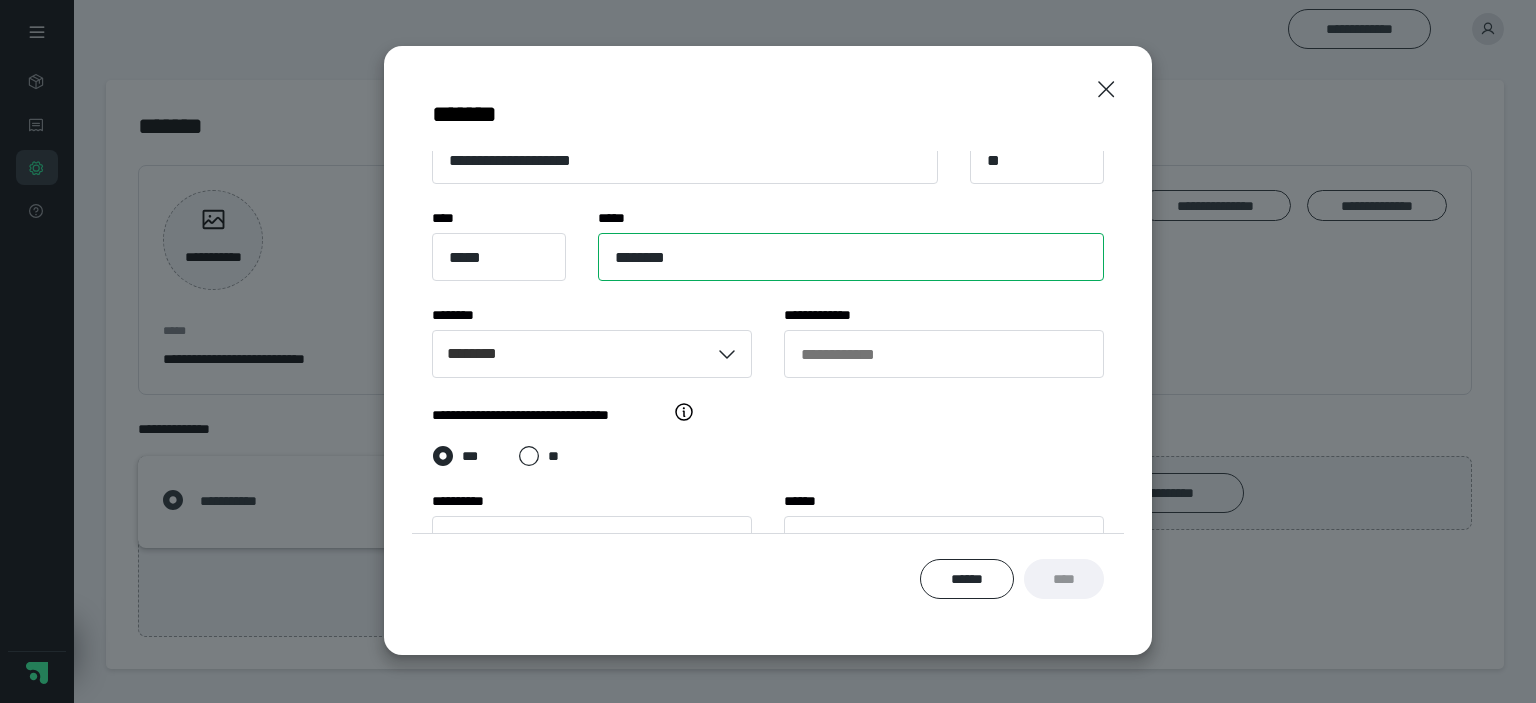 scroll, scrollTop: 263, scrollLeft: 0, axis: vertical 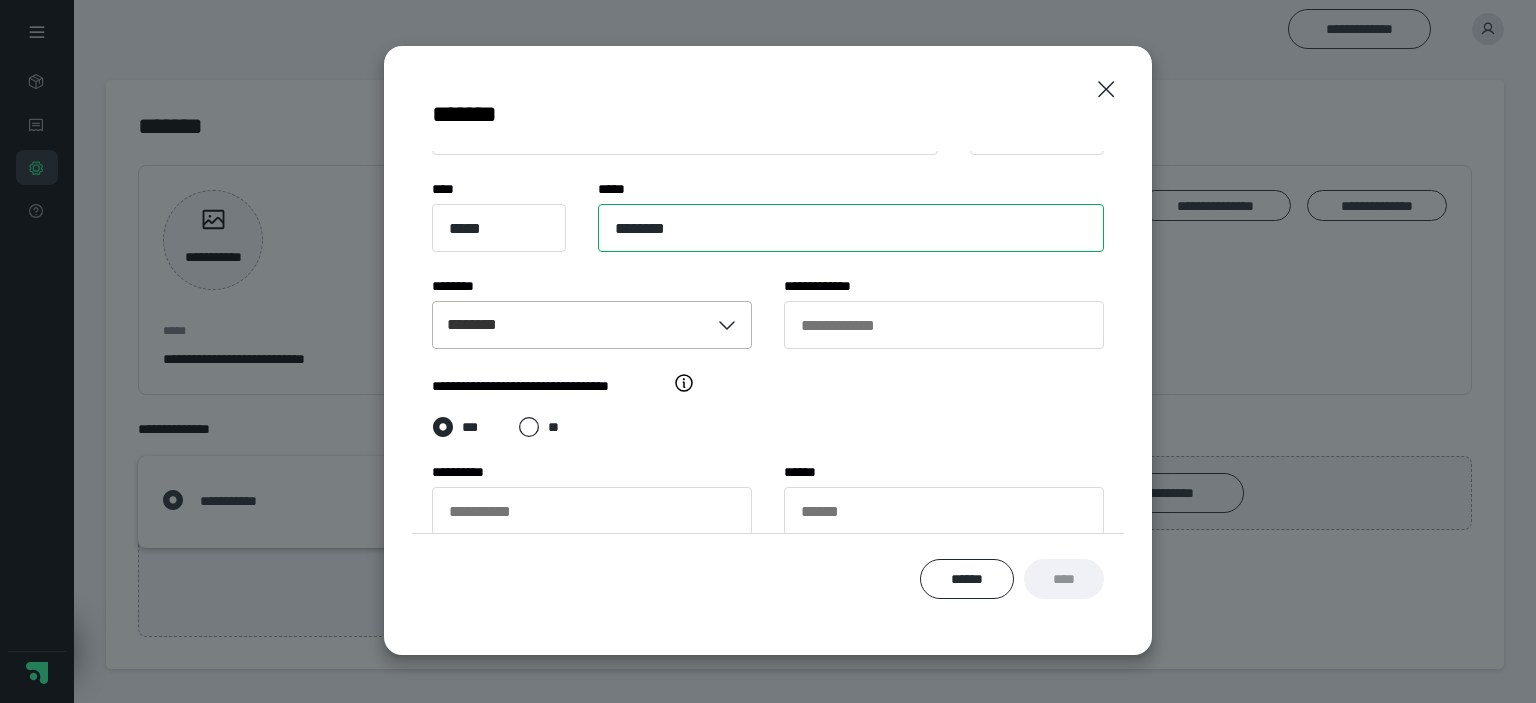 type on "********" 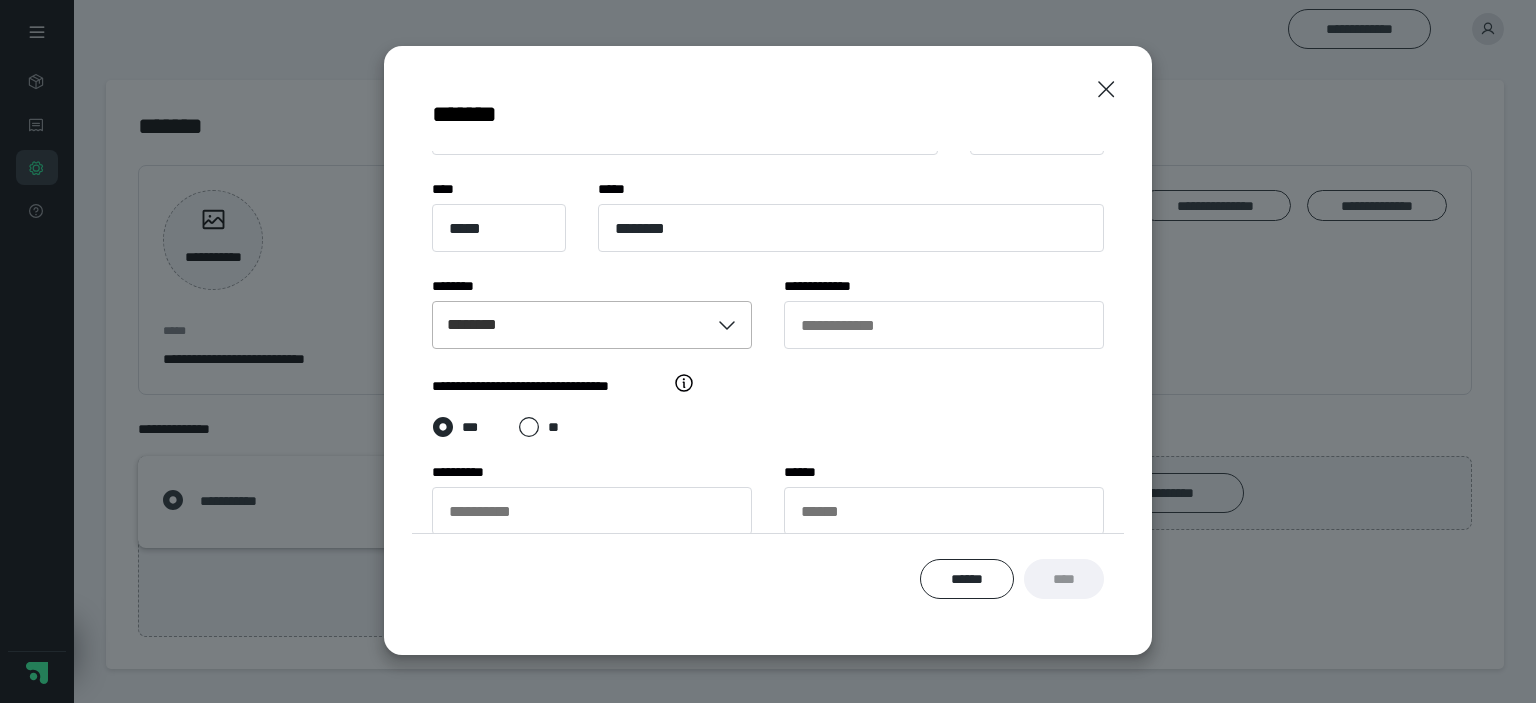 click on "********" at bounding box center (571, 325) 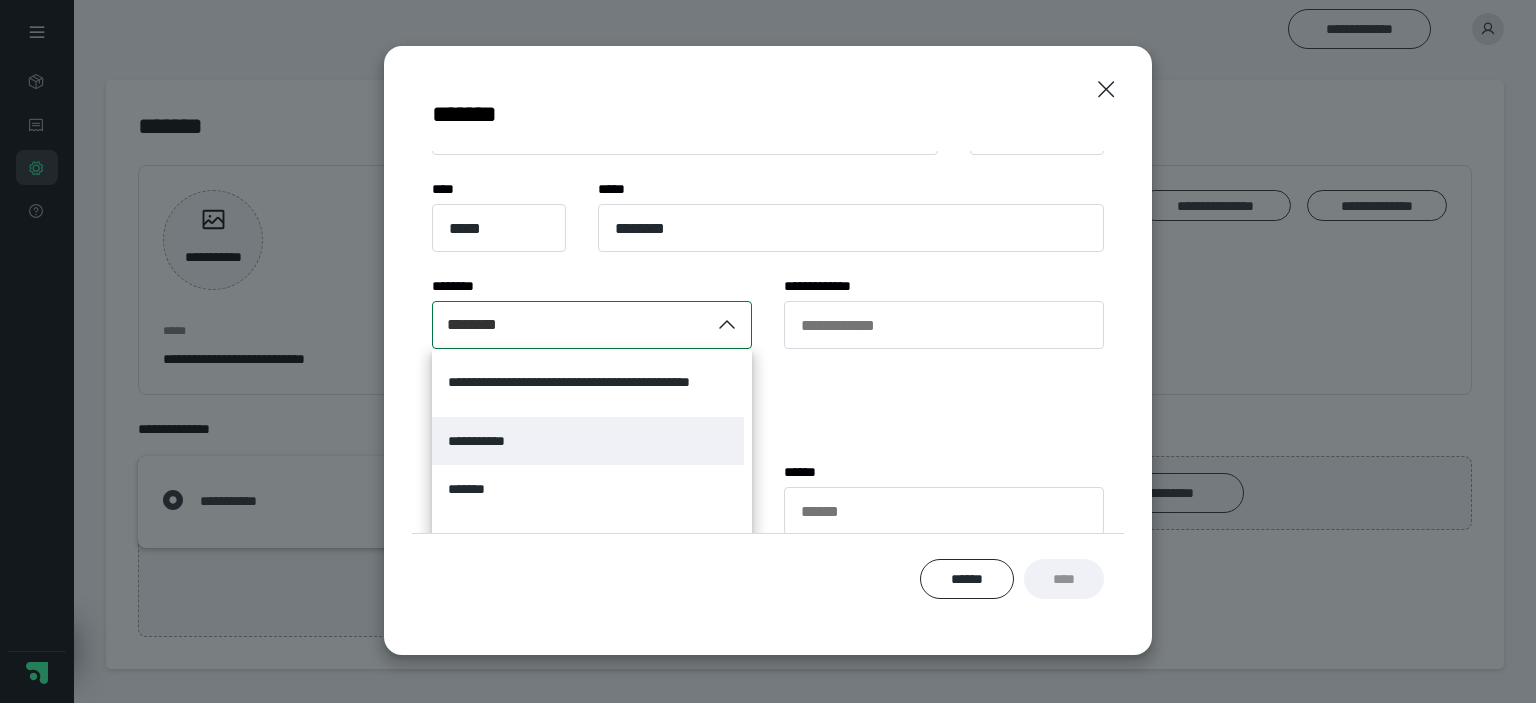 scroll, scrollTop: 5700, scrollLeft: 0, axis: vertical 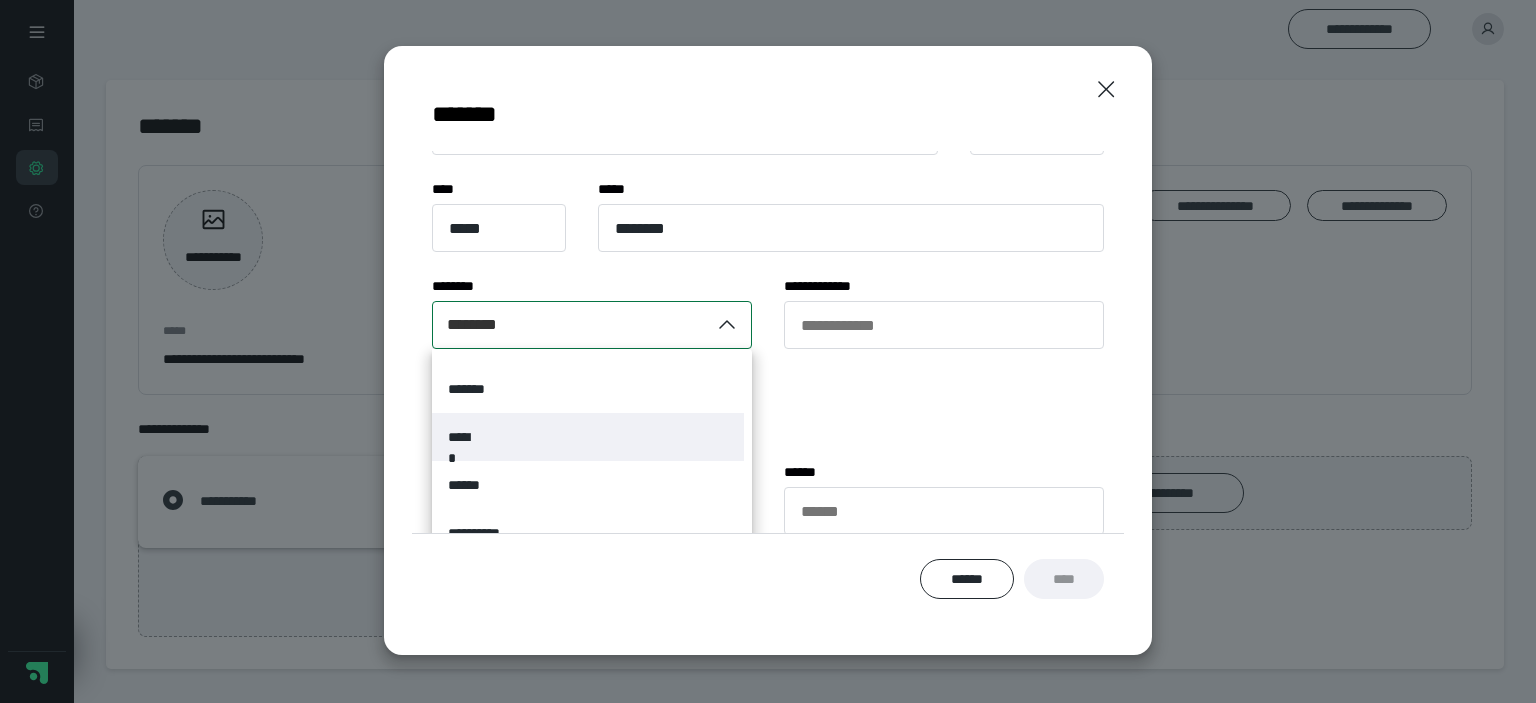 click on "******" at bounding box center (588, 437) 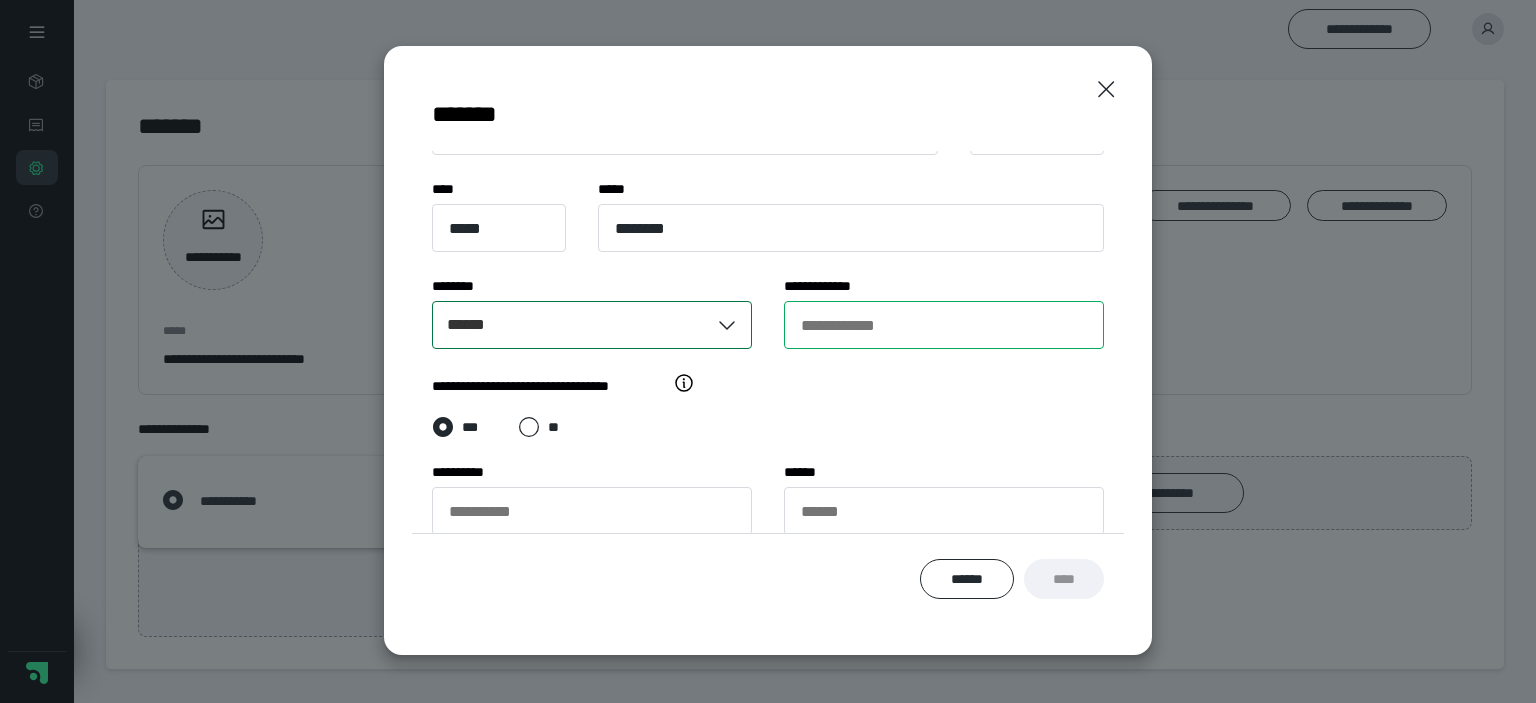 click on "**********" at bounding box center [944, 325] 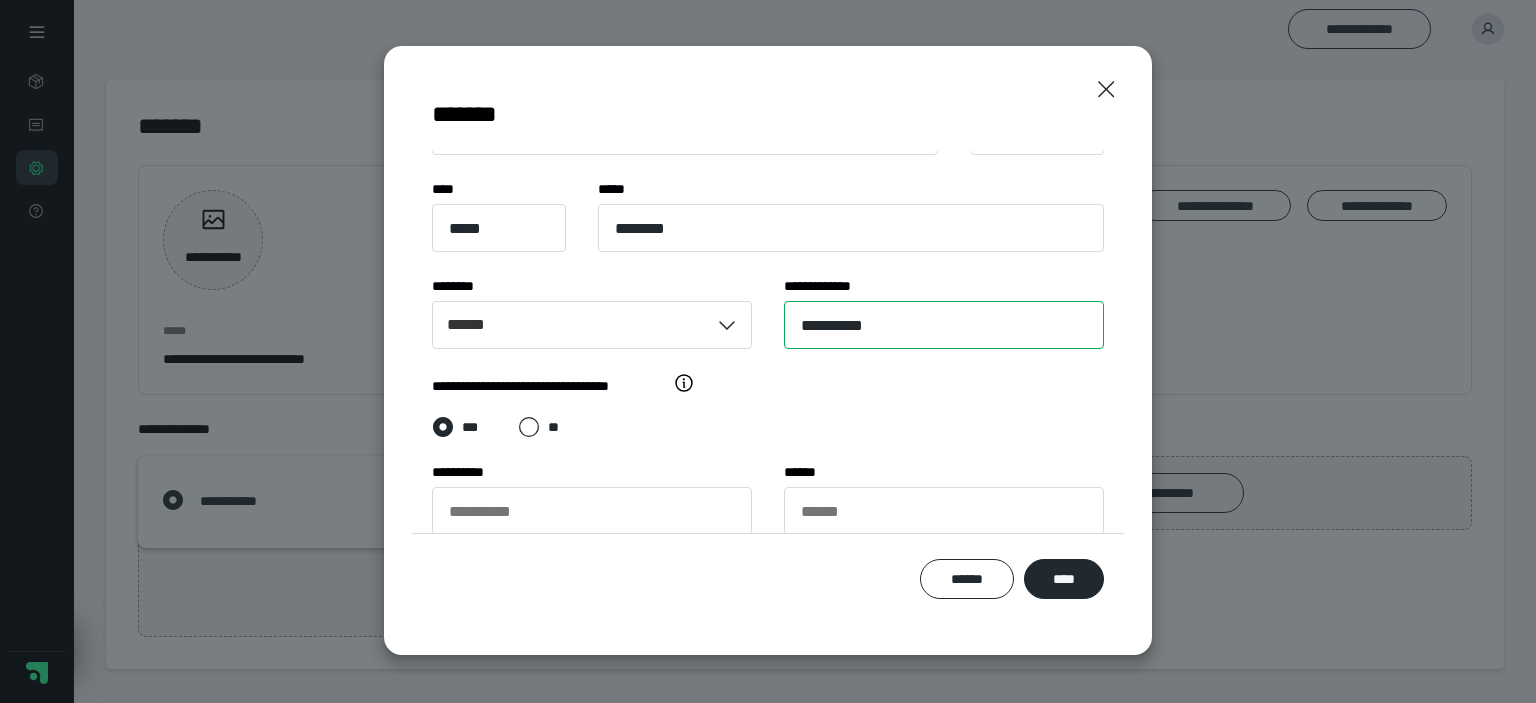 type on "**********" 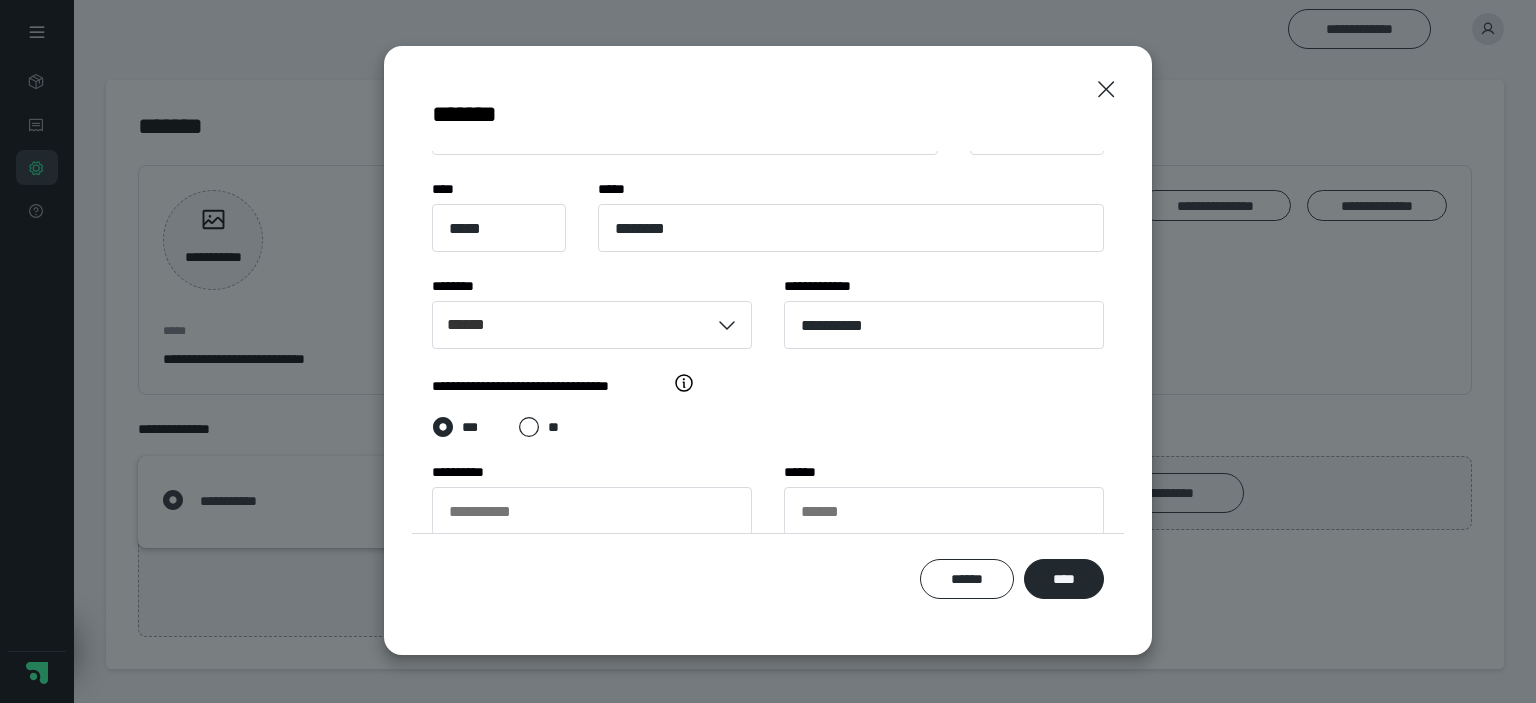 click 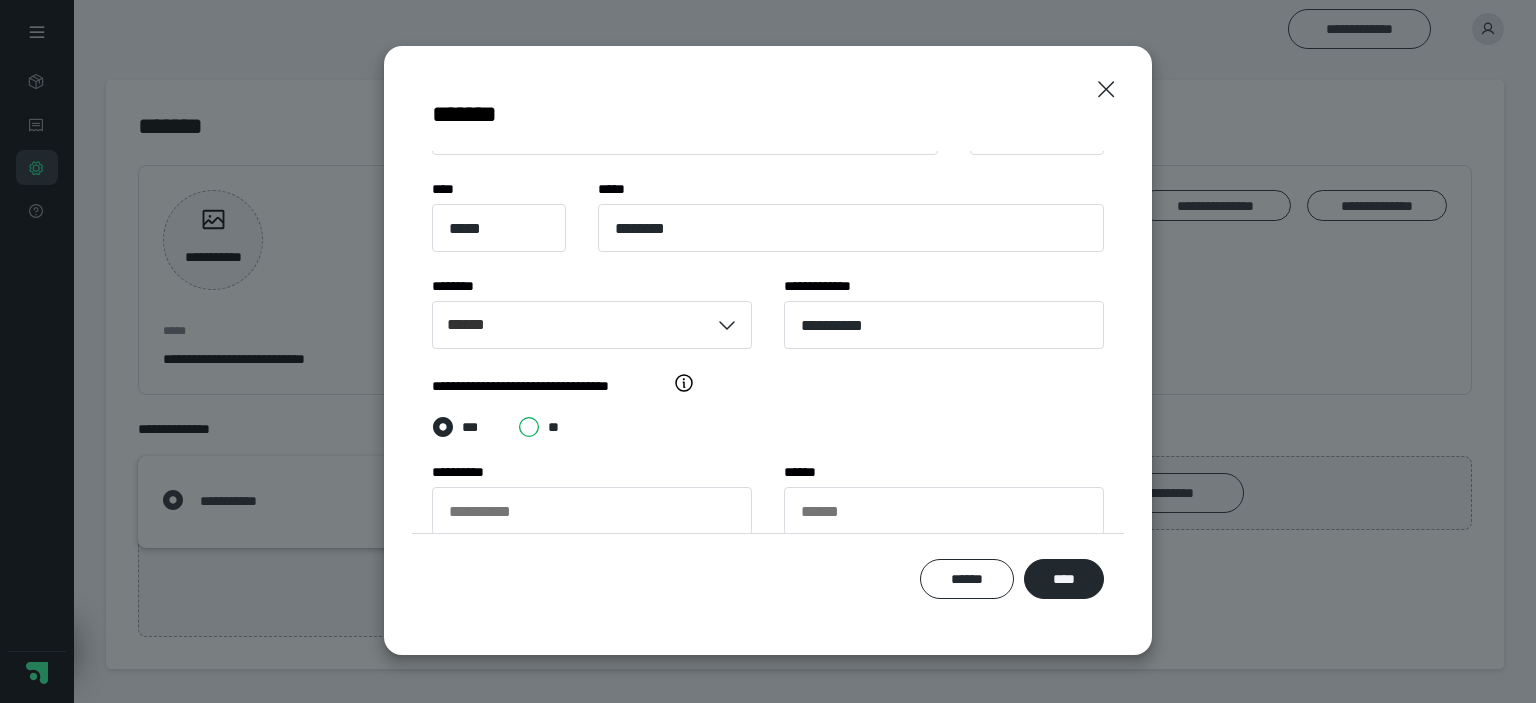 click on "**" at bounding box center [523, 692] 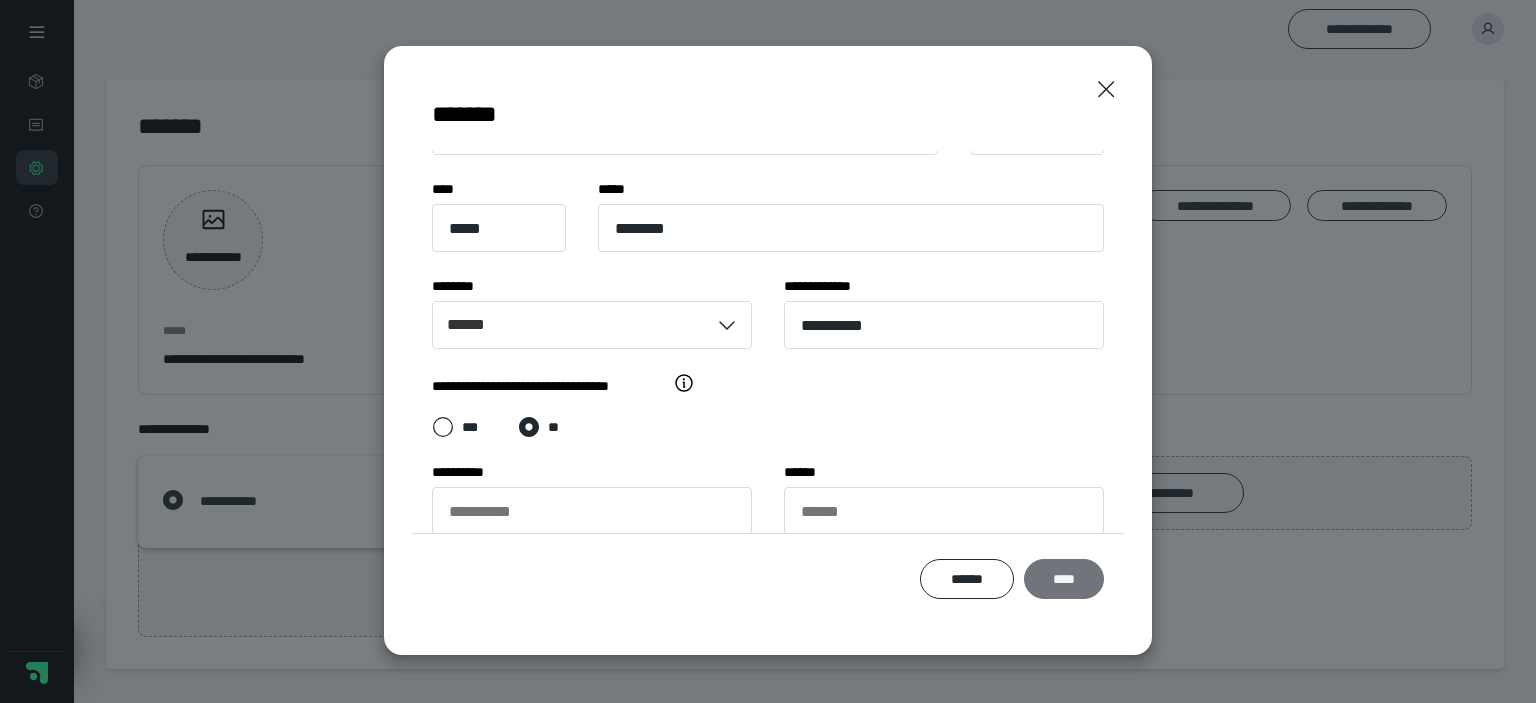 click on "****" at bounding box center (1064, 579) 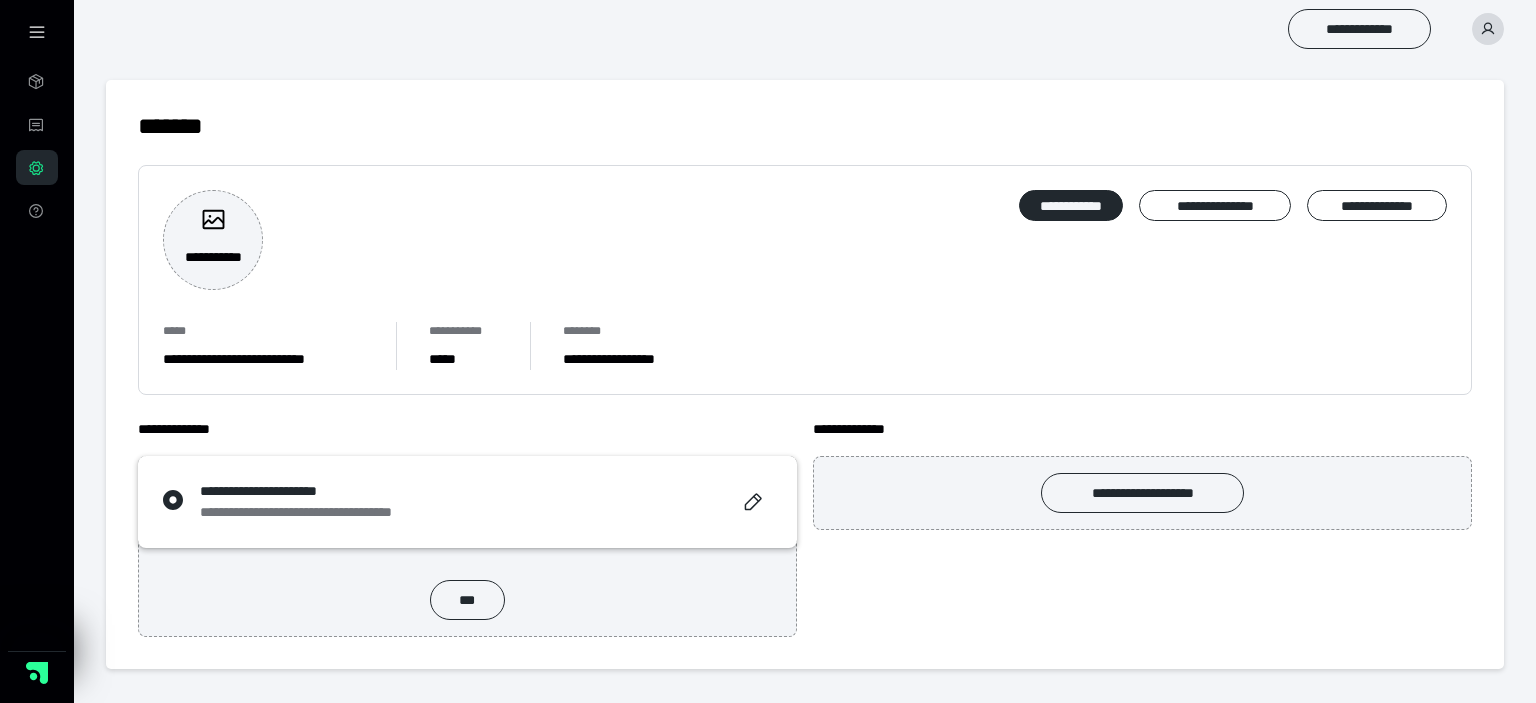 click at bounding box center [1488, 29] 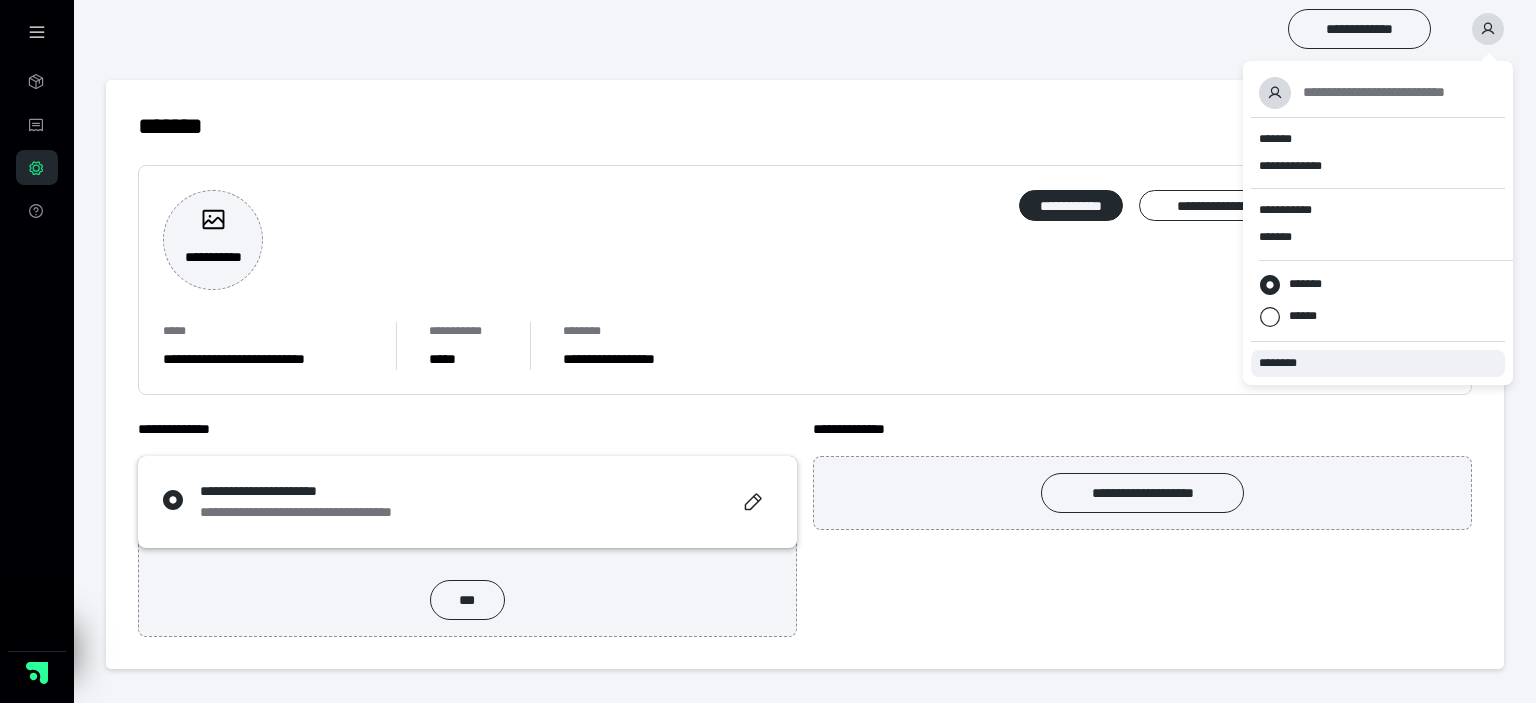 click on "********" at bounding box center (1282, 363) 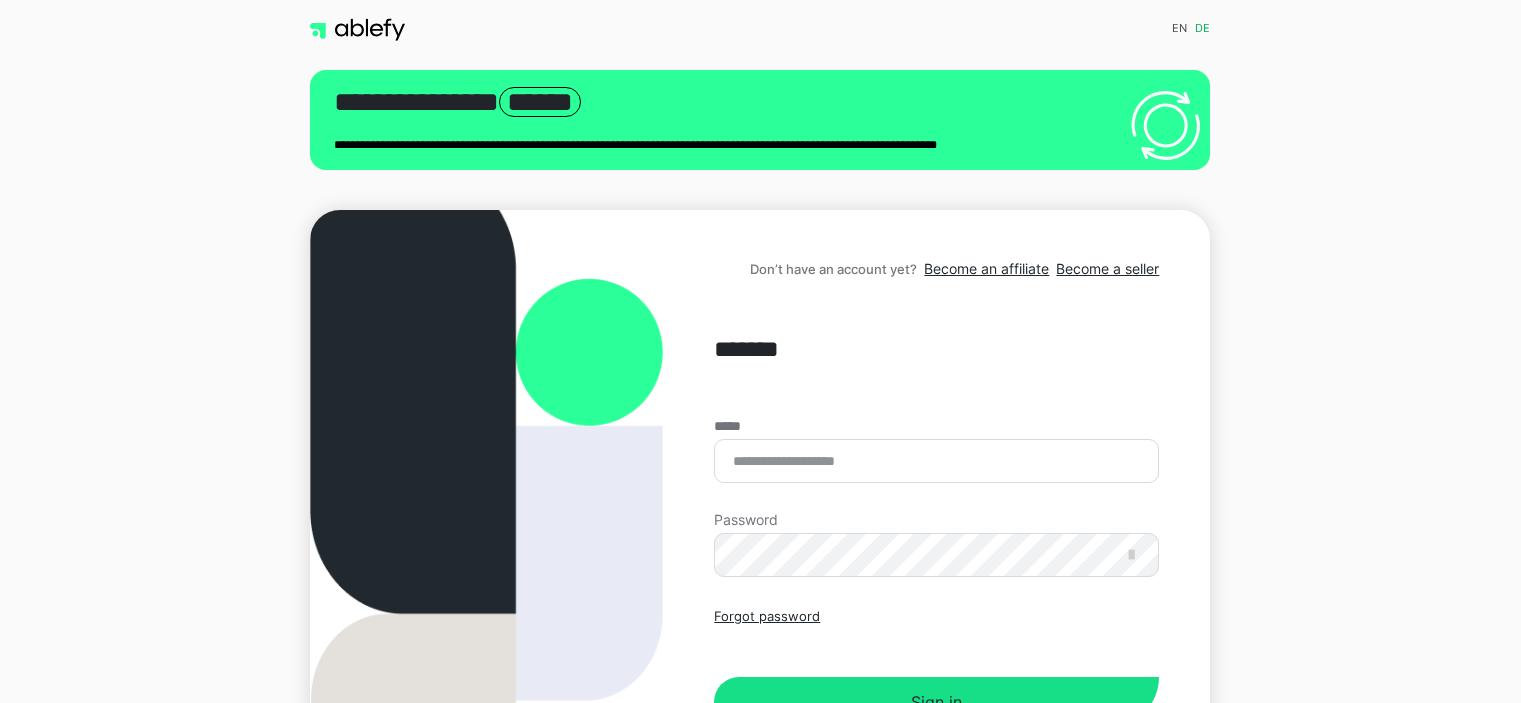 scroll, scrollTop: 0, scrollLeft: 0, axis: both 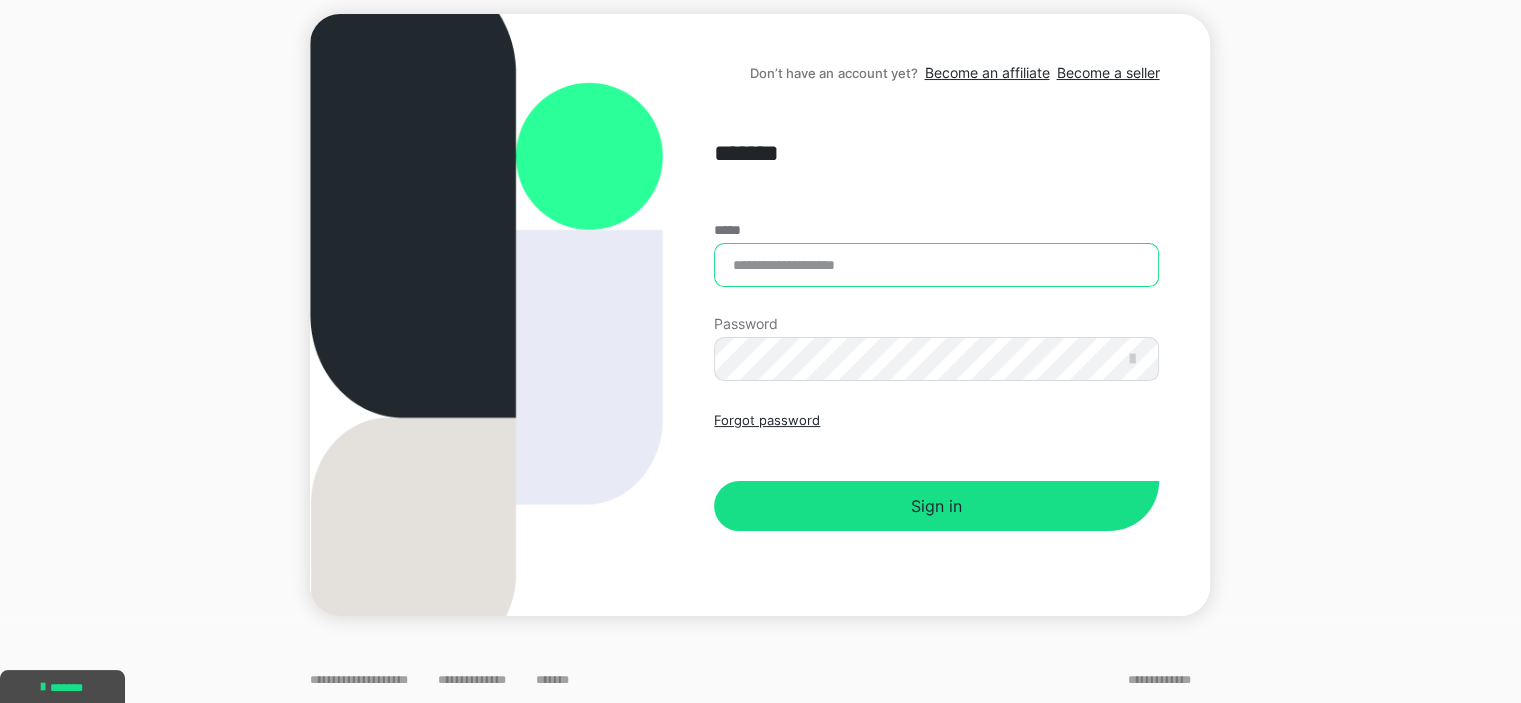 click on "*****" at bounding box center (936, 265) 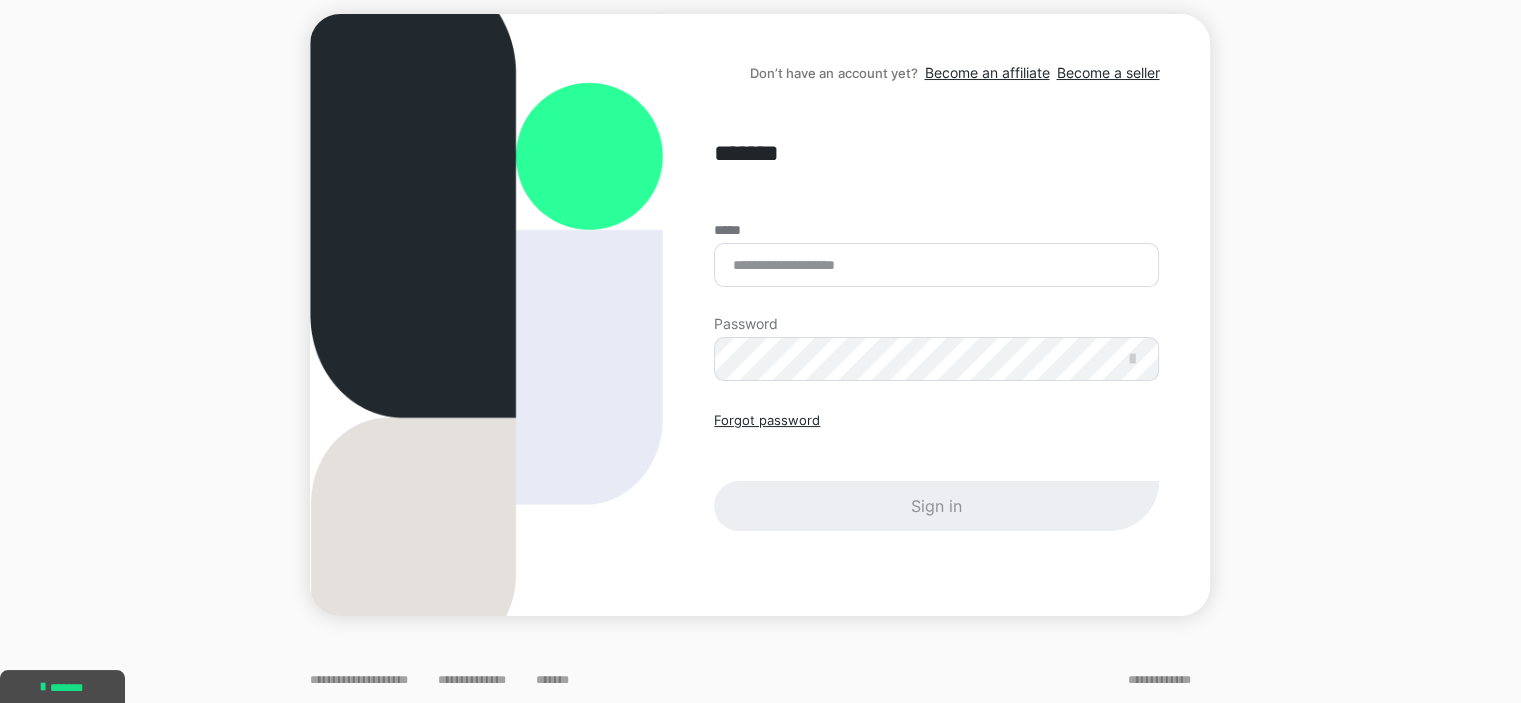 click on "*****" at bounding box center (936, 265) 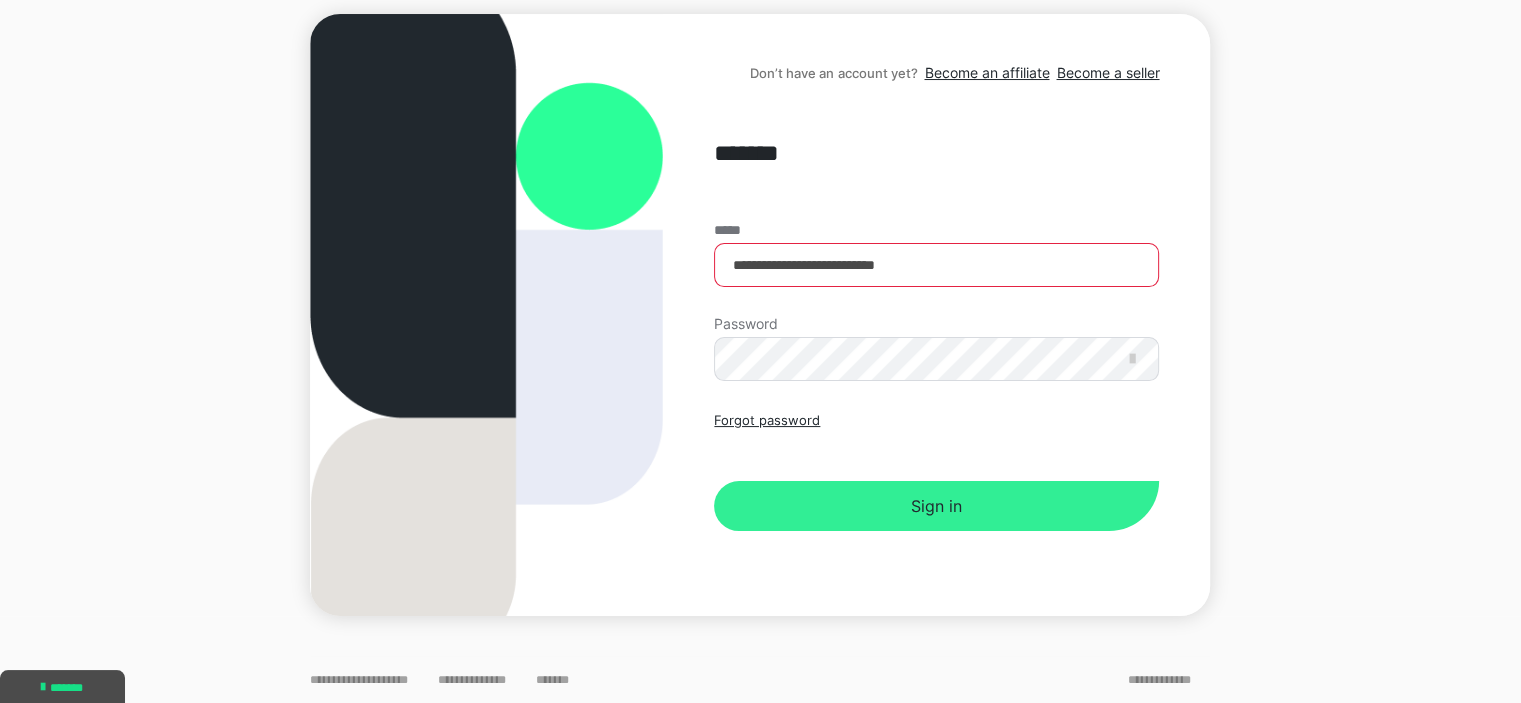 type on "**********" 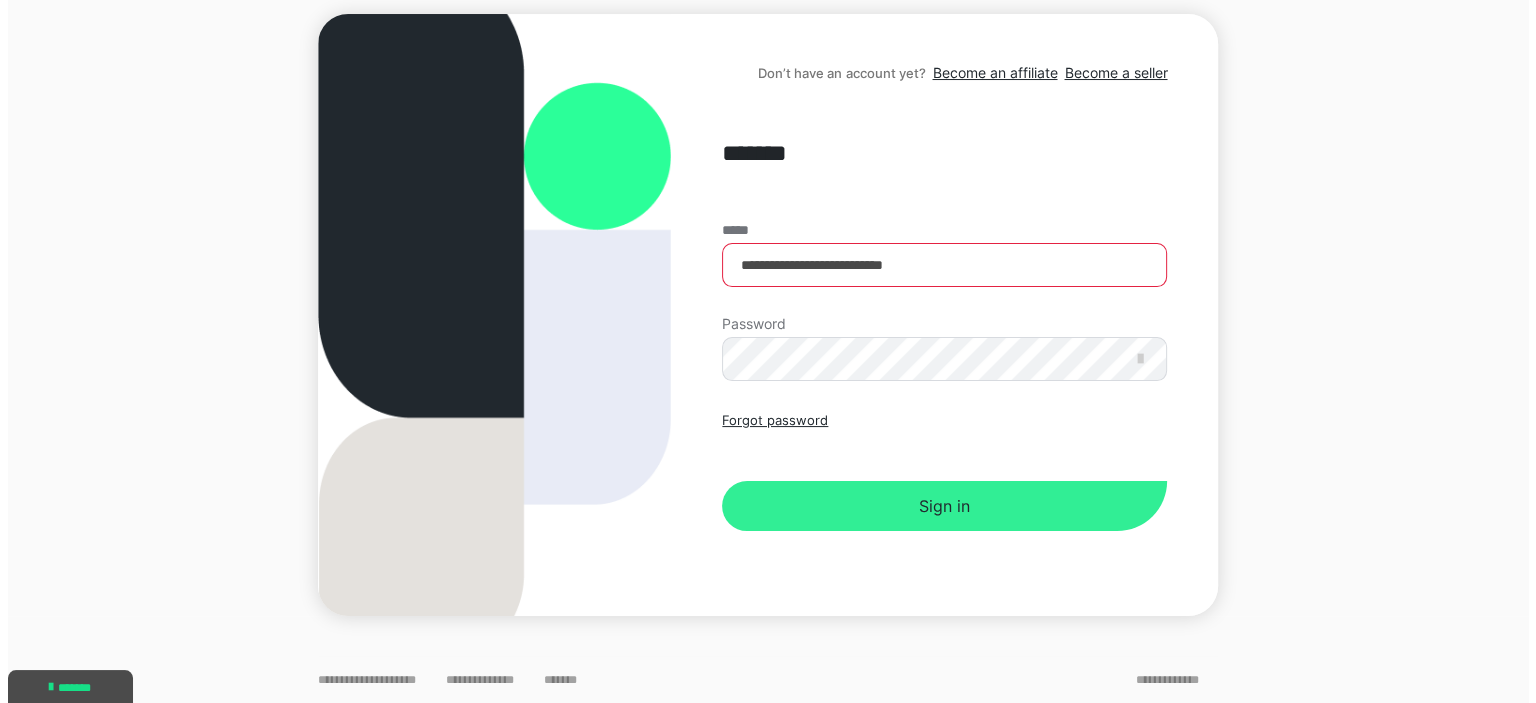 scroll, scrollTop: 0, scrollLeft: 0, axis: both 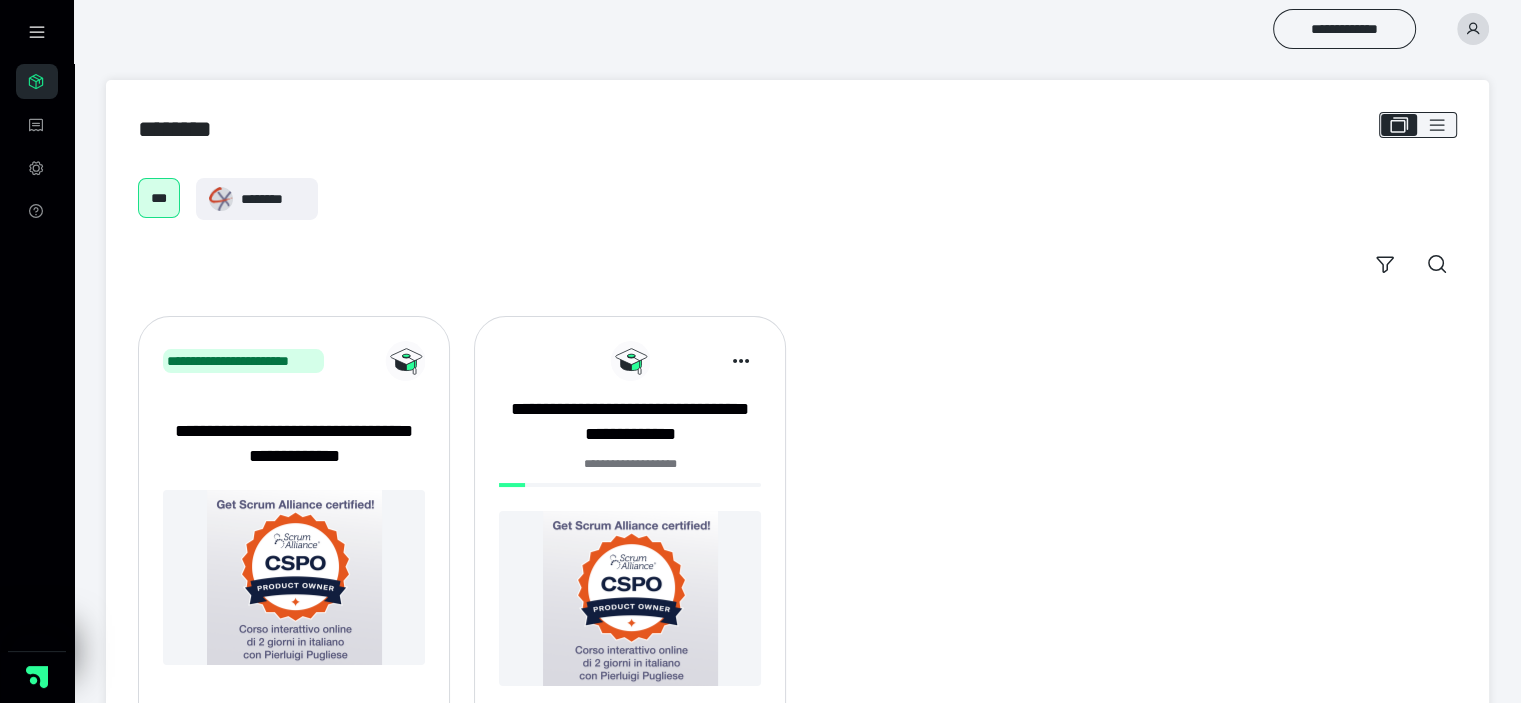 click on "**********" at bounding box center (797, 431) 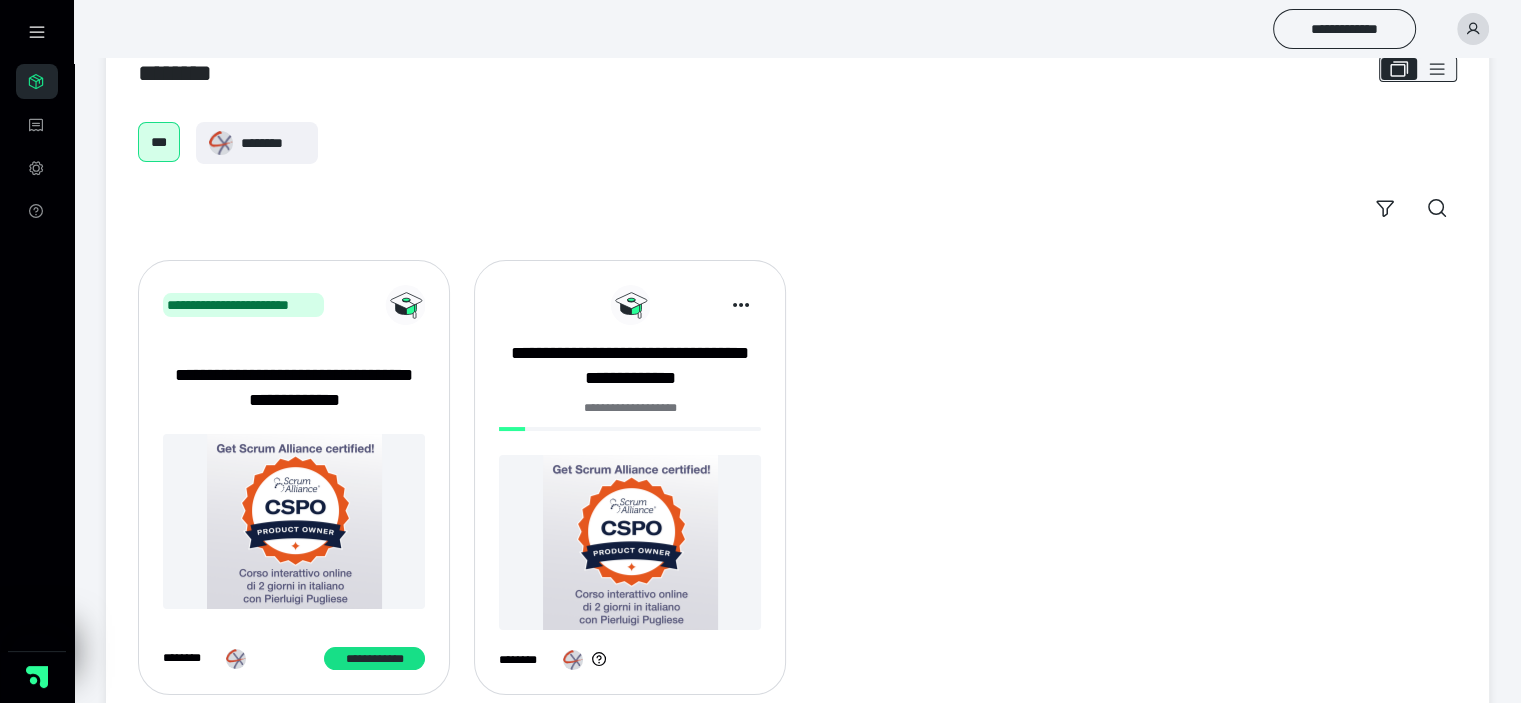 scroll, scrollTop: 100, scrollLeft: 0, axis: vertical 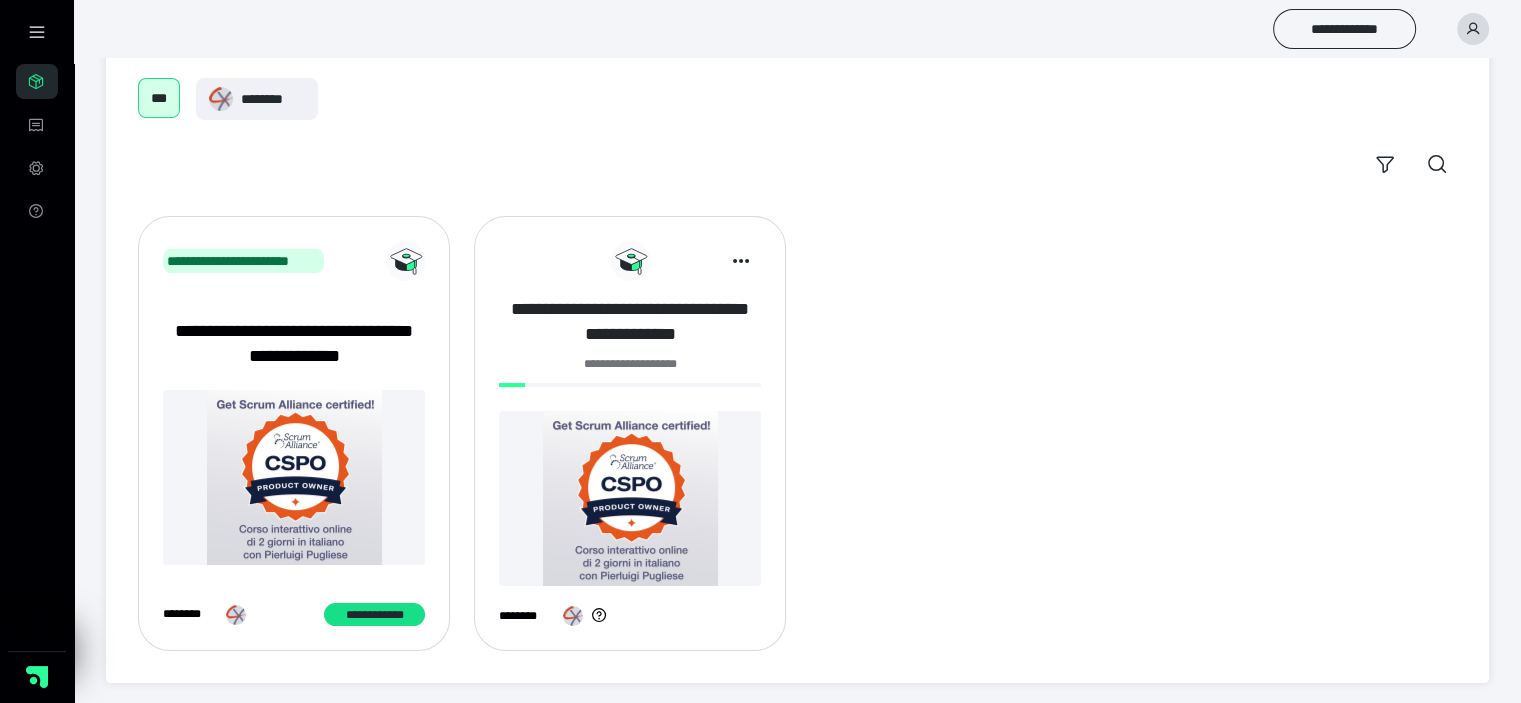 click on "**********" at bounding box center [630, 322] 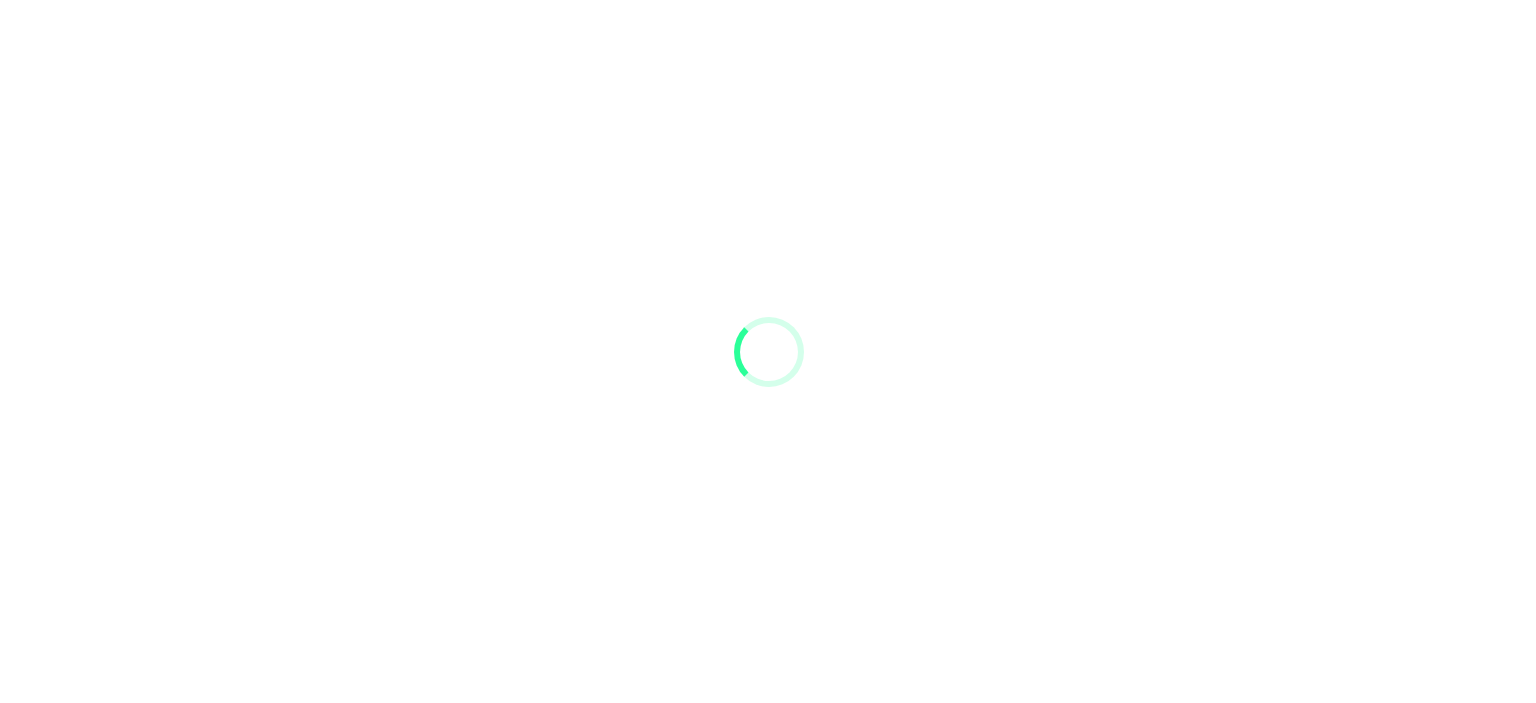 scroll, scrollTop: 0, scrollLeft: 0, axis: both 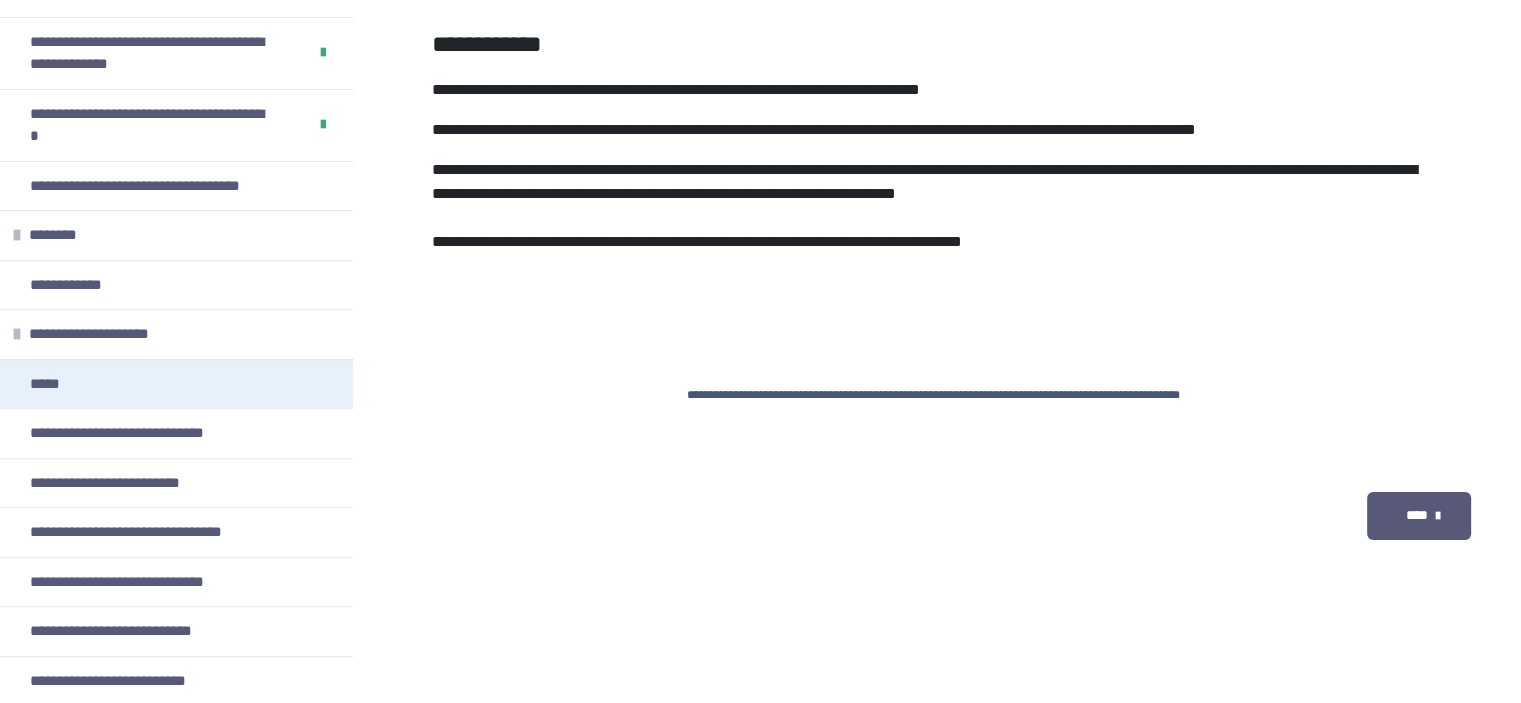 click on "*****" at bounding box center (176, 384) 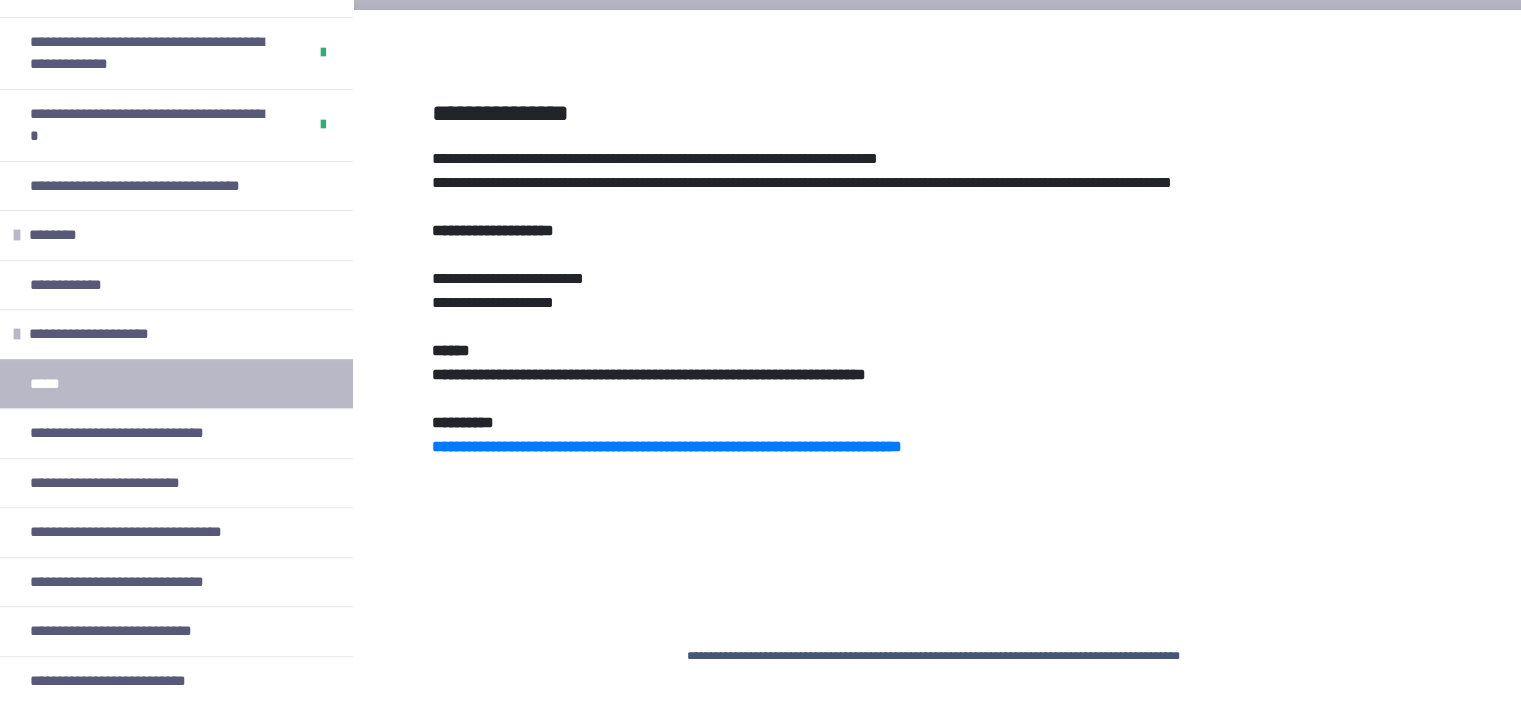 click on "**********" at bounding box center (649, 374) 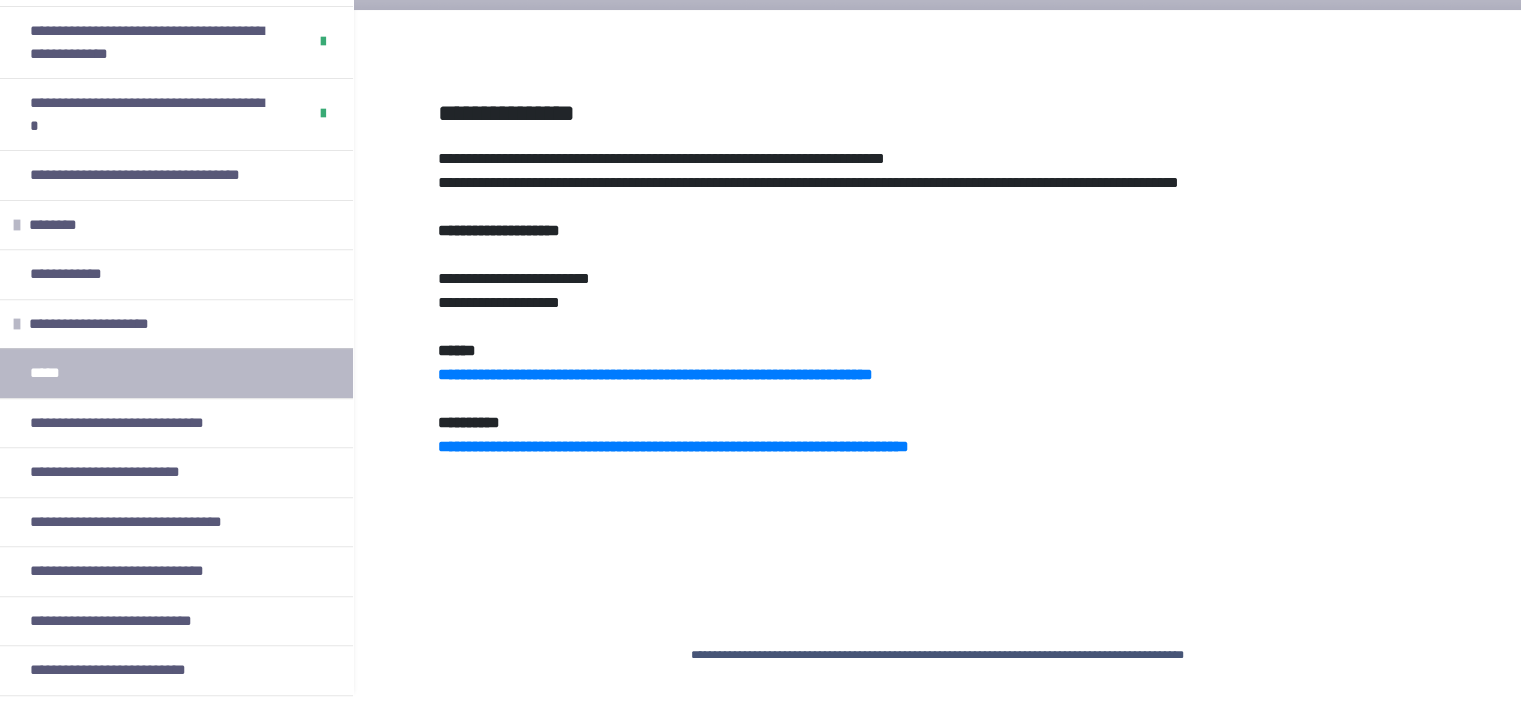scroll, scrollTop: 16, scrollLeft: 0, axis: vertical 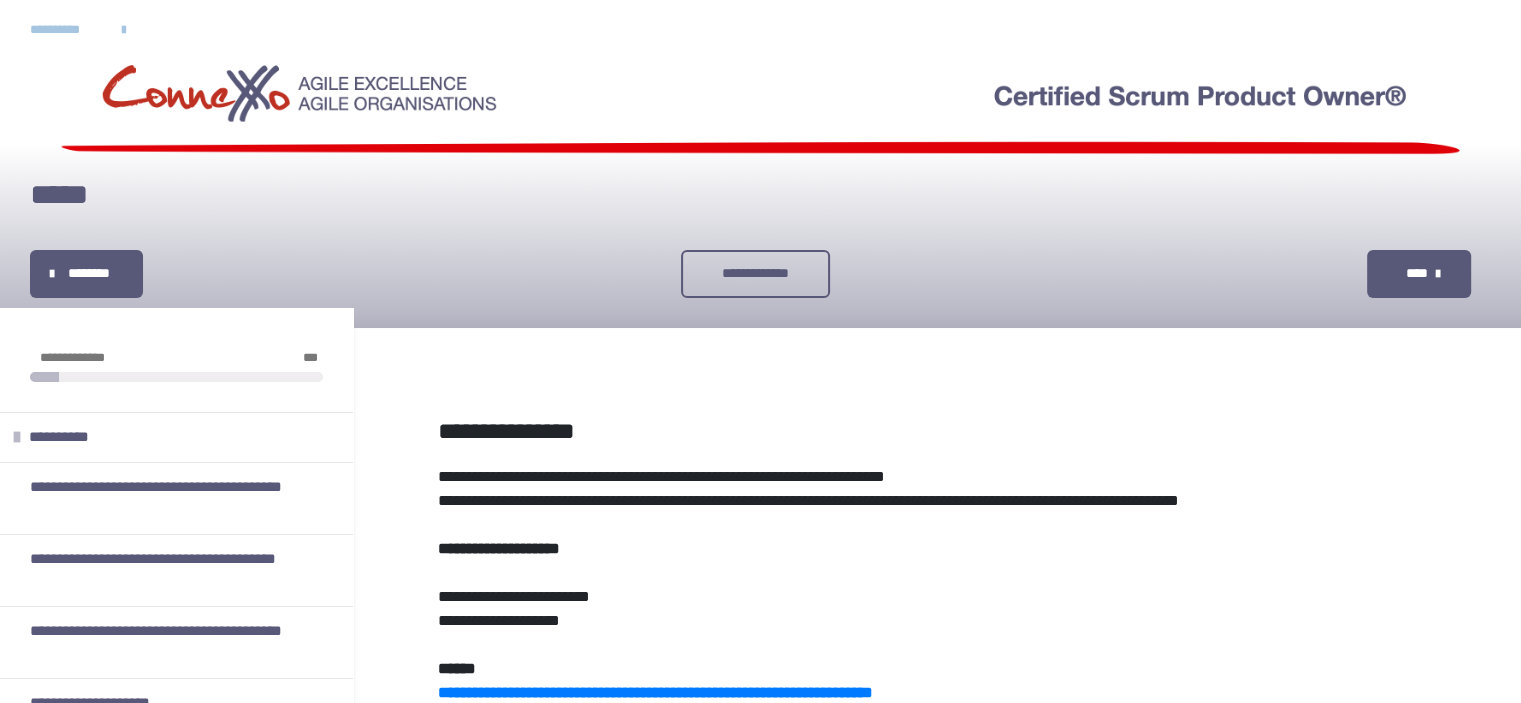 click on "********" at bounding box center (86, 274) 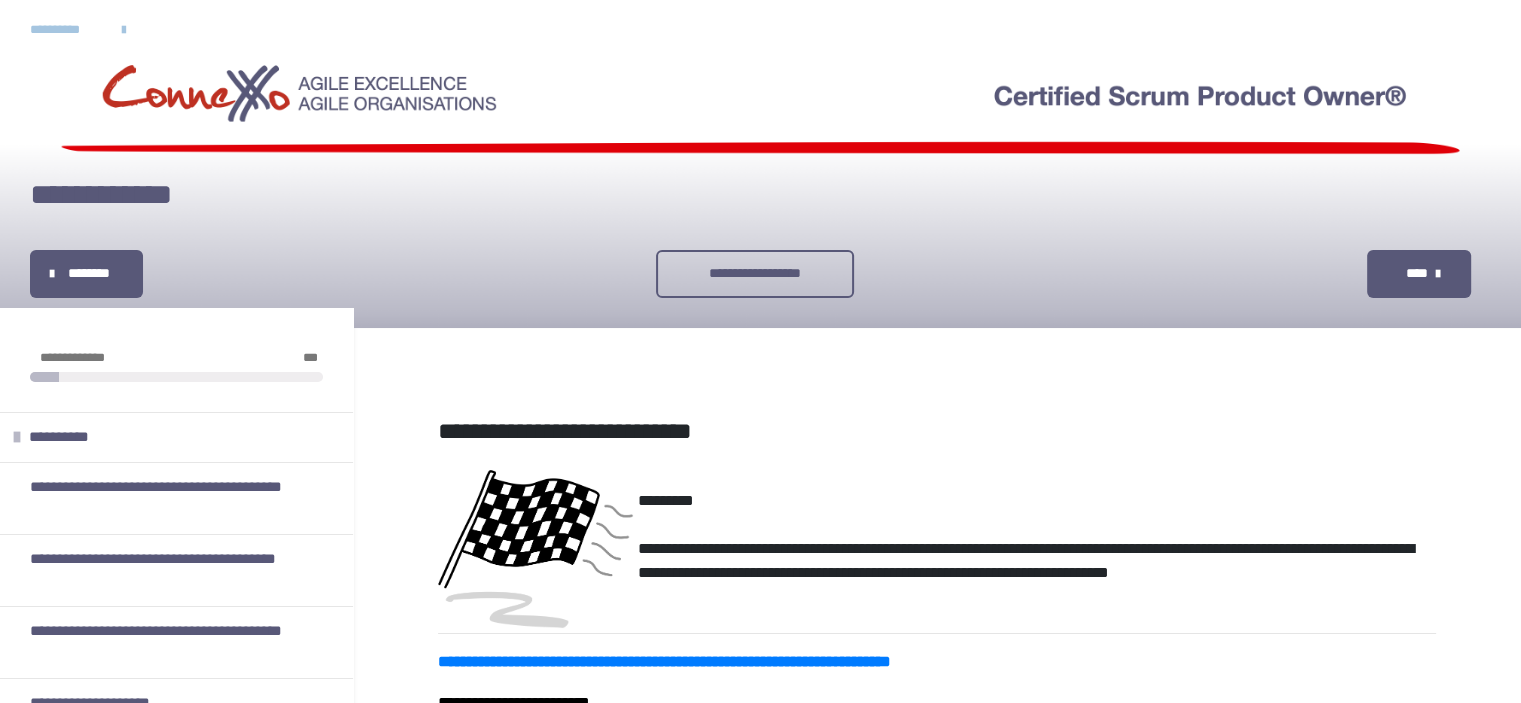 click on "********" at bounding box center (88, 273) 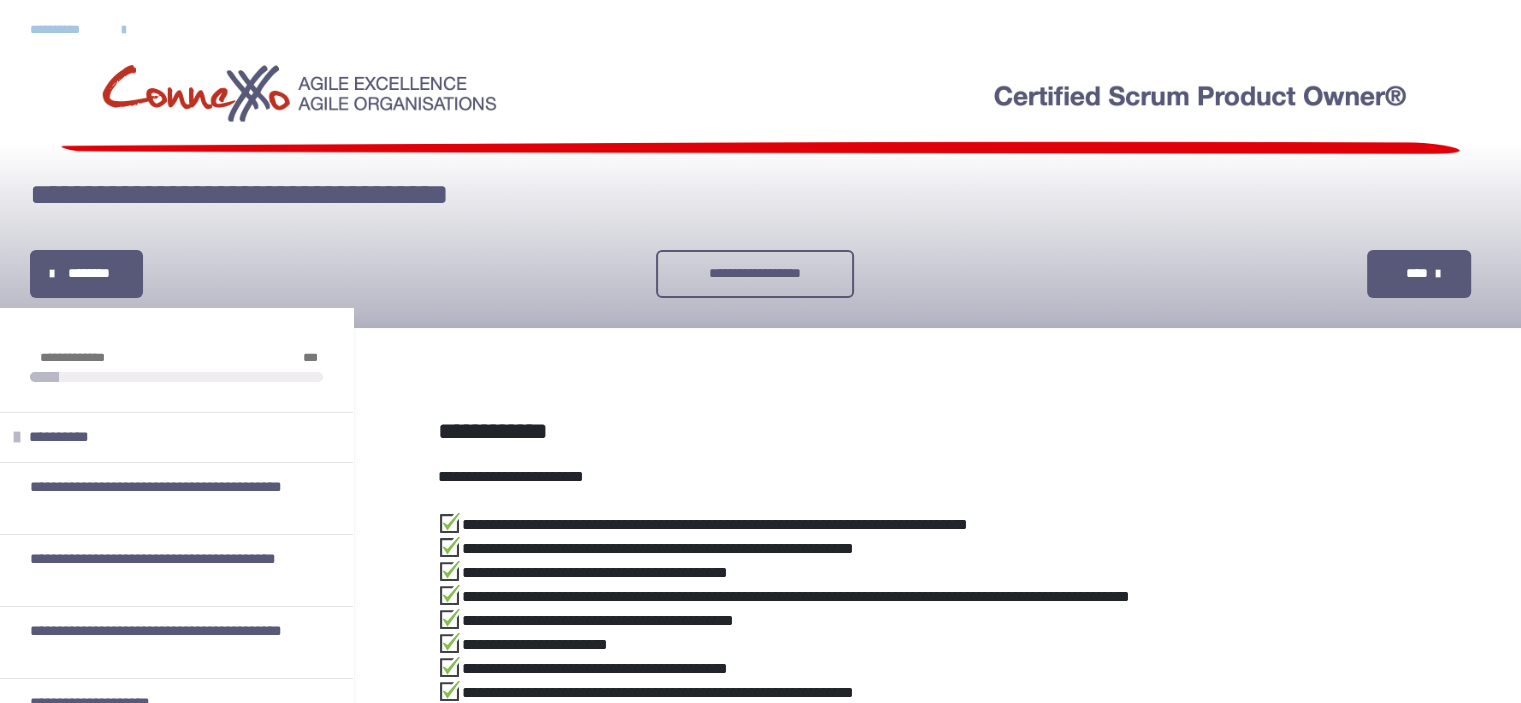click on "********" at bounding box center [88, 273] 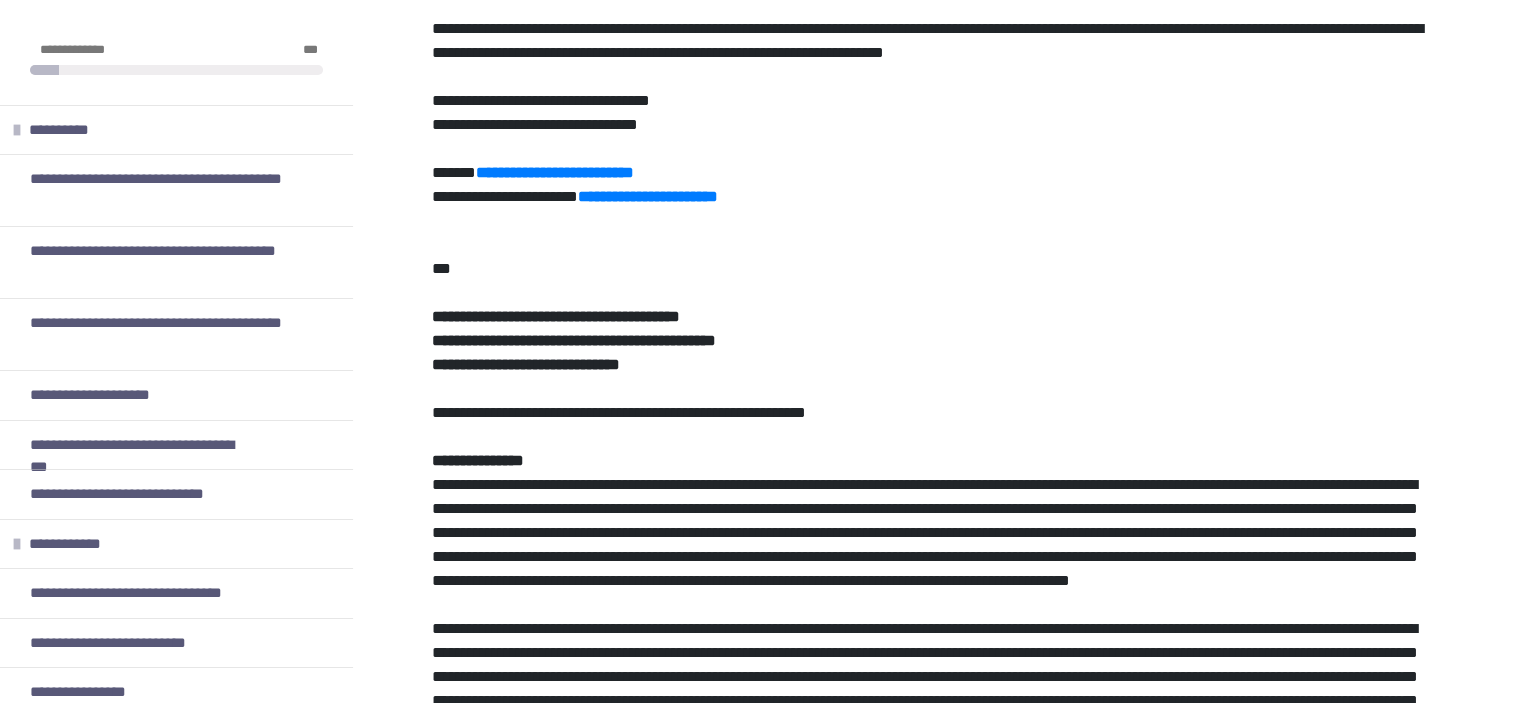 scroll, scrollTop: 800, scrollLeft: 0, axis: vertical 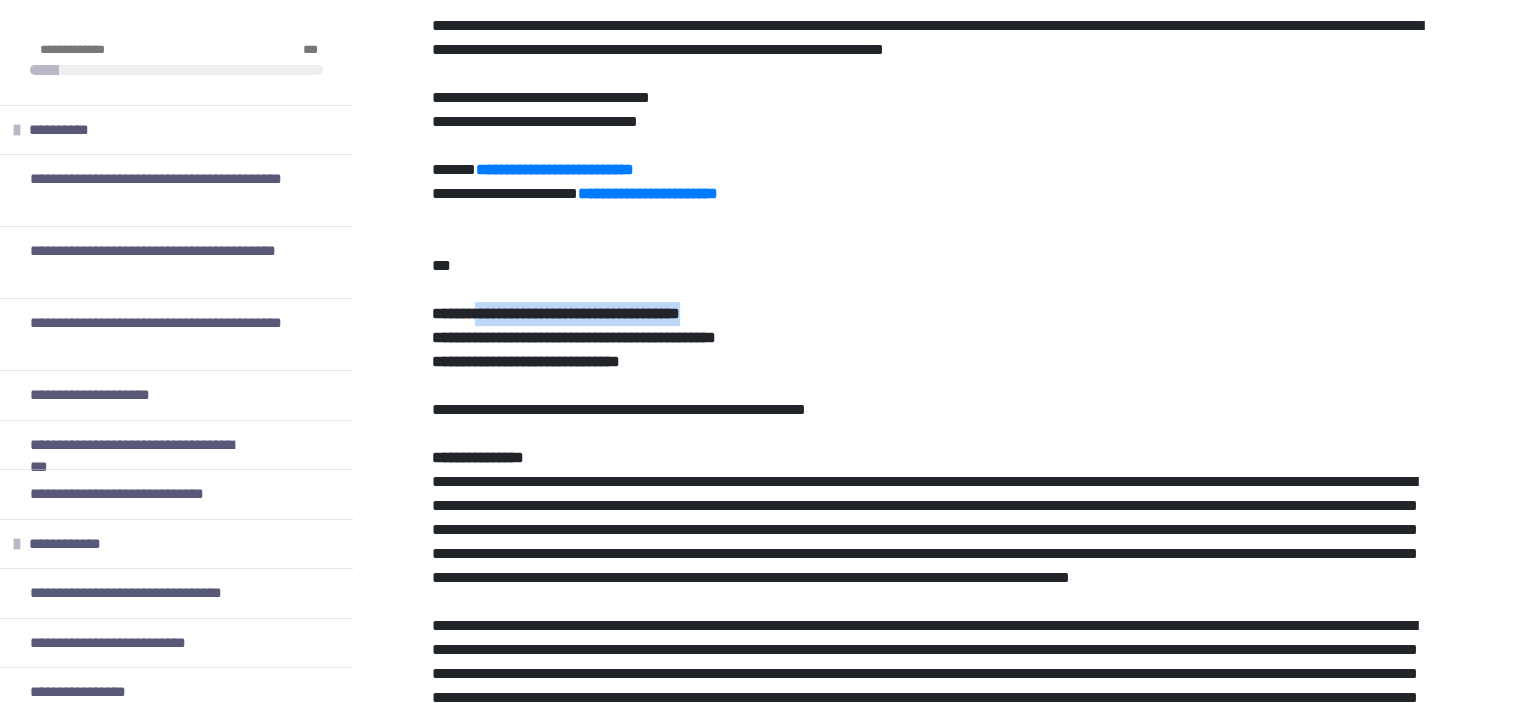 drag, startPoint x: 490, startPoint y: 336, endPoint x: 783, endPoint y: 329, distance: 293.08362 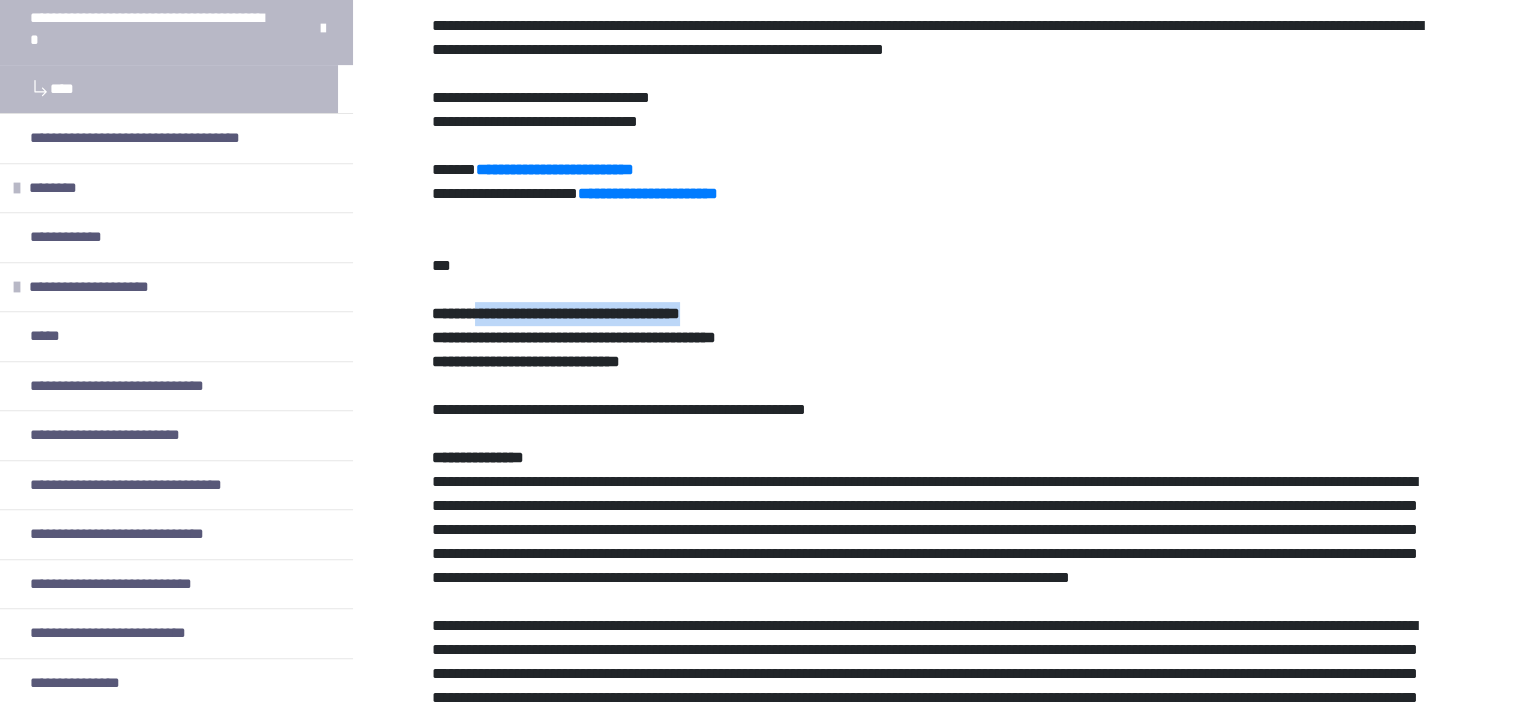 scroll, scrollTop: 800, scrollLeft: 0, axis: vertical 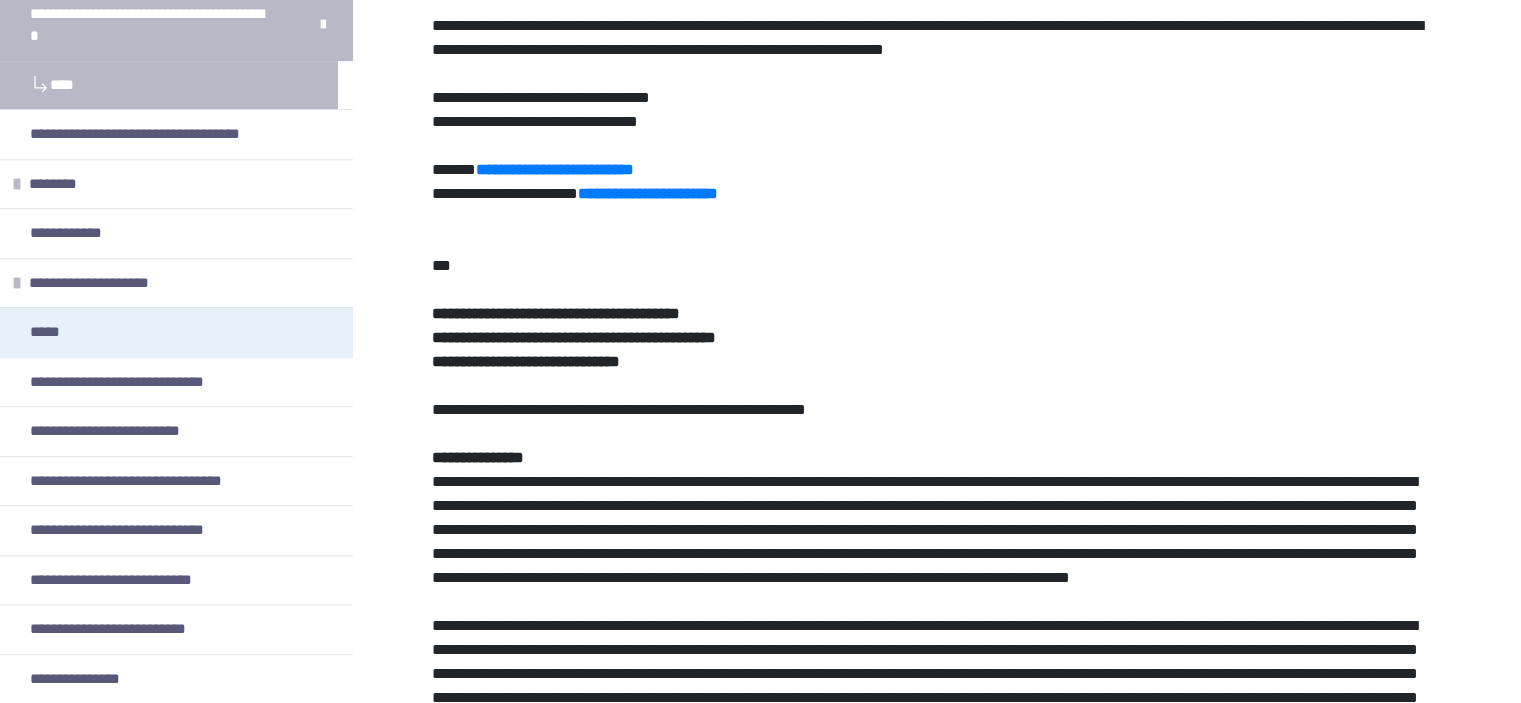 click on "*****" at bounding box center [176, 332] 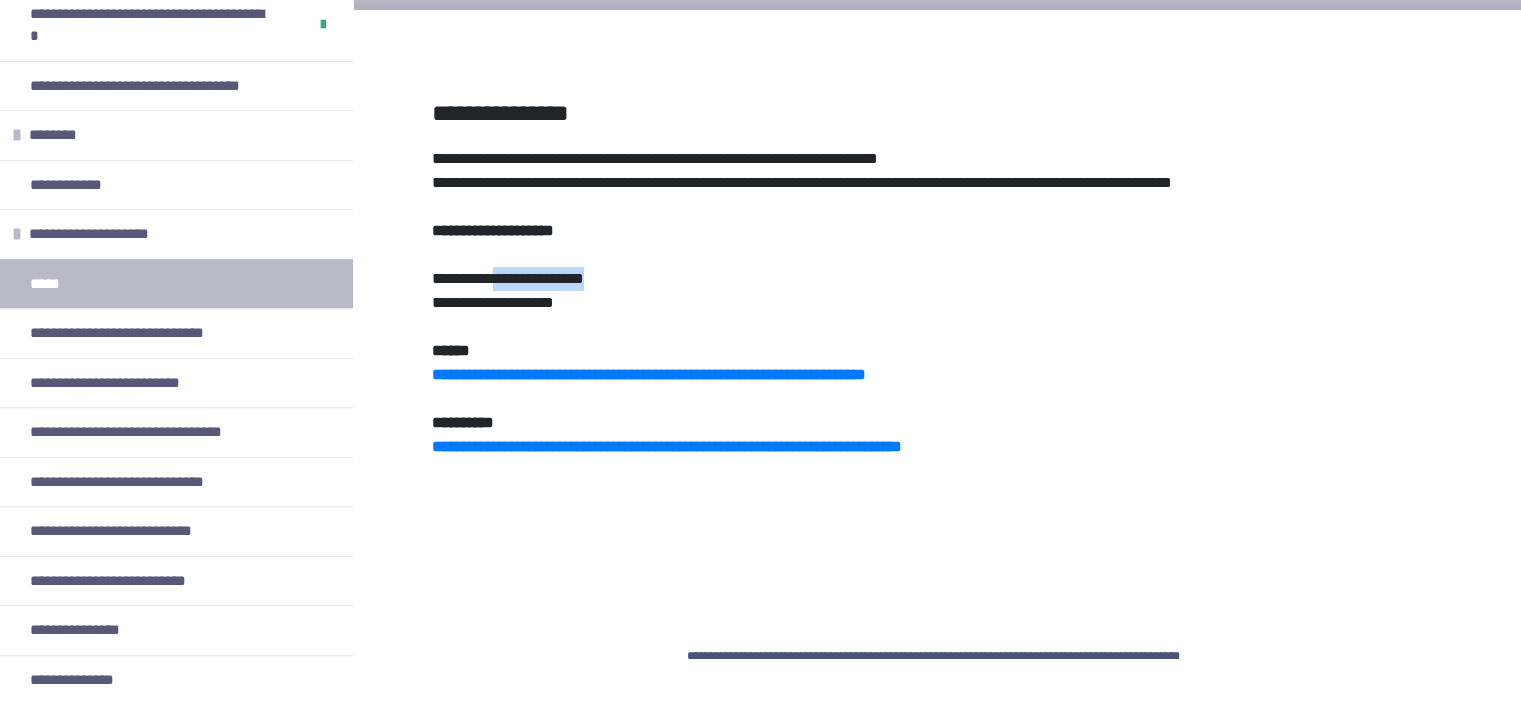 drag, startPoint x: 519, startPoint y: 277, endPoint x: 631, endPoint y: 276, distance: 112.00446 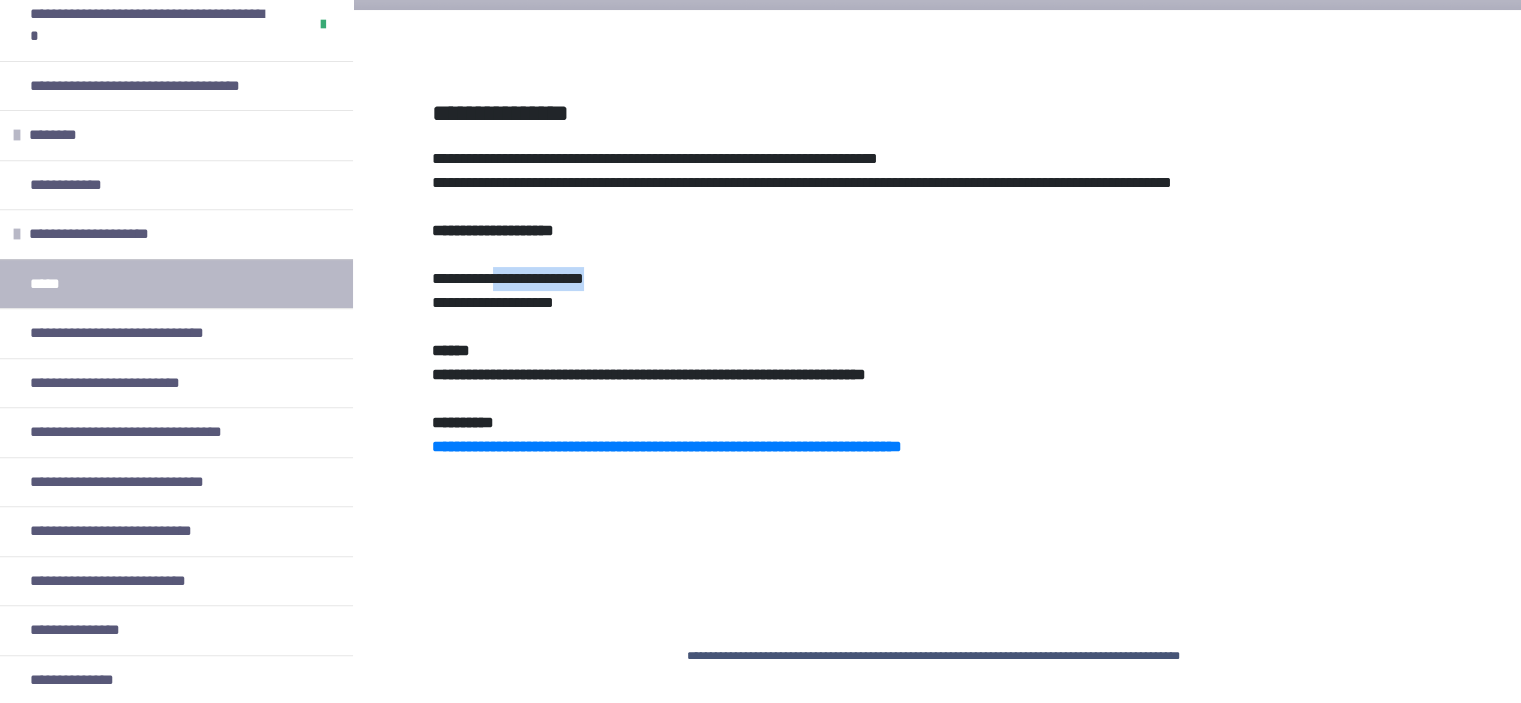 click on "**********" at bounding box center [649, 374] 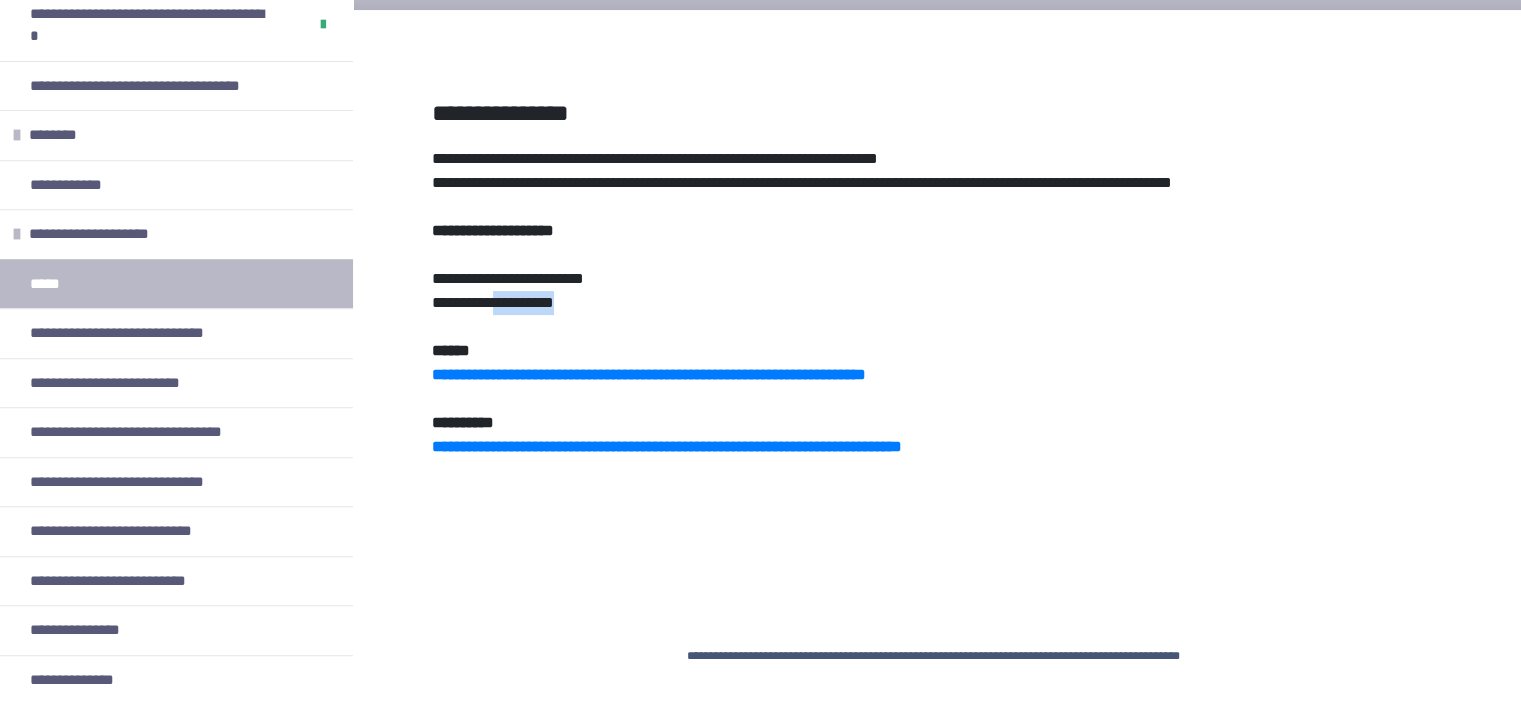 drag, startPoint x: 516, startPoint y: 307, endPoint x: 608, endPoint y: 299, distance: 92.34717 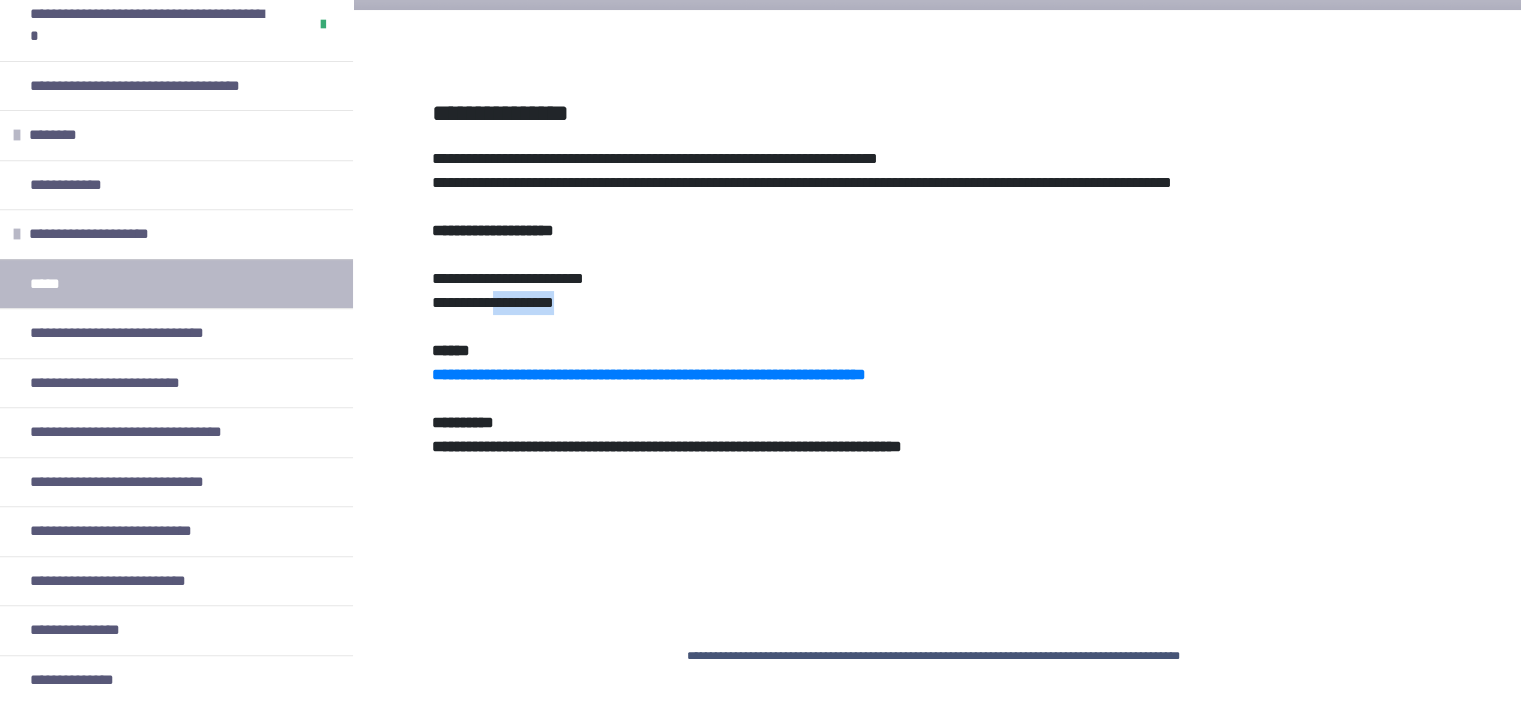 click on "**********" at bounding box center (667, 446) 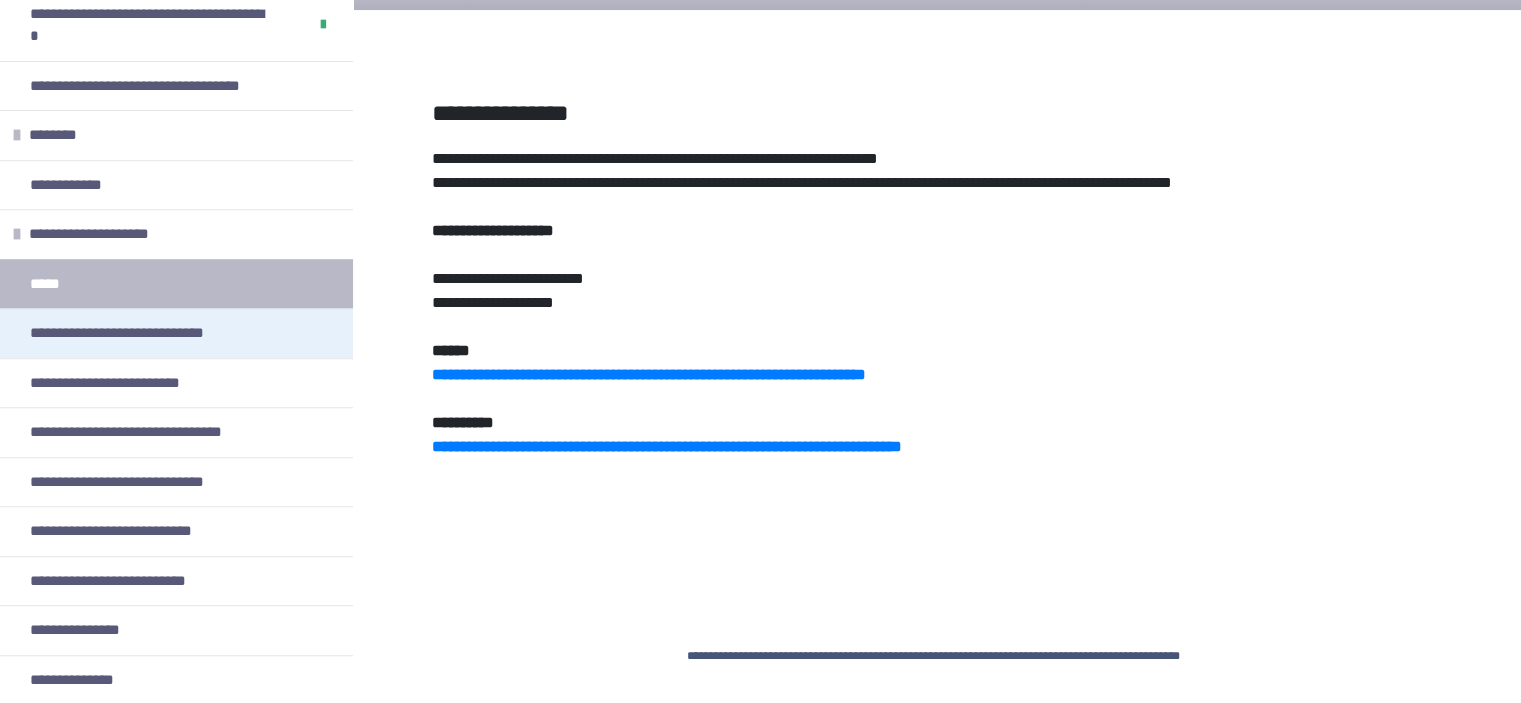 click on "**********" at bounding box center (138, 333) 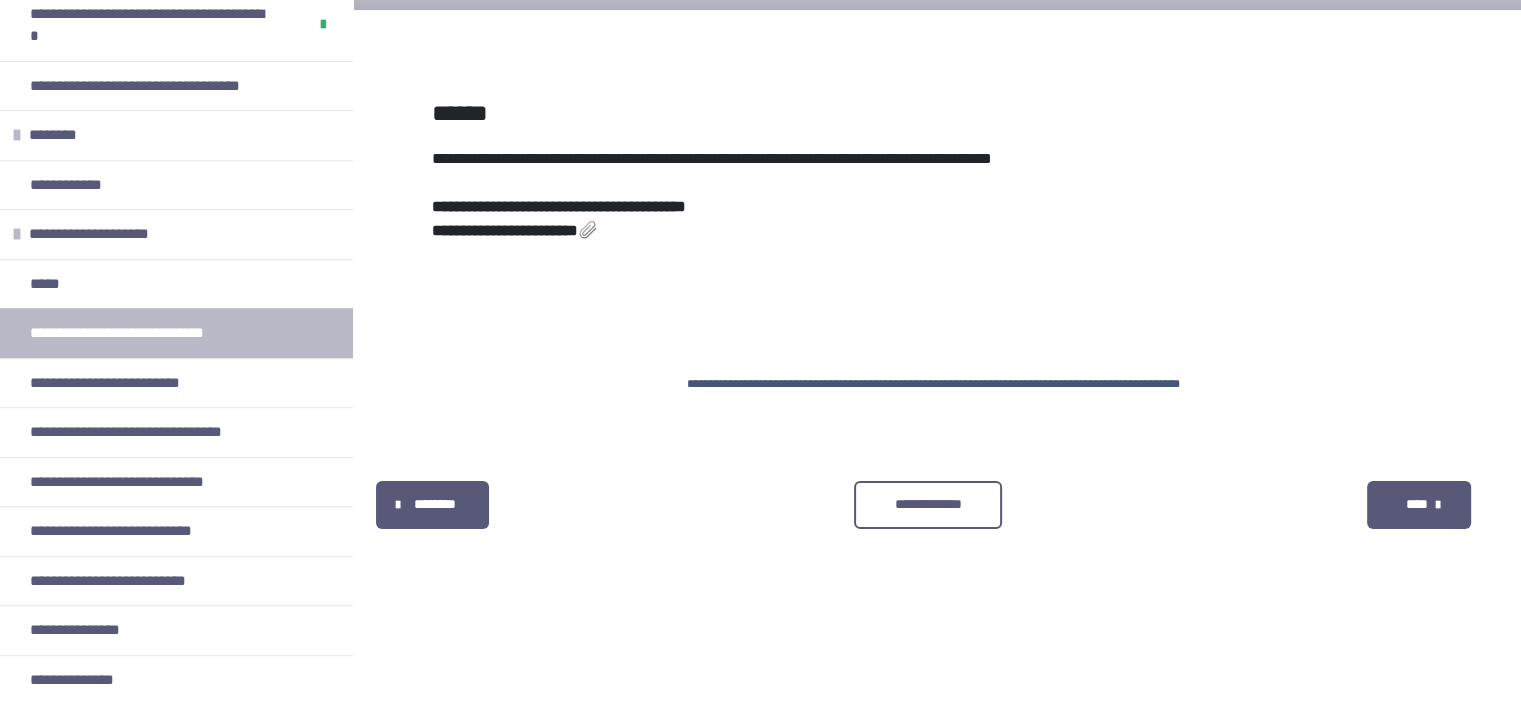 click on "**********" at bounding box center (505, 230) 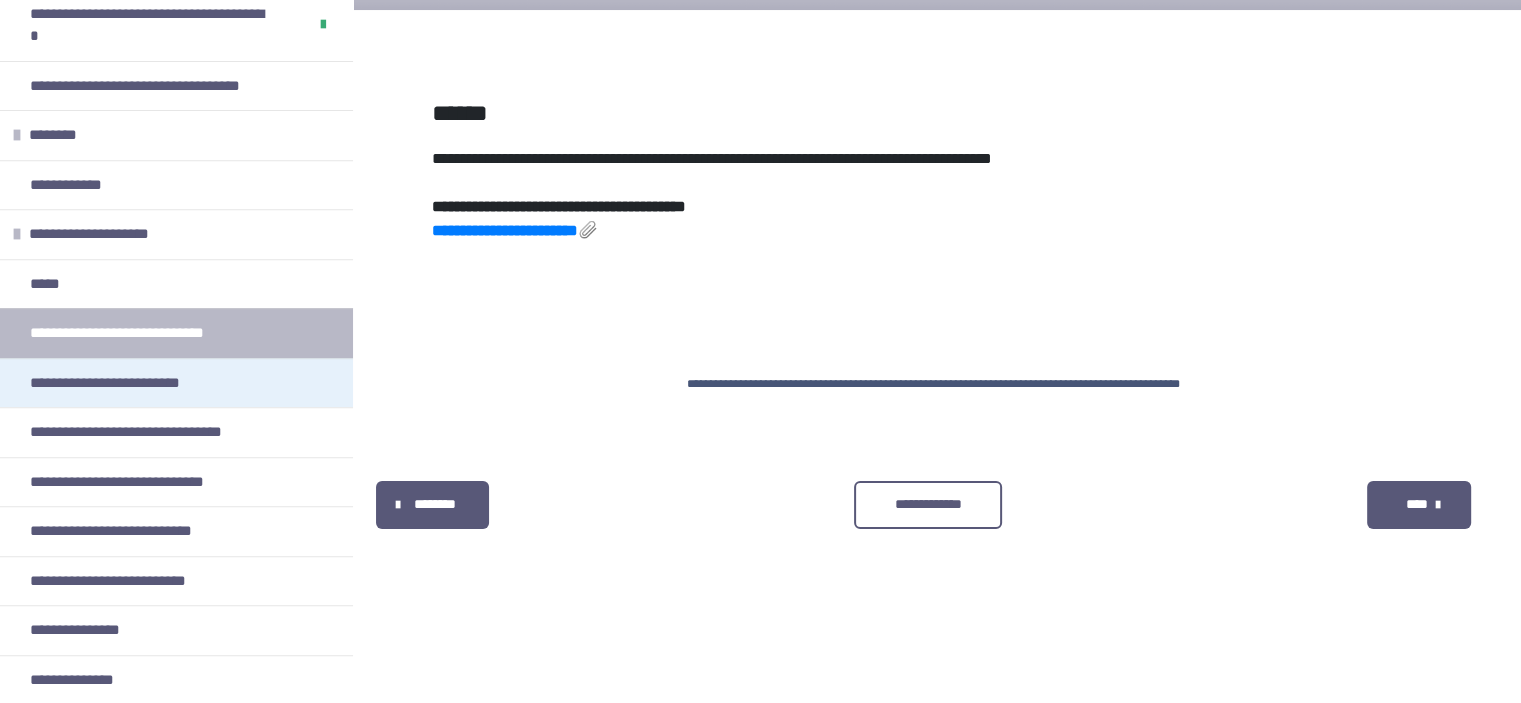 click on "**********" at bounding box center (125, 383) 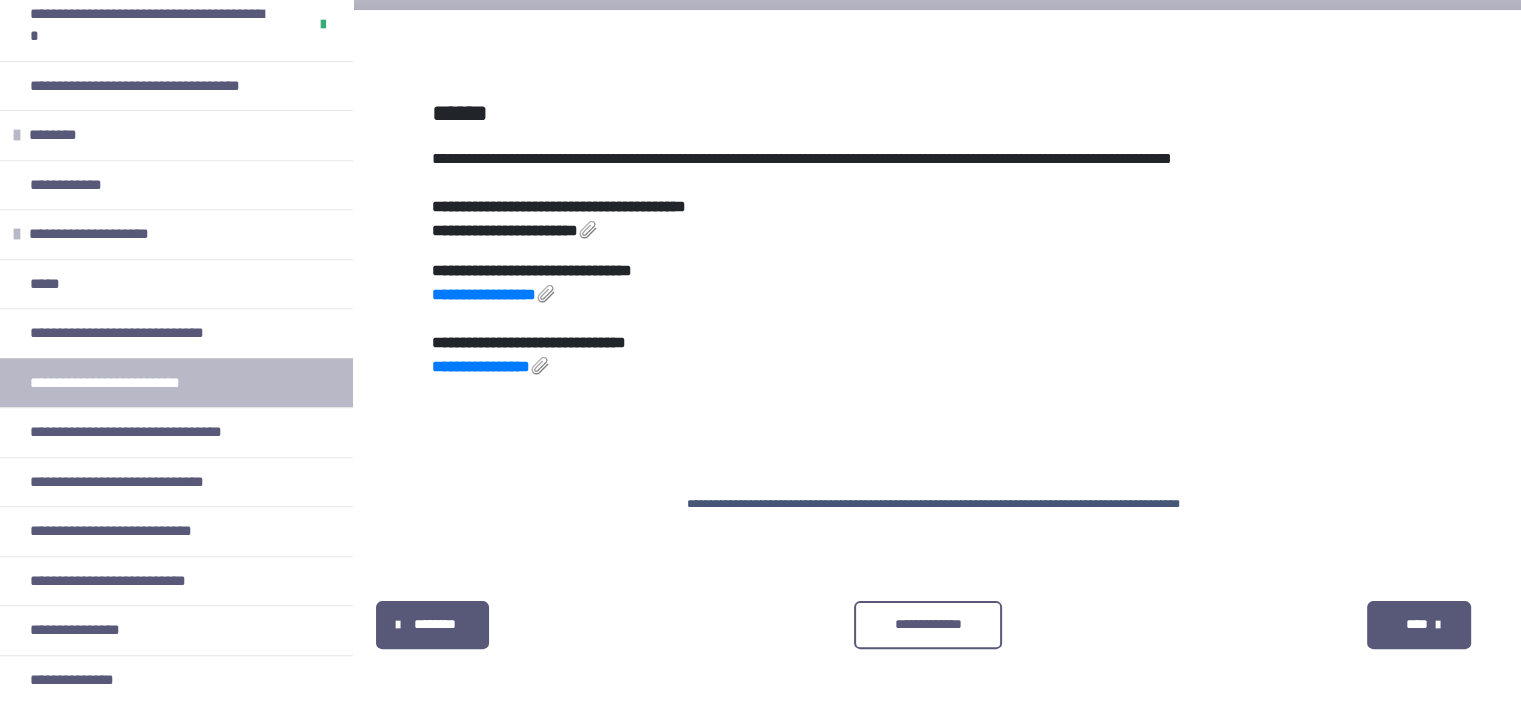 click on "**********" at bounding box center (505, 230) 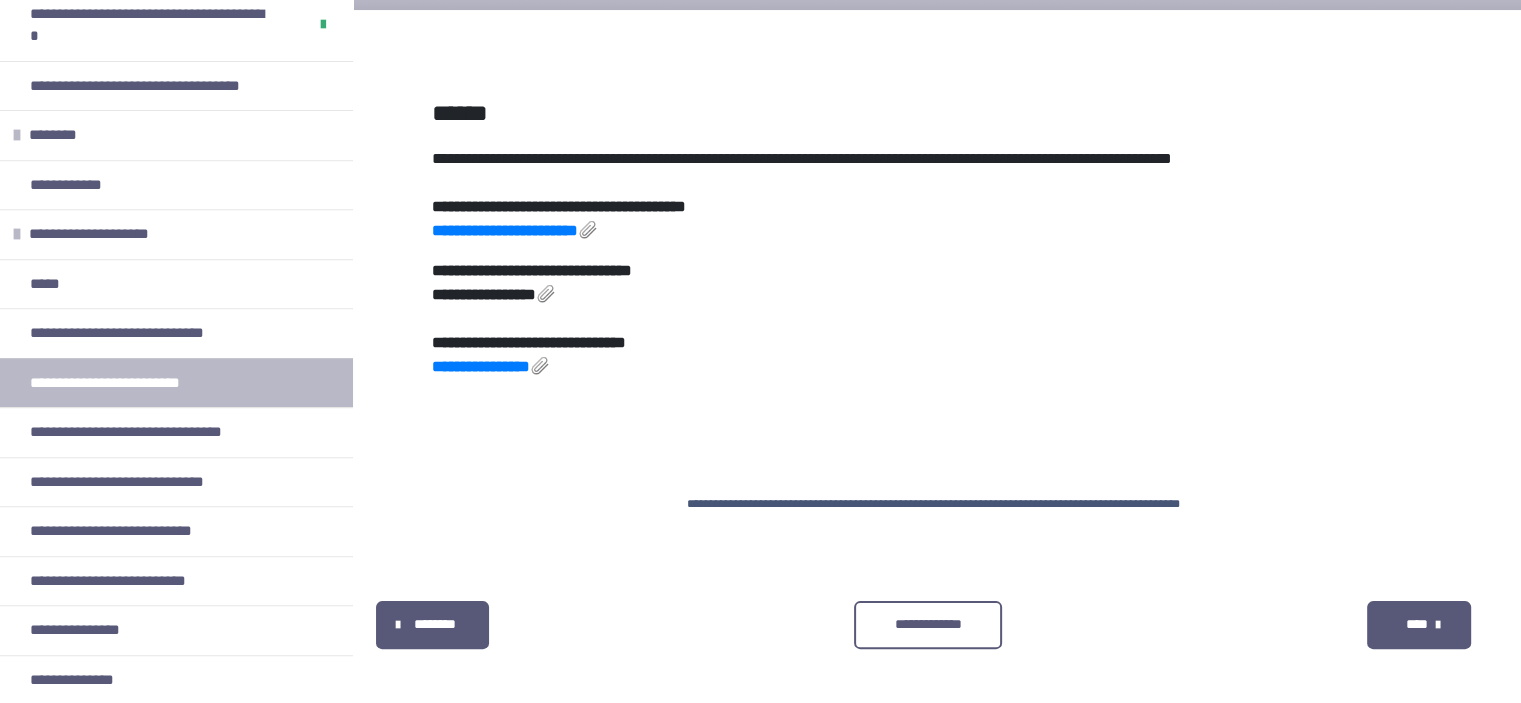 click on "**********" at bounding box center (484, 294) 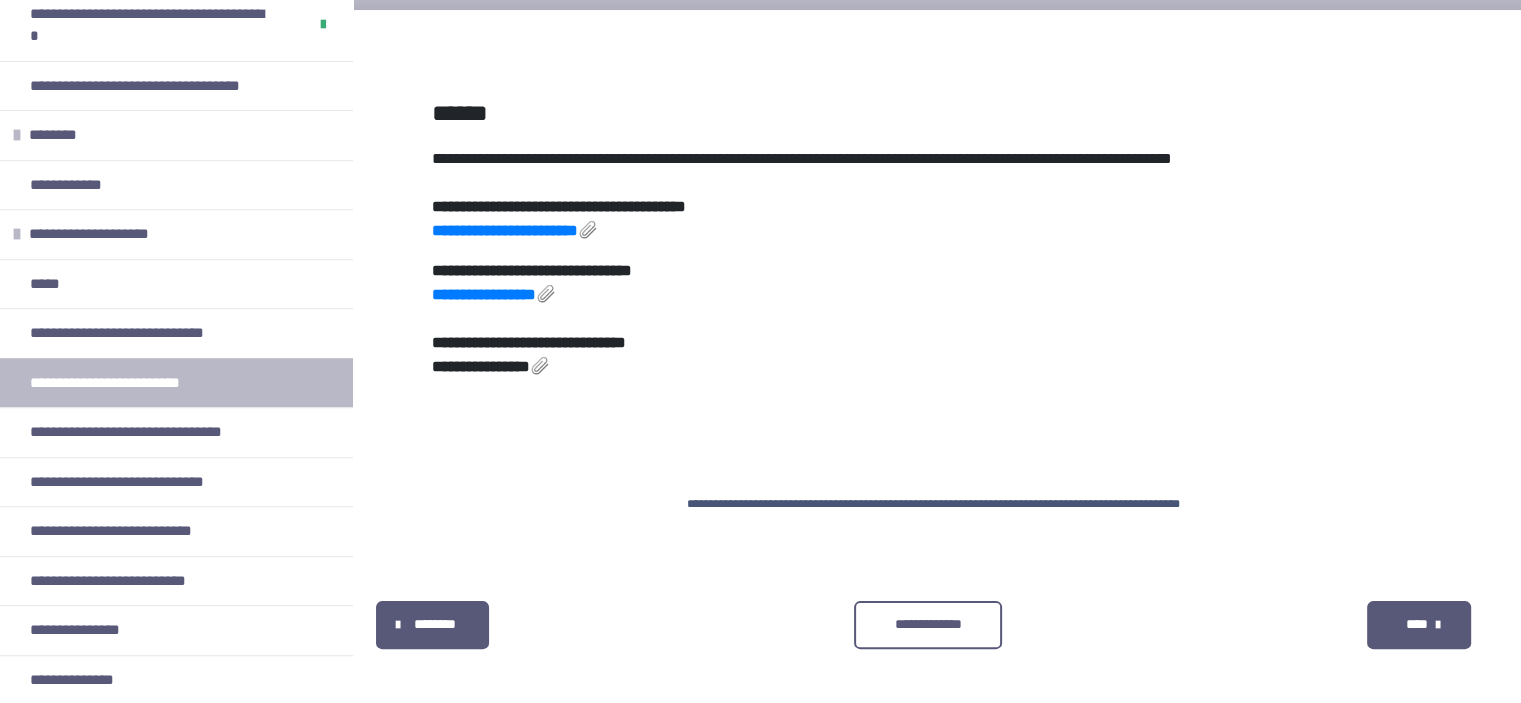 click on "**********" at bounding box center [481, 366] 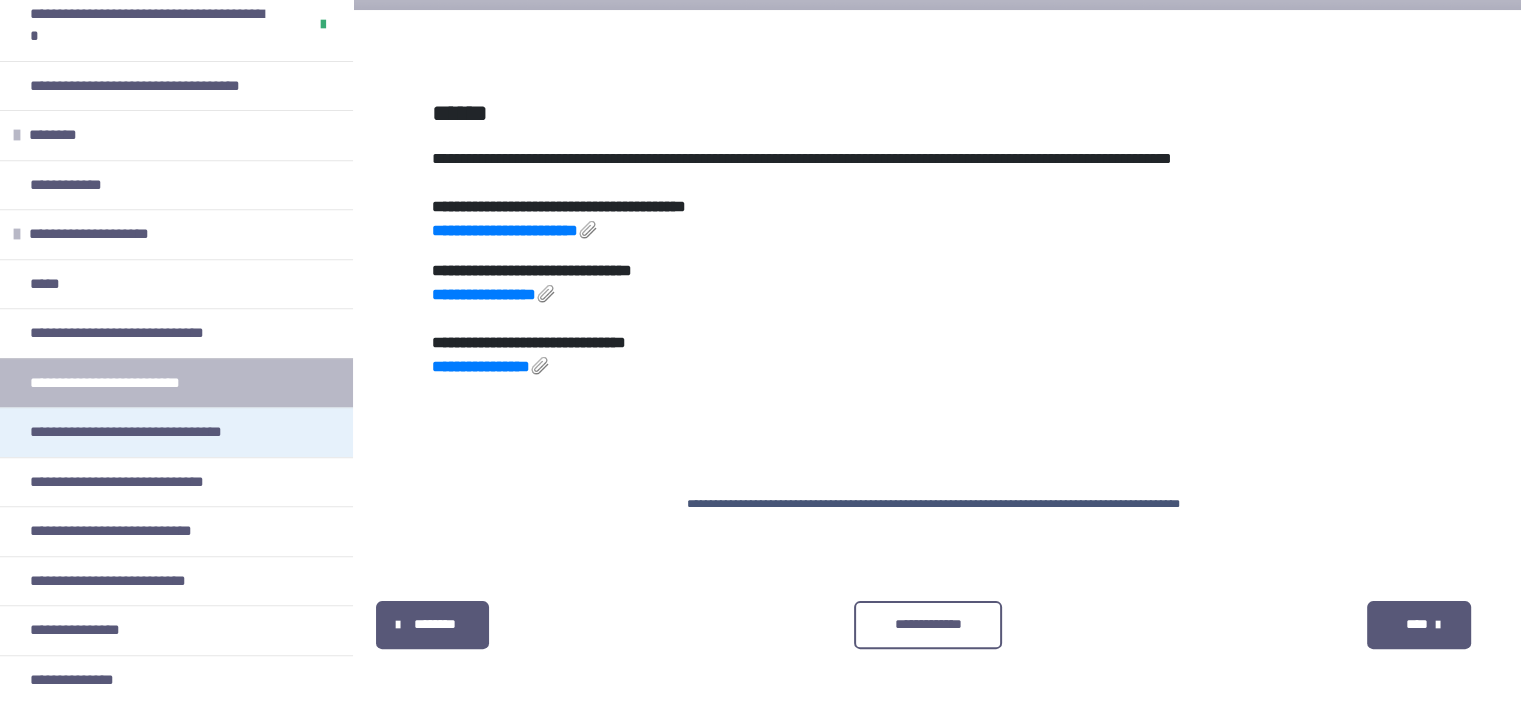 click on "**********" at bounding box center (145, 432) 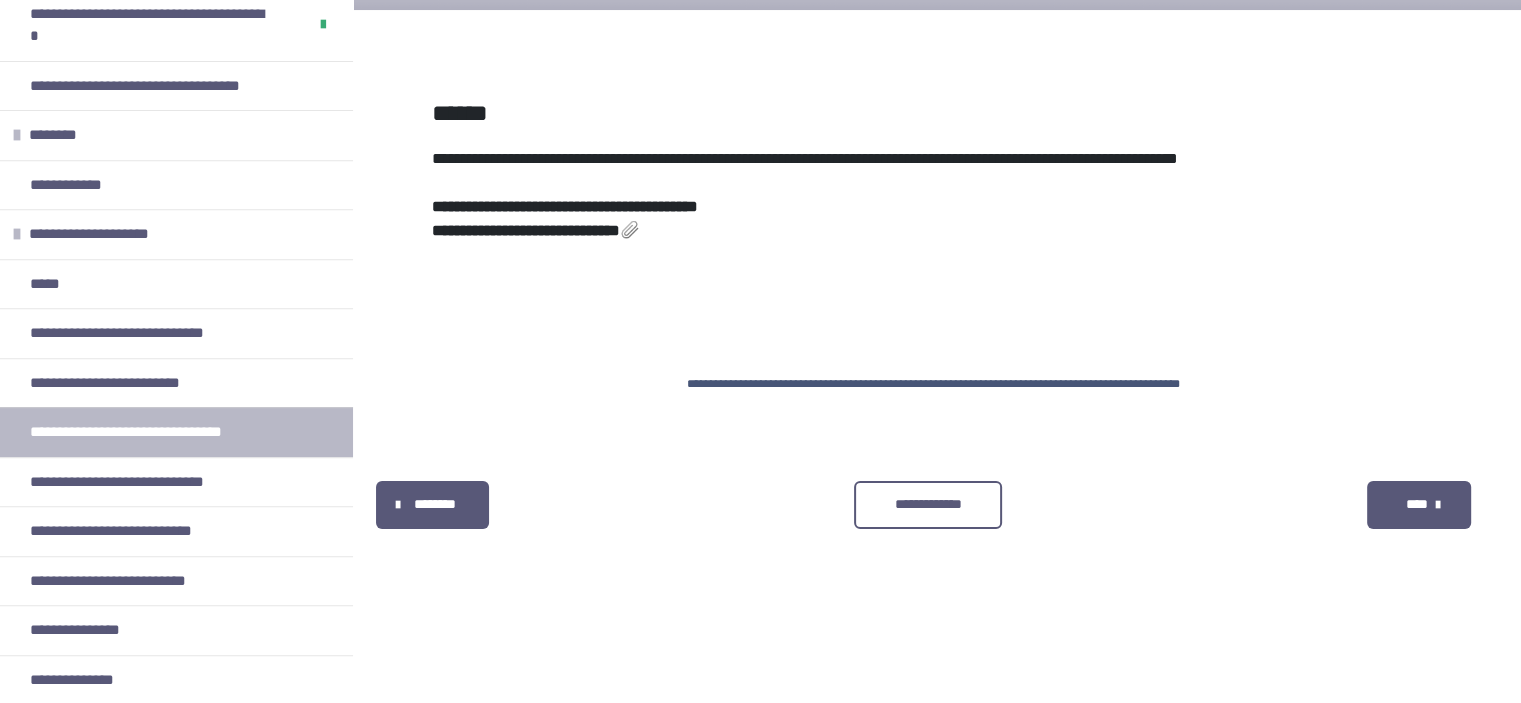 click on "**********" at bounding box center (526, 230) 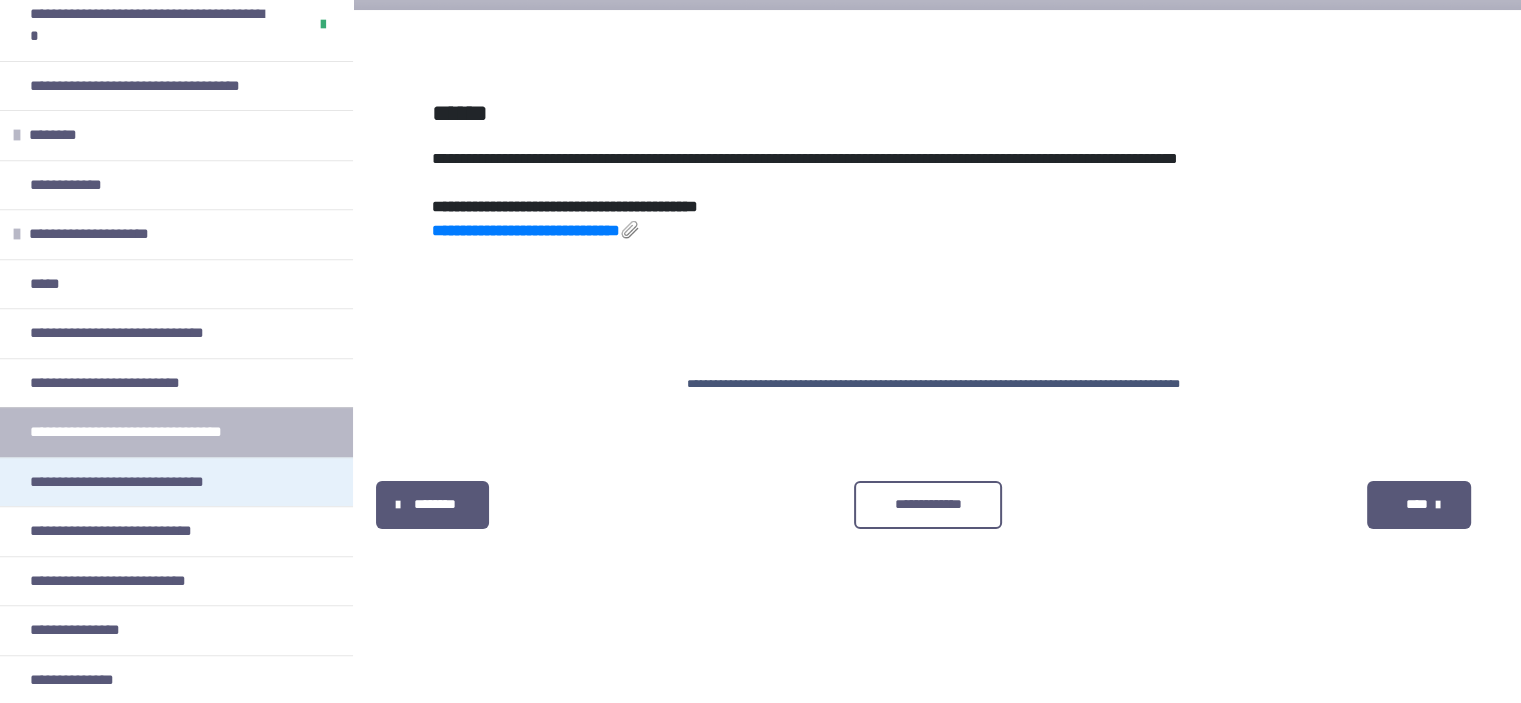 click on "**********" at bounding box center (140, 482) 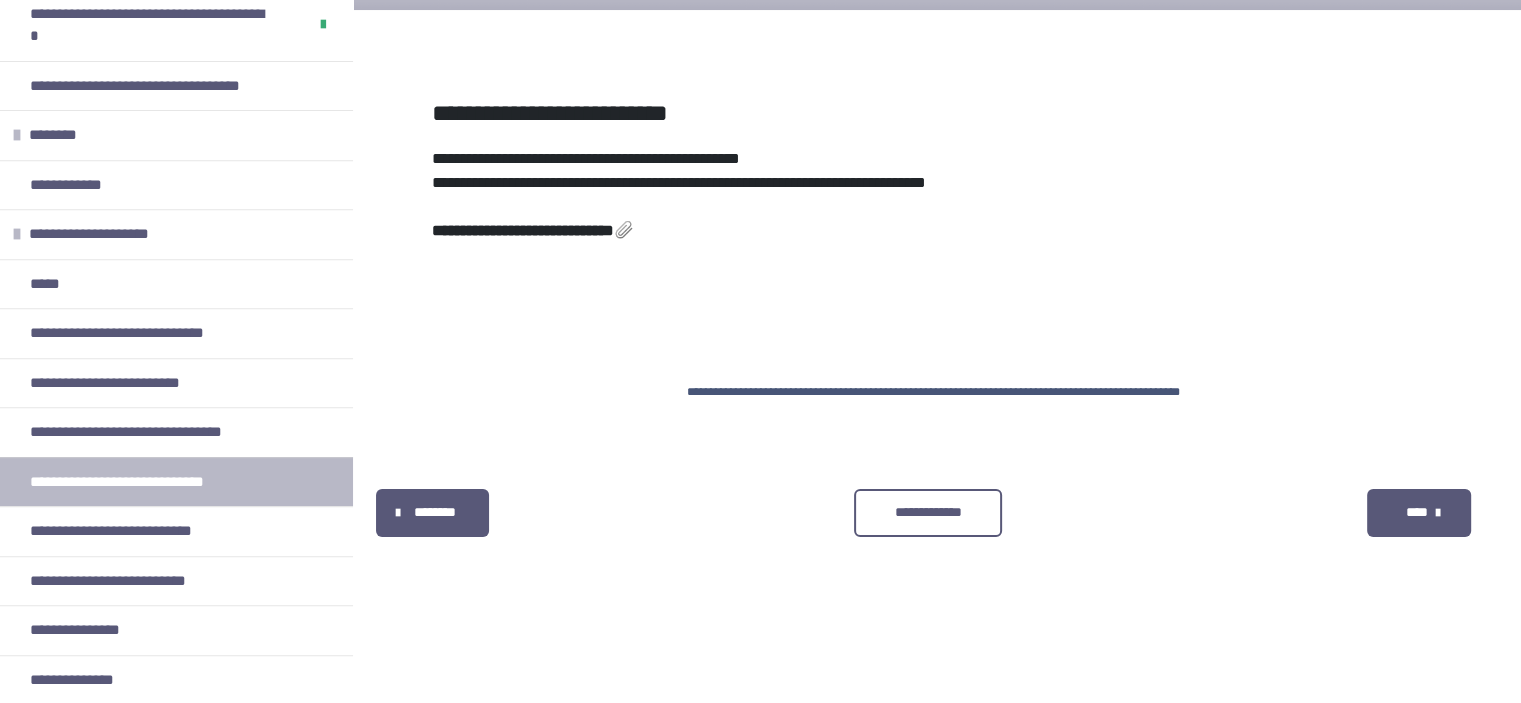 click on "**********" at bounding box center [523, 230] 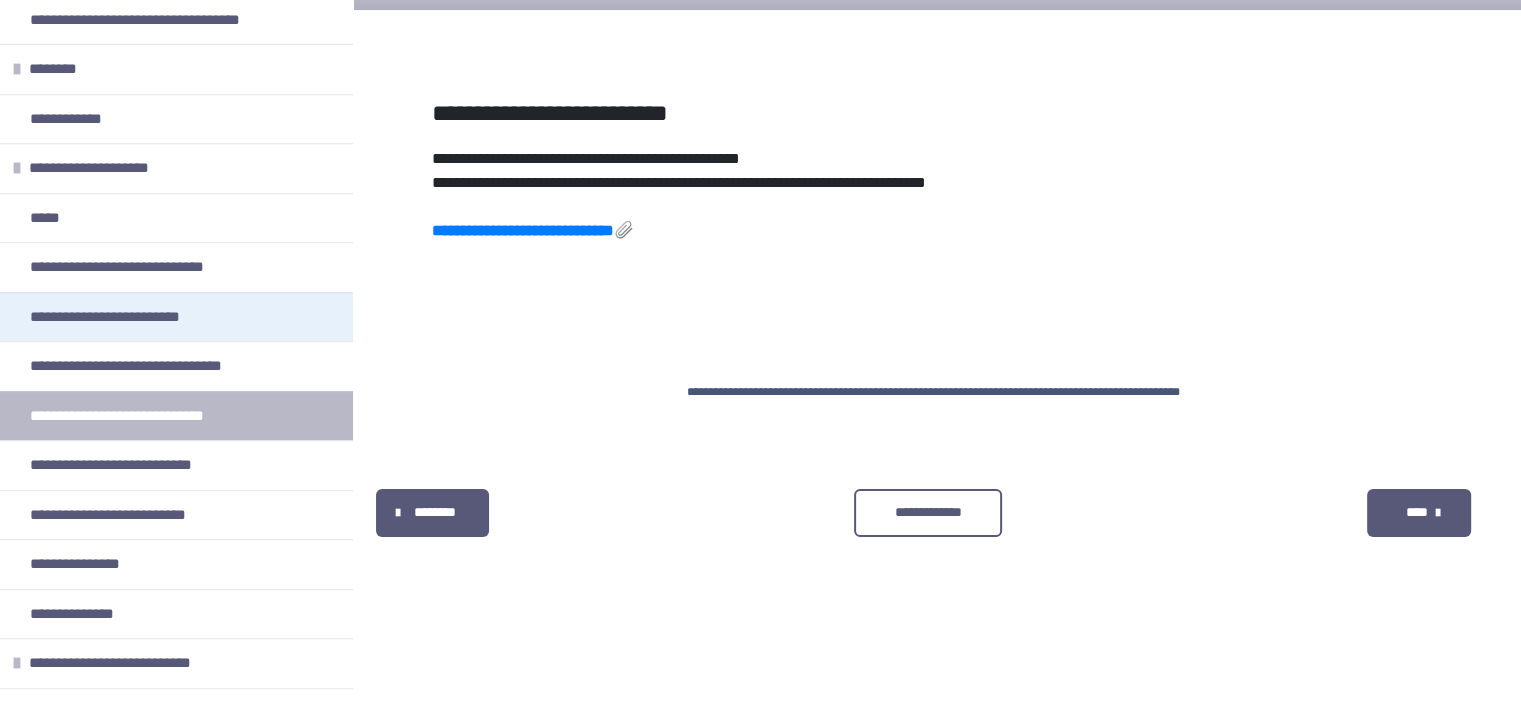 scroll, scrollTop: 900, scrollLeft: 0, axis: vertical 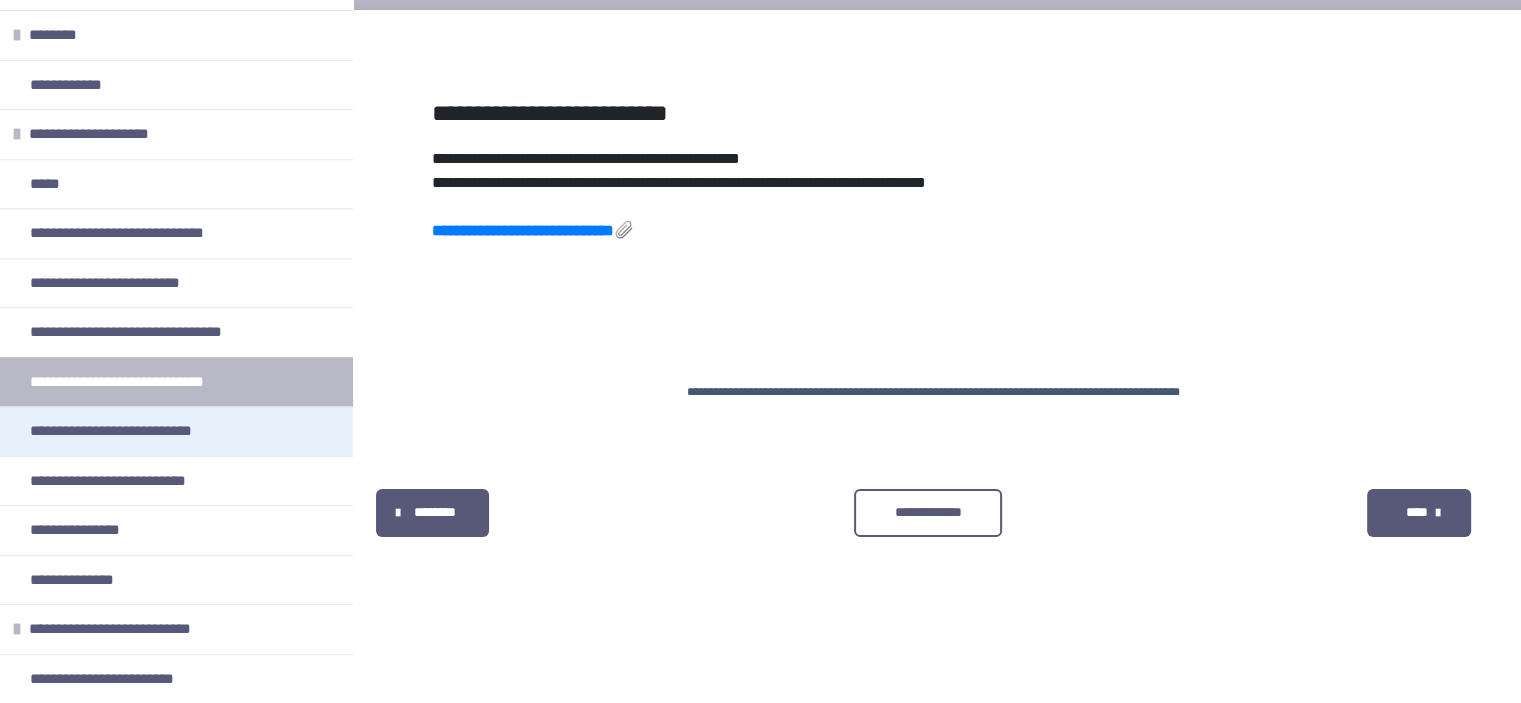 click on "**********" at bounding box center (143, 431) 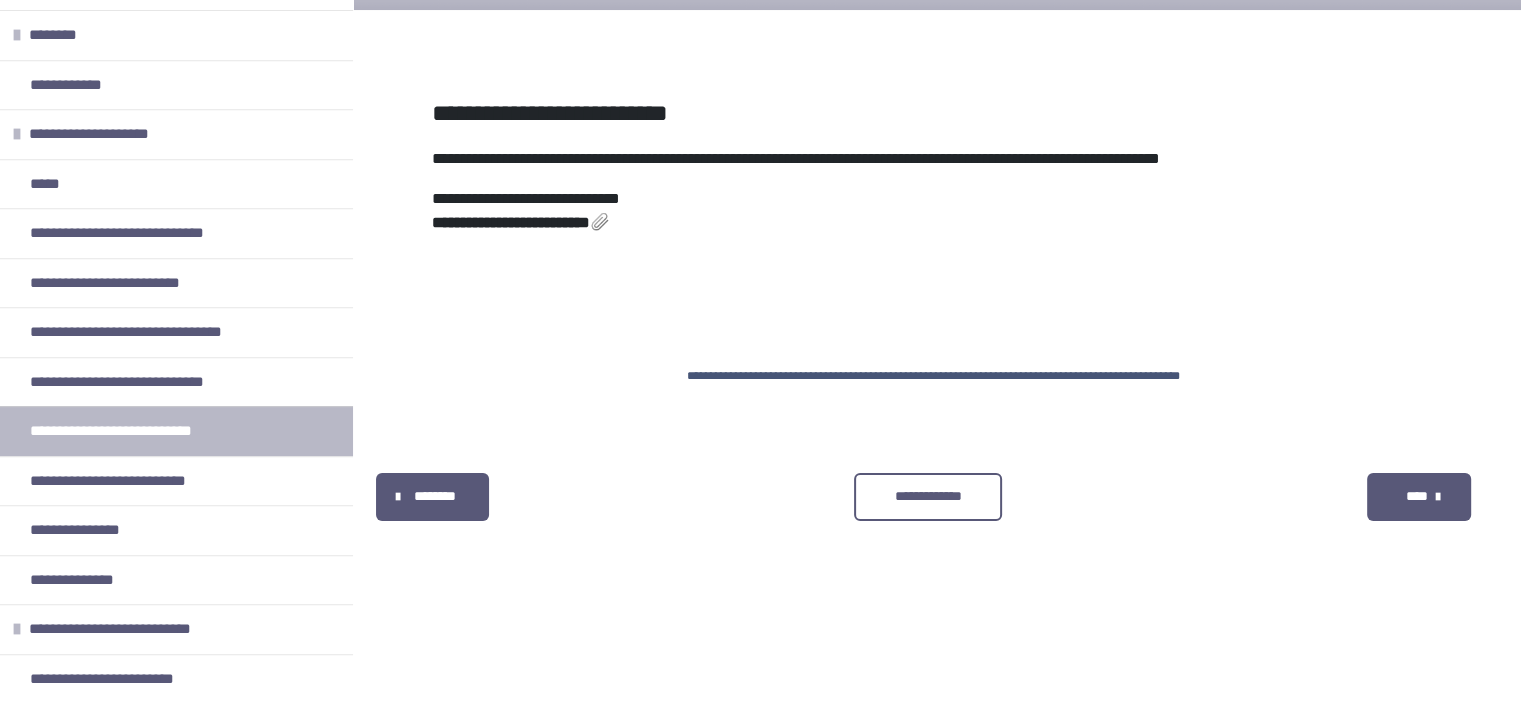 click on "**********" at bounding box center [511, 222] 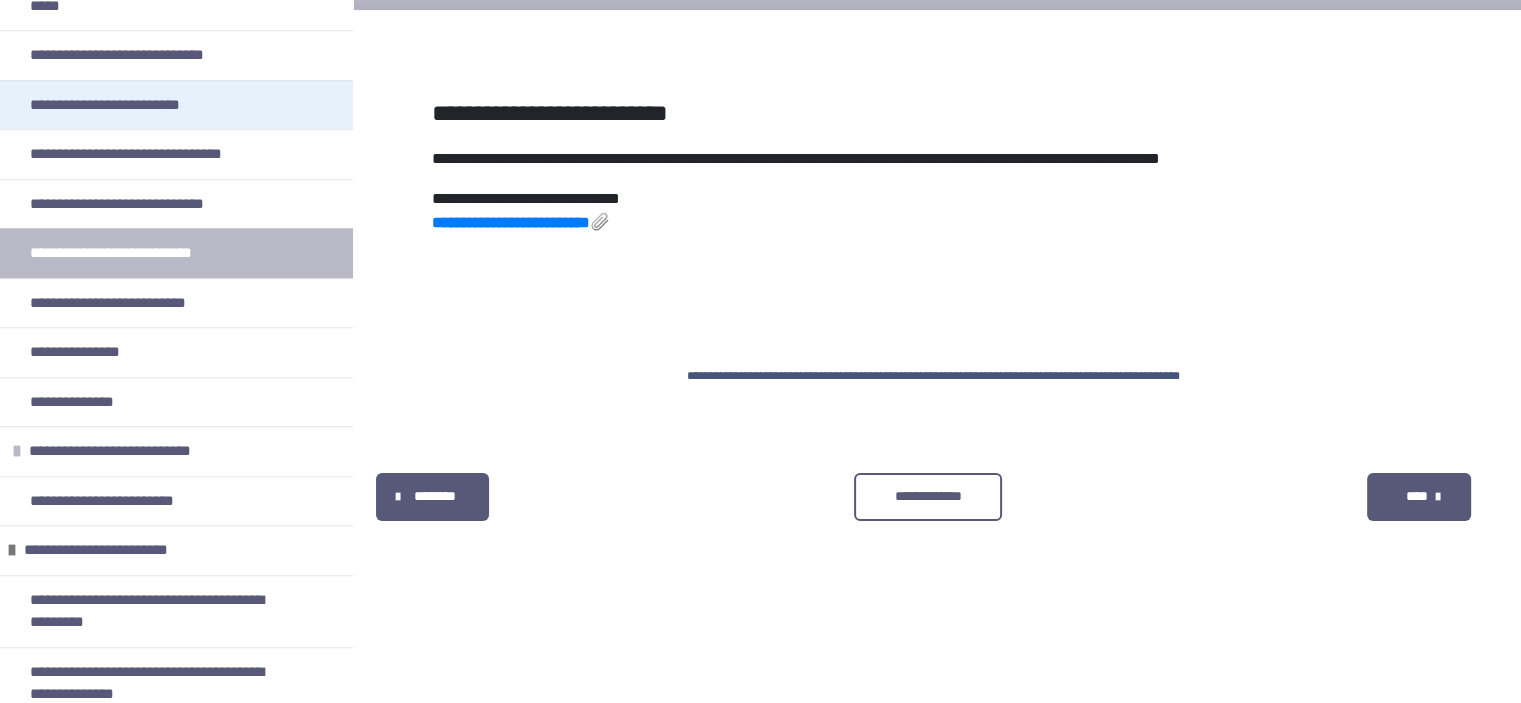 scroll, scrollTop: 1100, scrollLeft: 0, axis: vertical 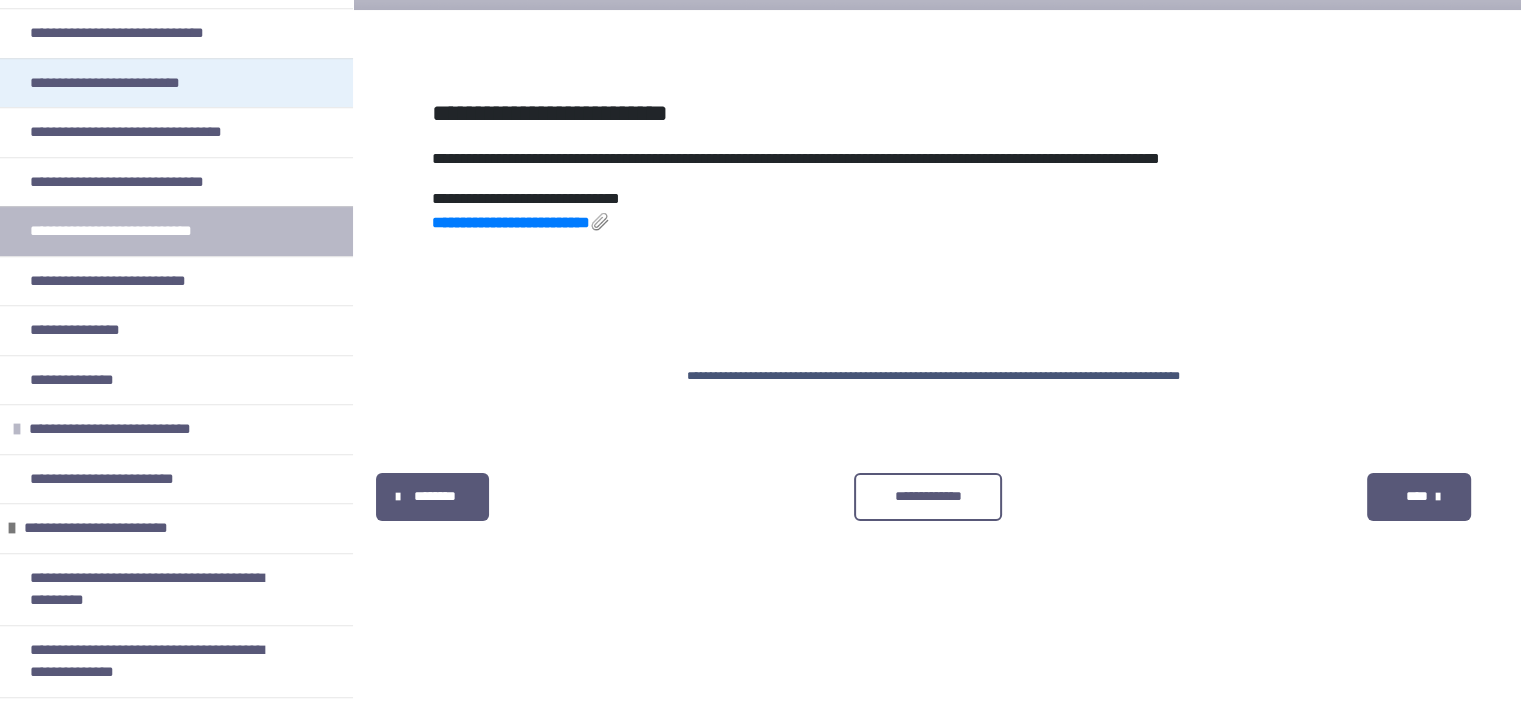 click on "**********" at bounding box center [130, 281] 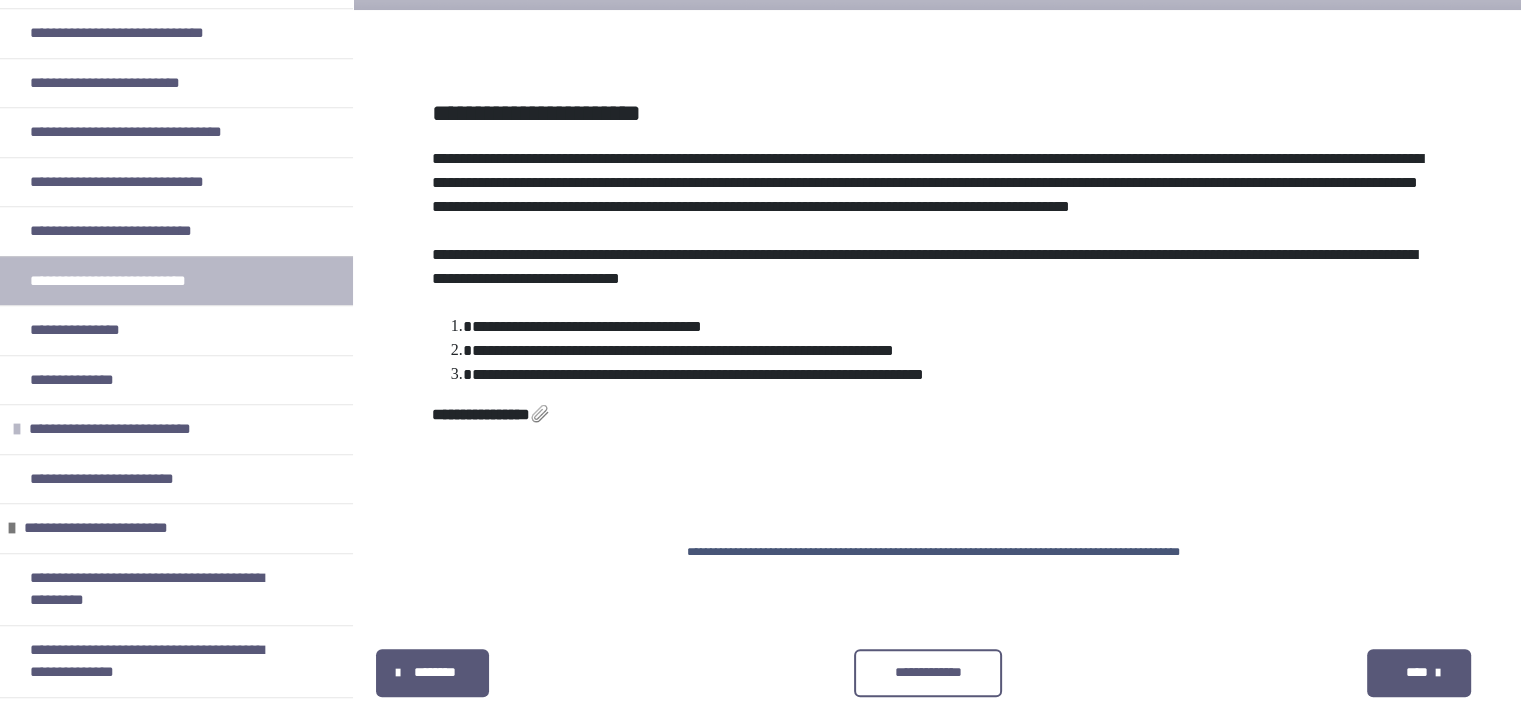 click on "**********" at bounding box center (481, 414) 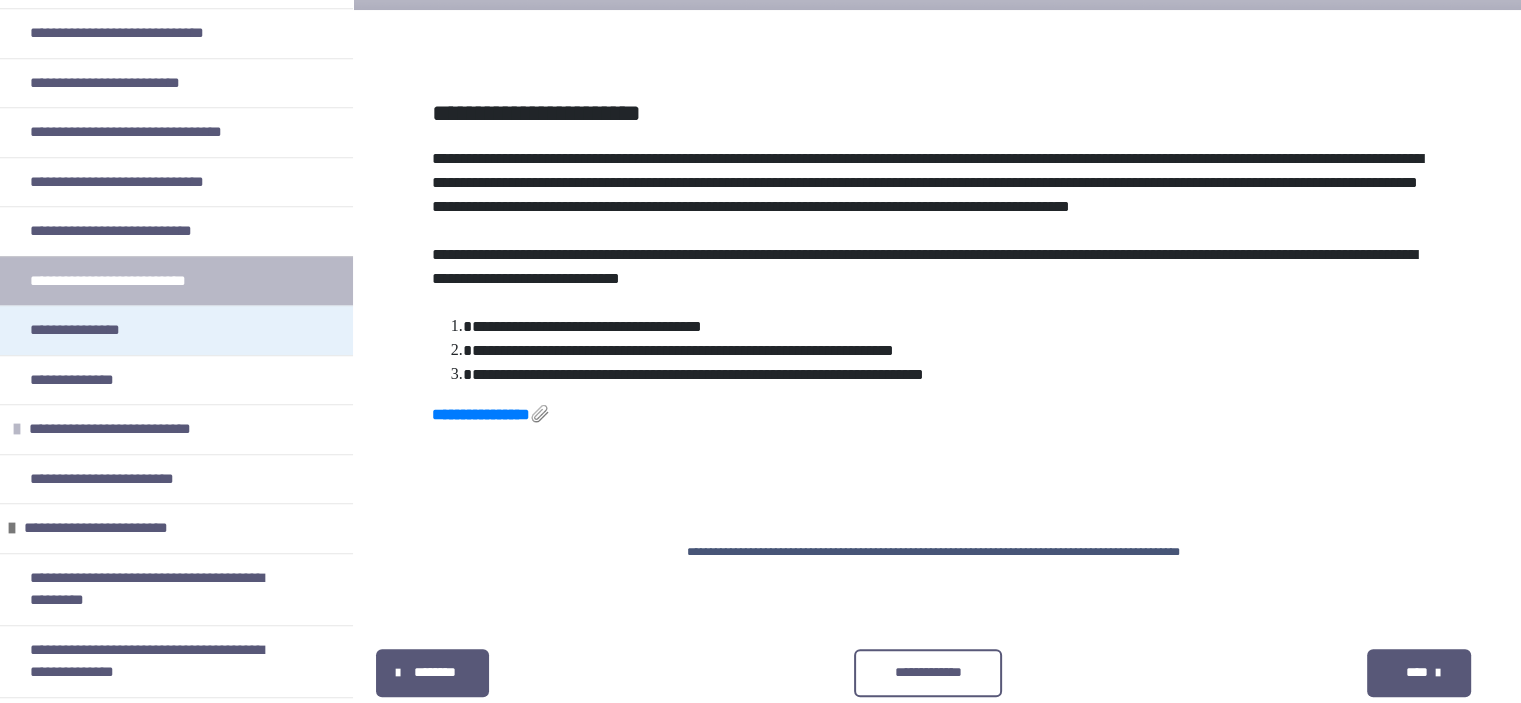click on "**********" at bounding box center [176, 330] 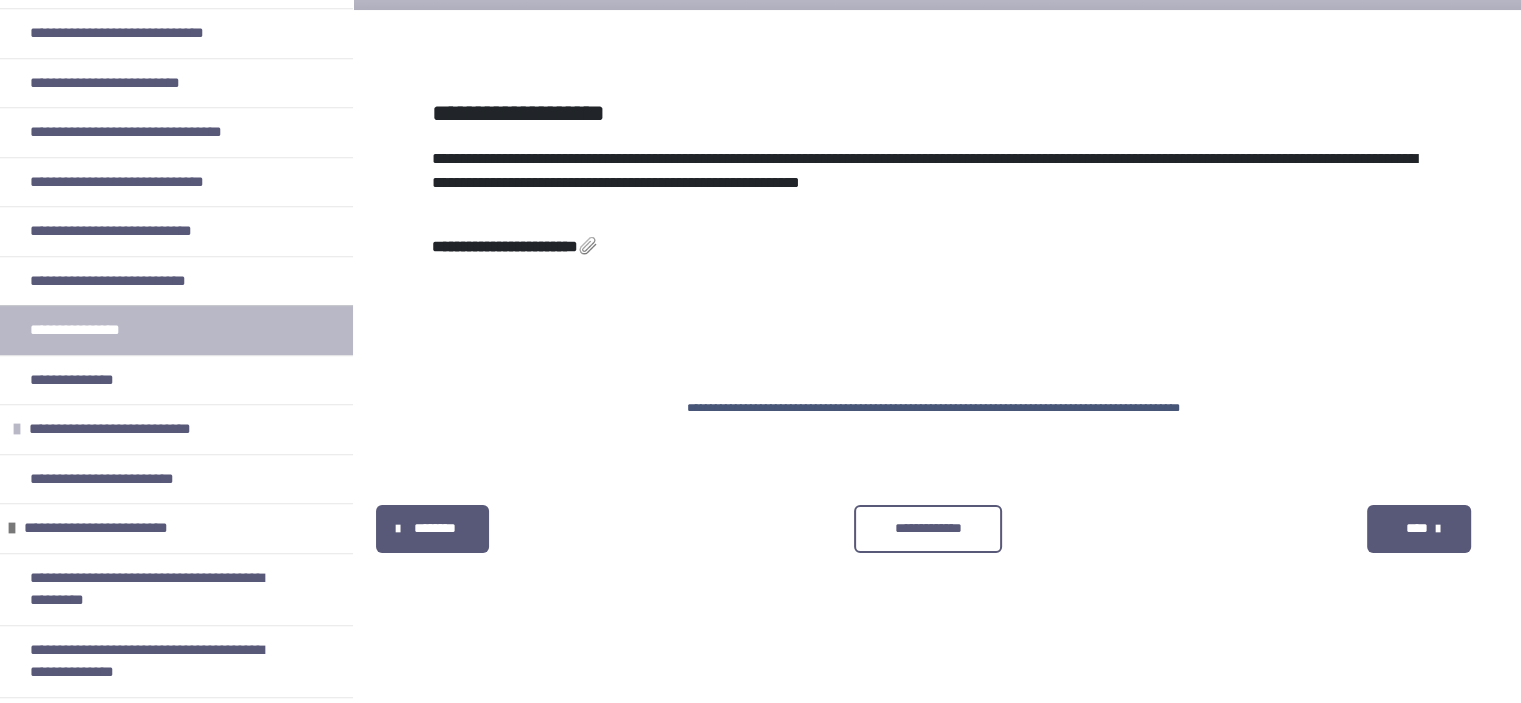 click on "**********" at bounding box center [515, 246] 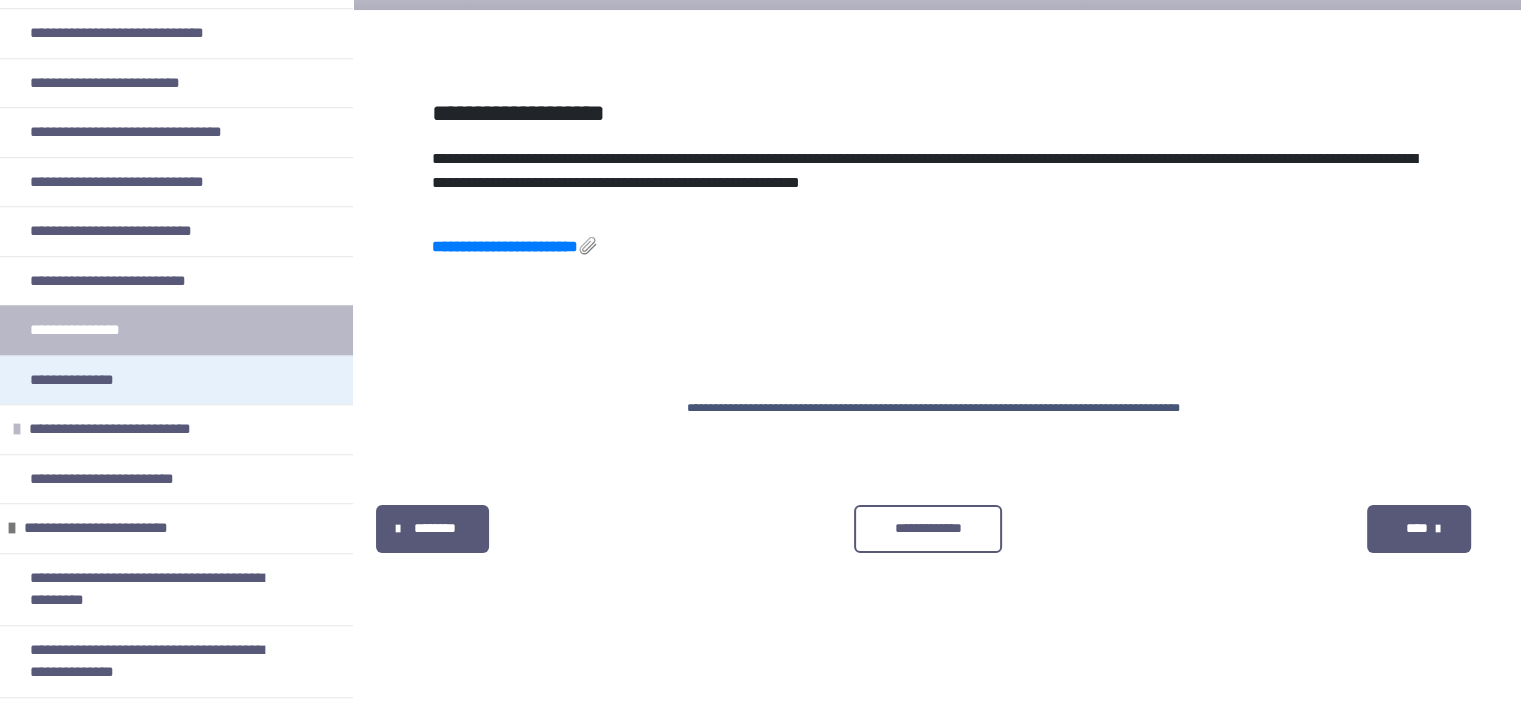 click on "**********" at bounding box center (176, 380) 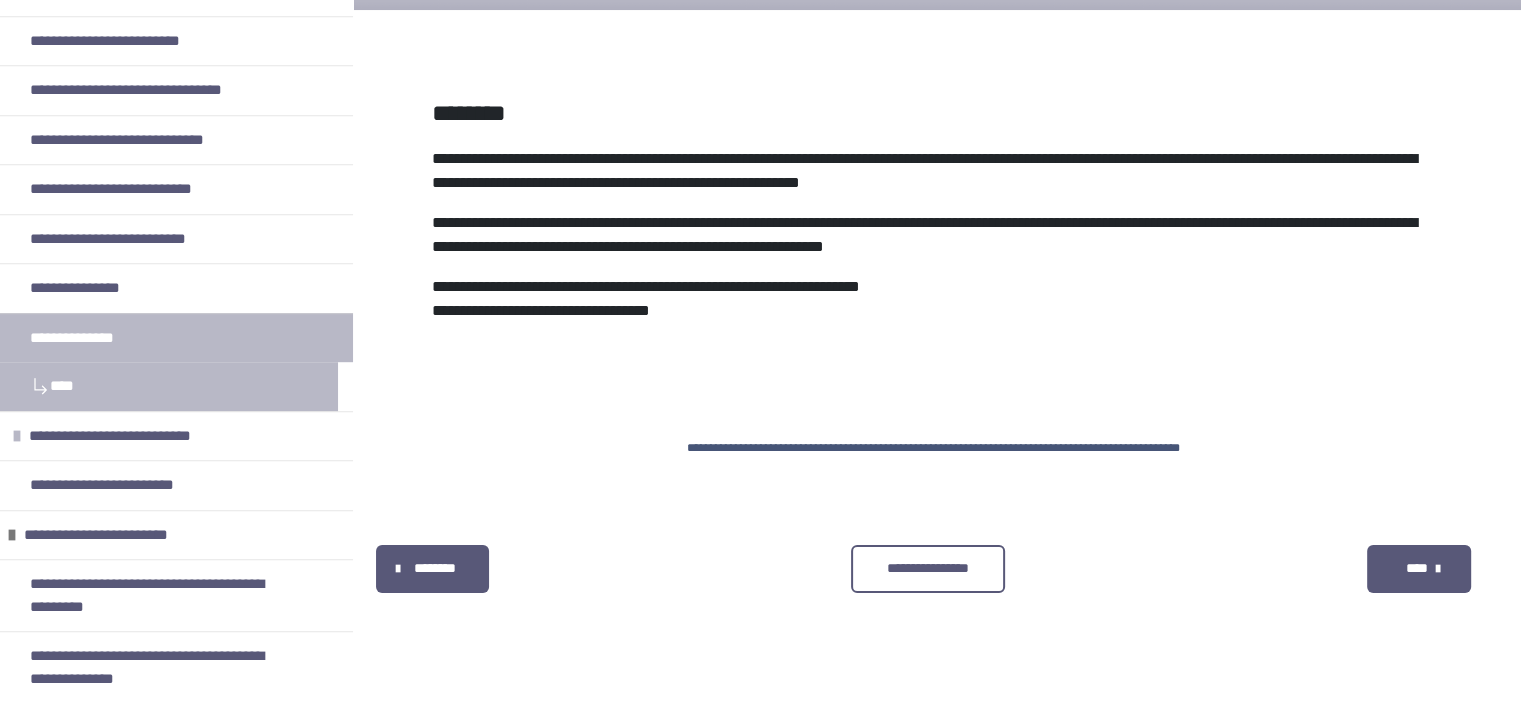 scroll, scrollTop: 1180, scrollLeft: 0, axis: vertical 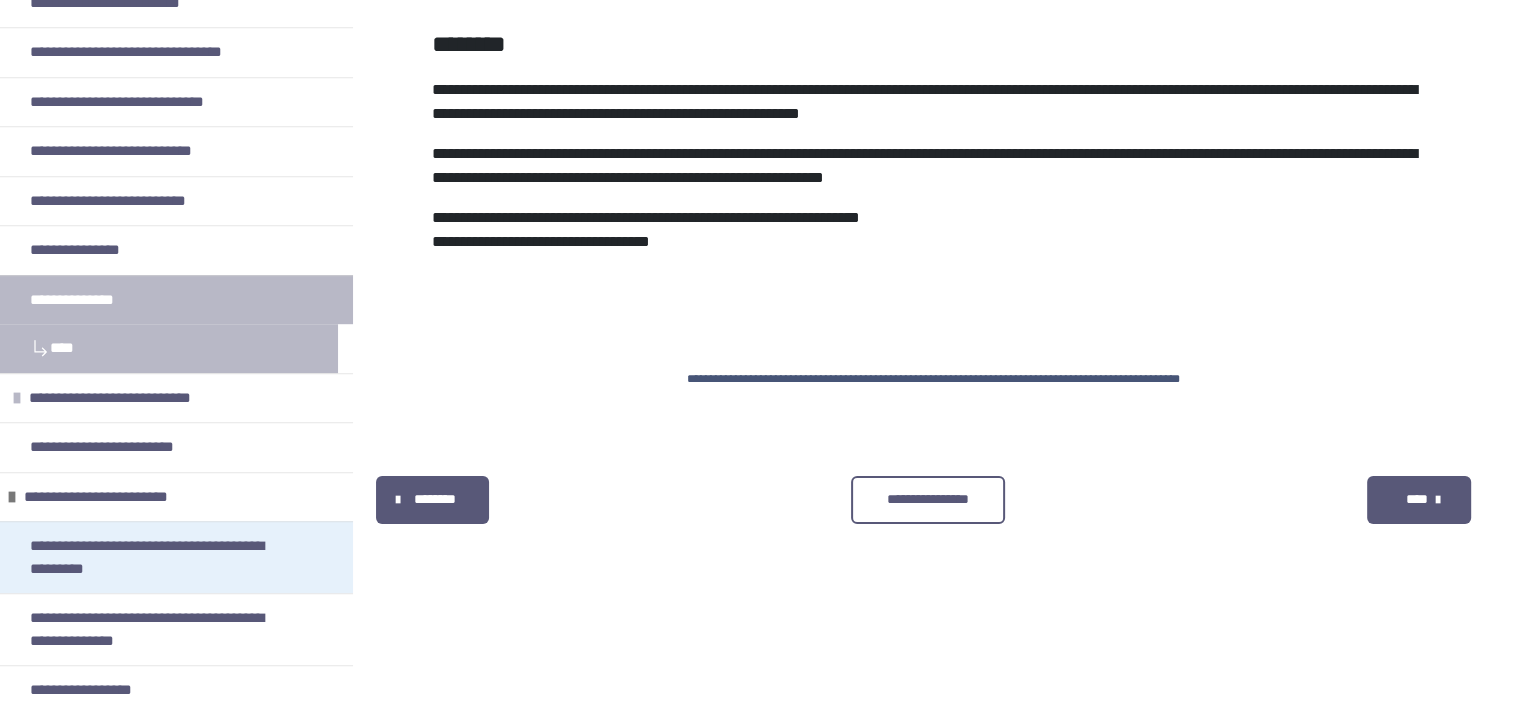 click on "**********" at bounding box center (161, 557) 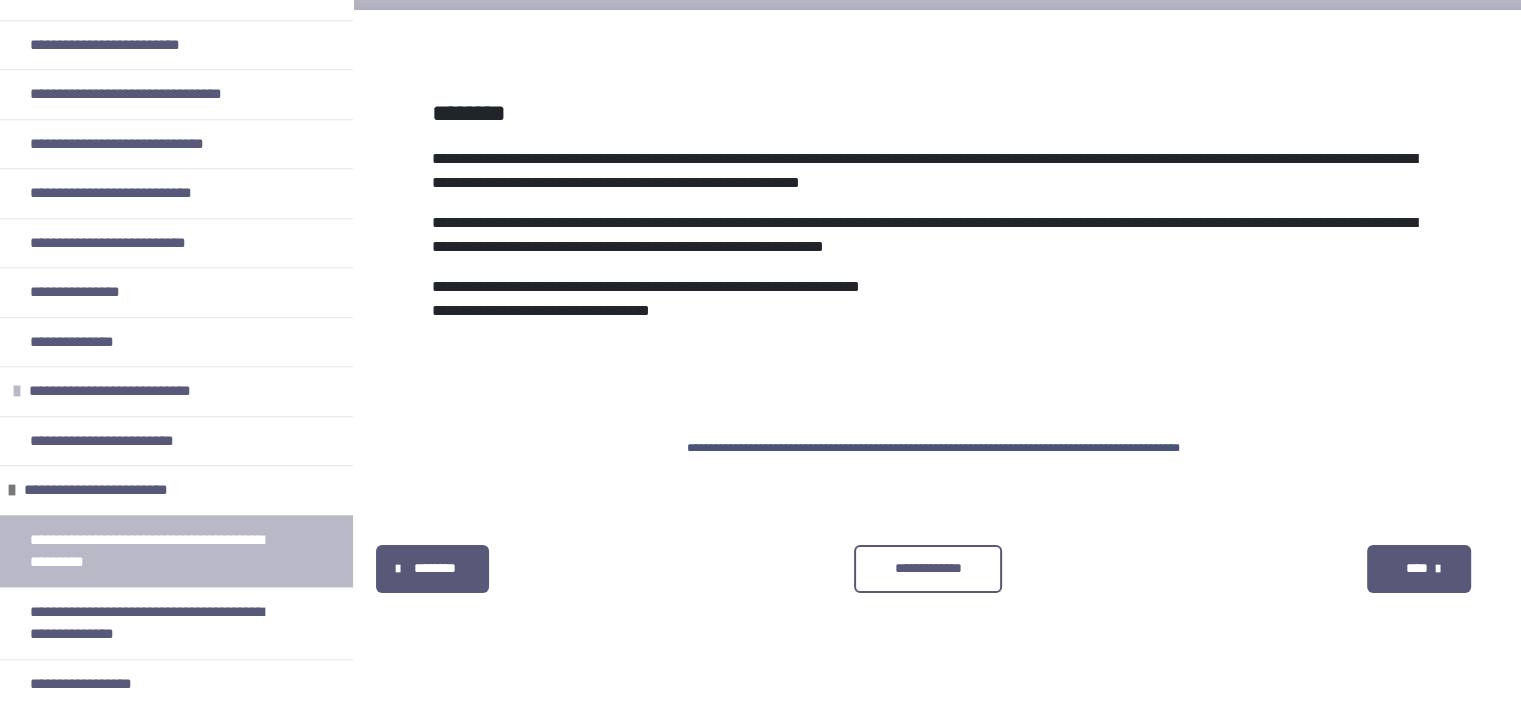 scroll, scrollTop: 1132, scrollLeft: 0, axis: vertical 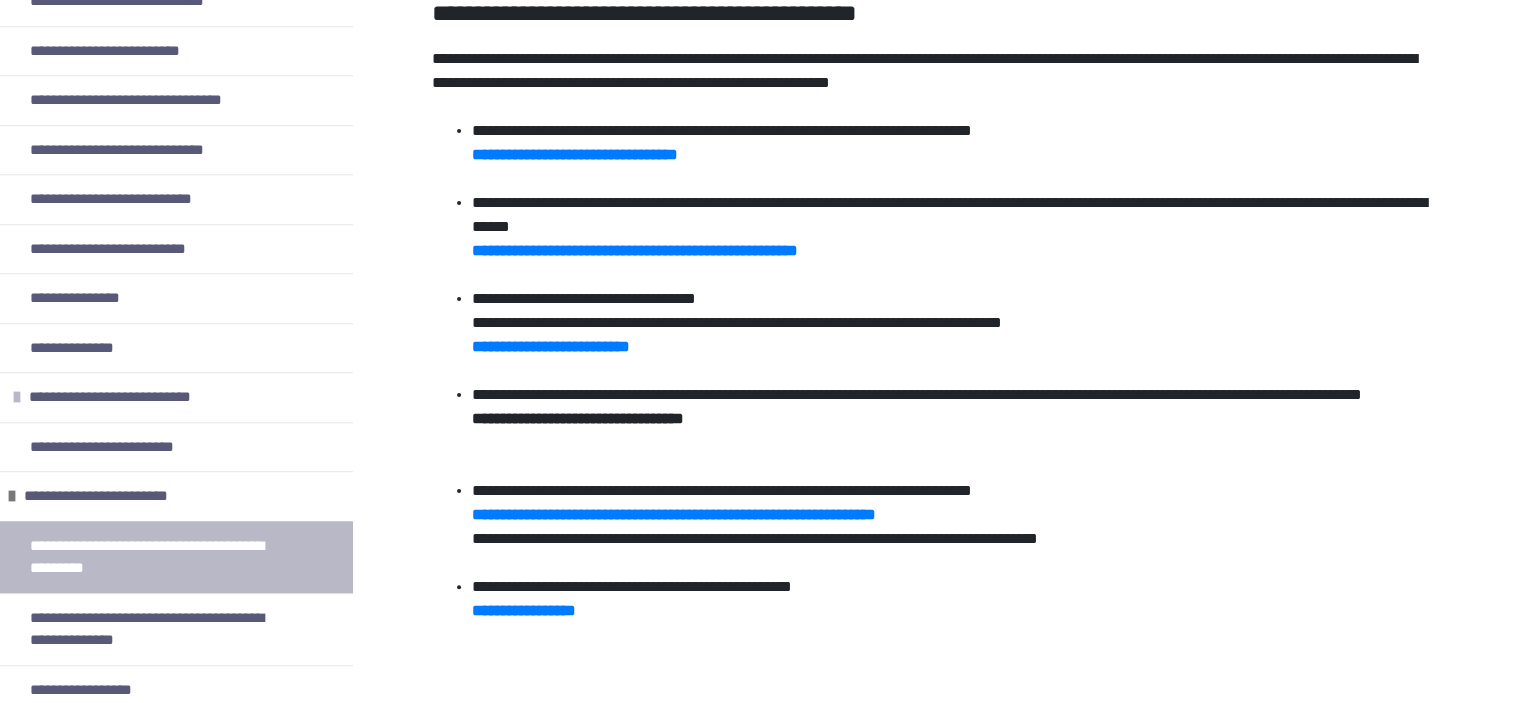 click on "**********" at bounding box center [578, 418] 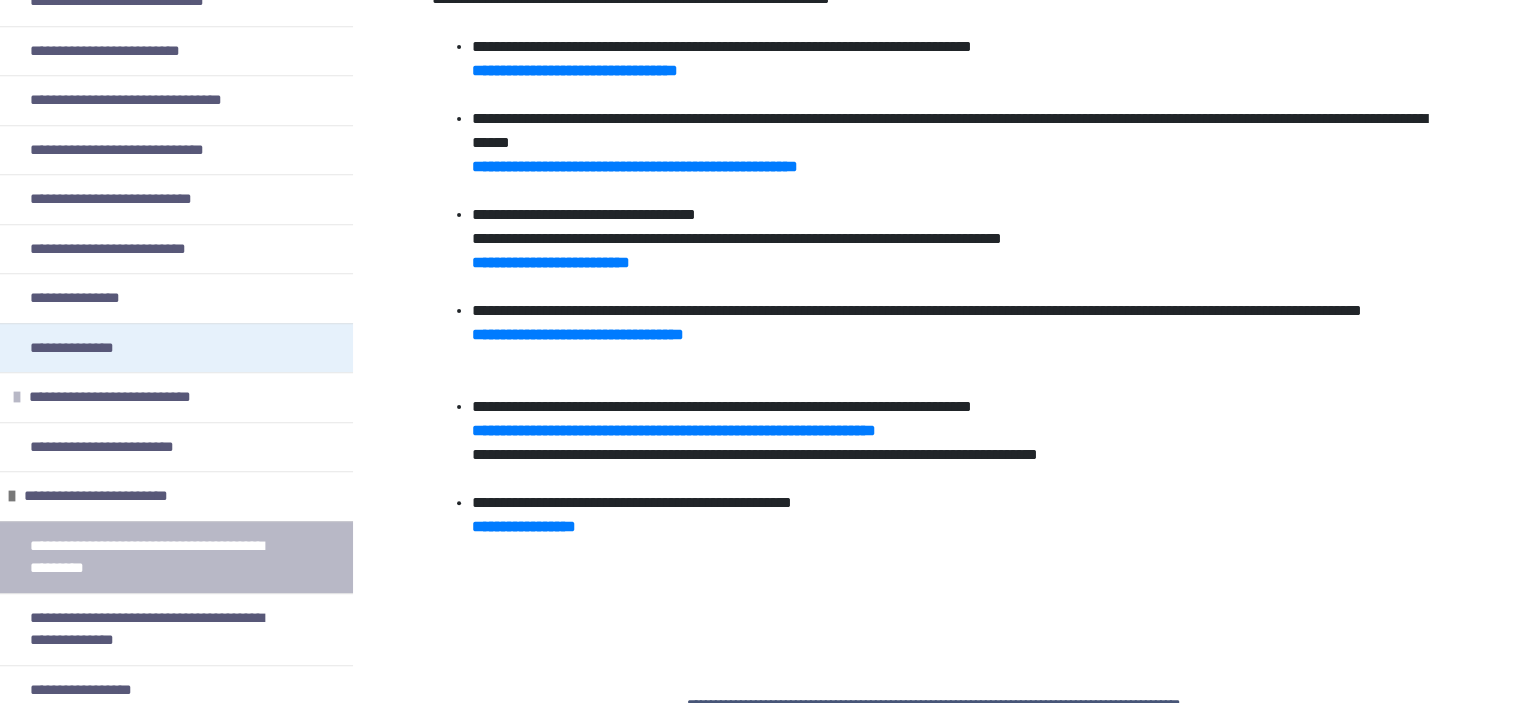 scroll, scrollTop: 707, scrollLeft: 0, axis: vertical 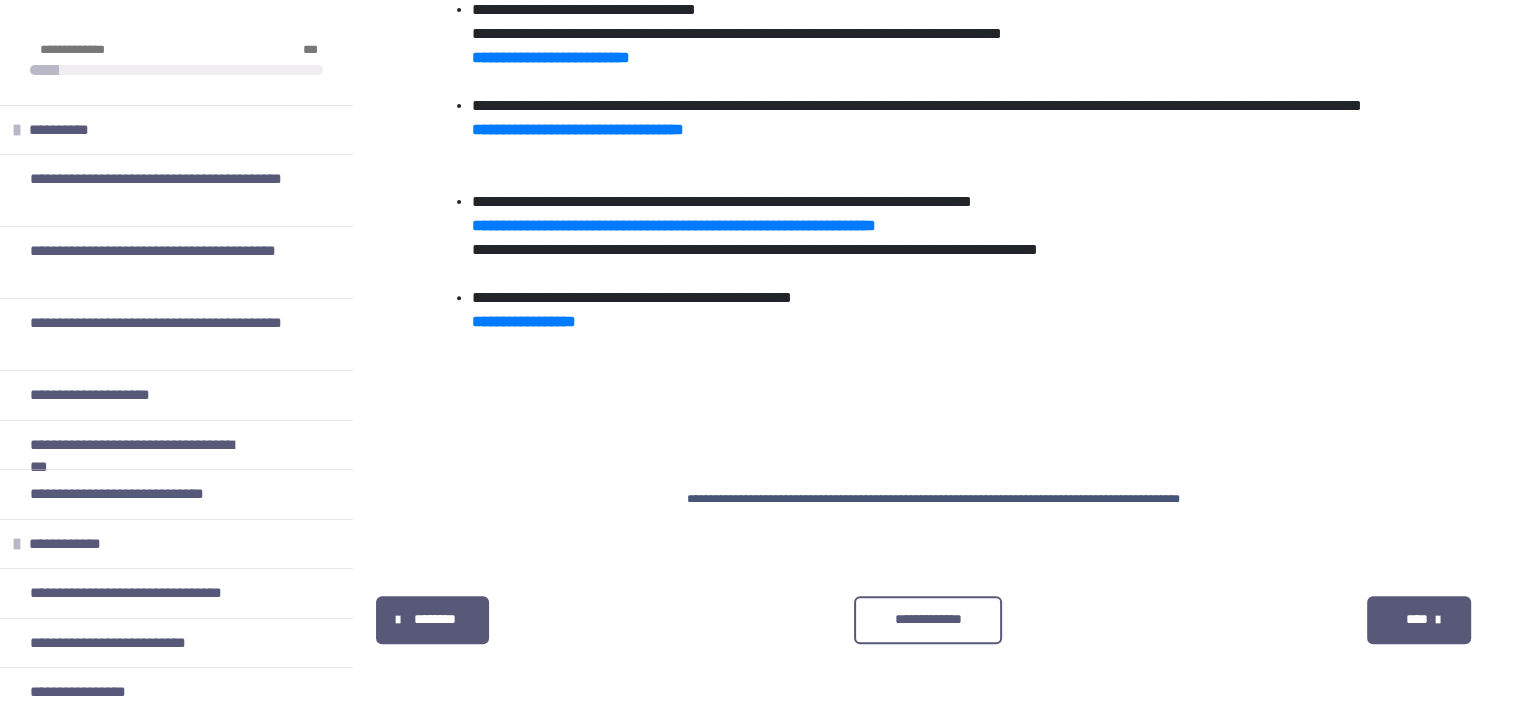click on "**********" at bounding box center [933, 41] 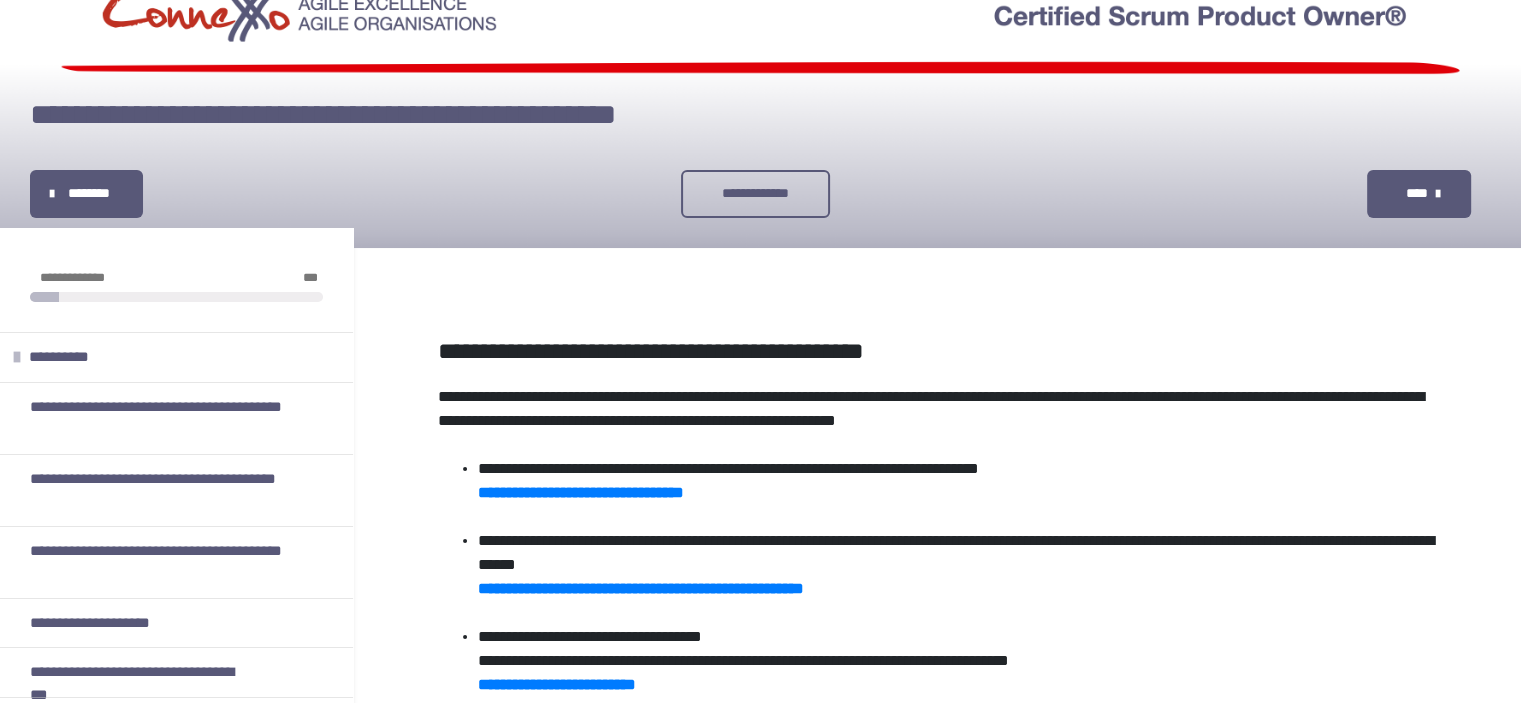 scroll, scrollTop: 0, scrollLeft: 0, axis: both 